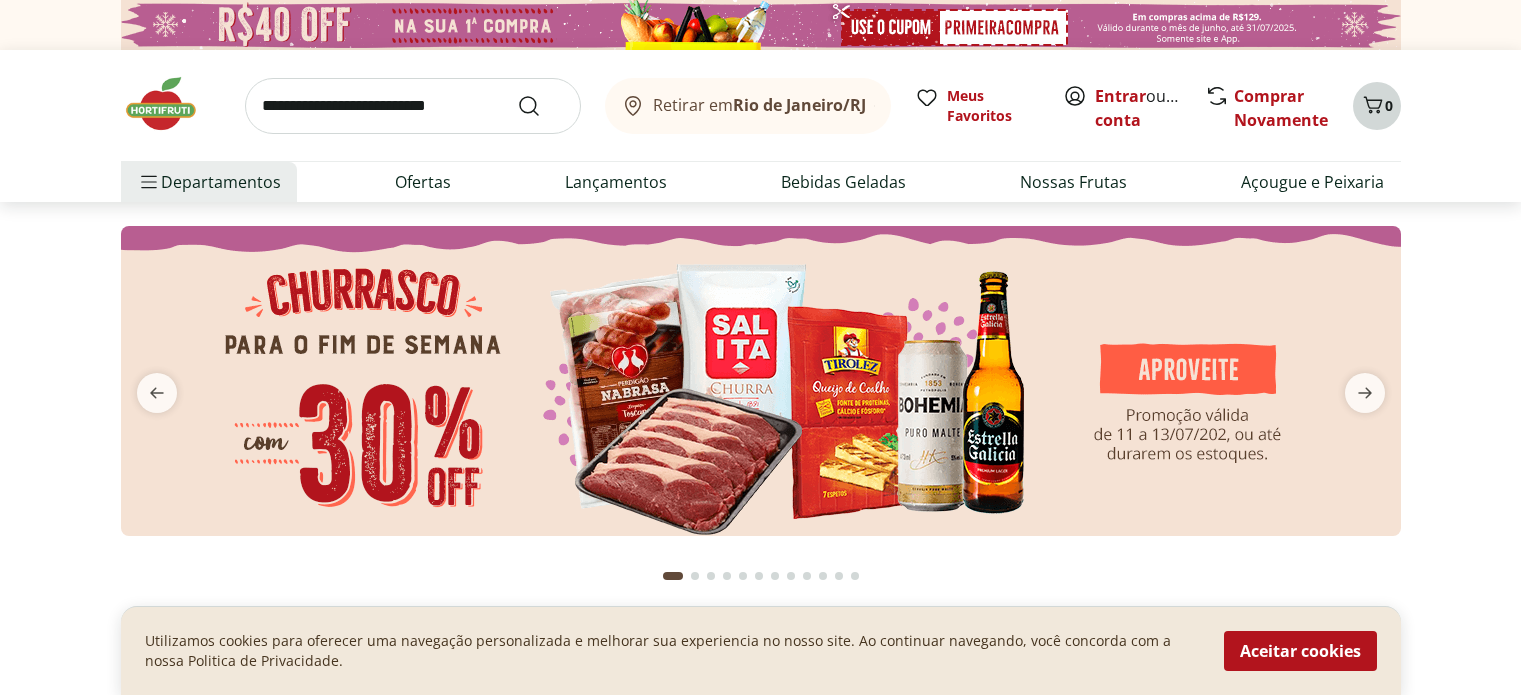 scroll, scrollTop: 0, scrollLeft: 0, axis: both 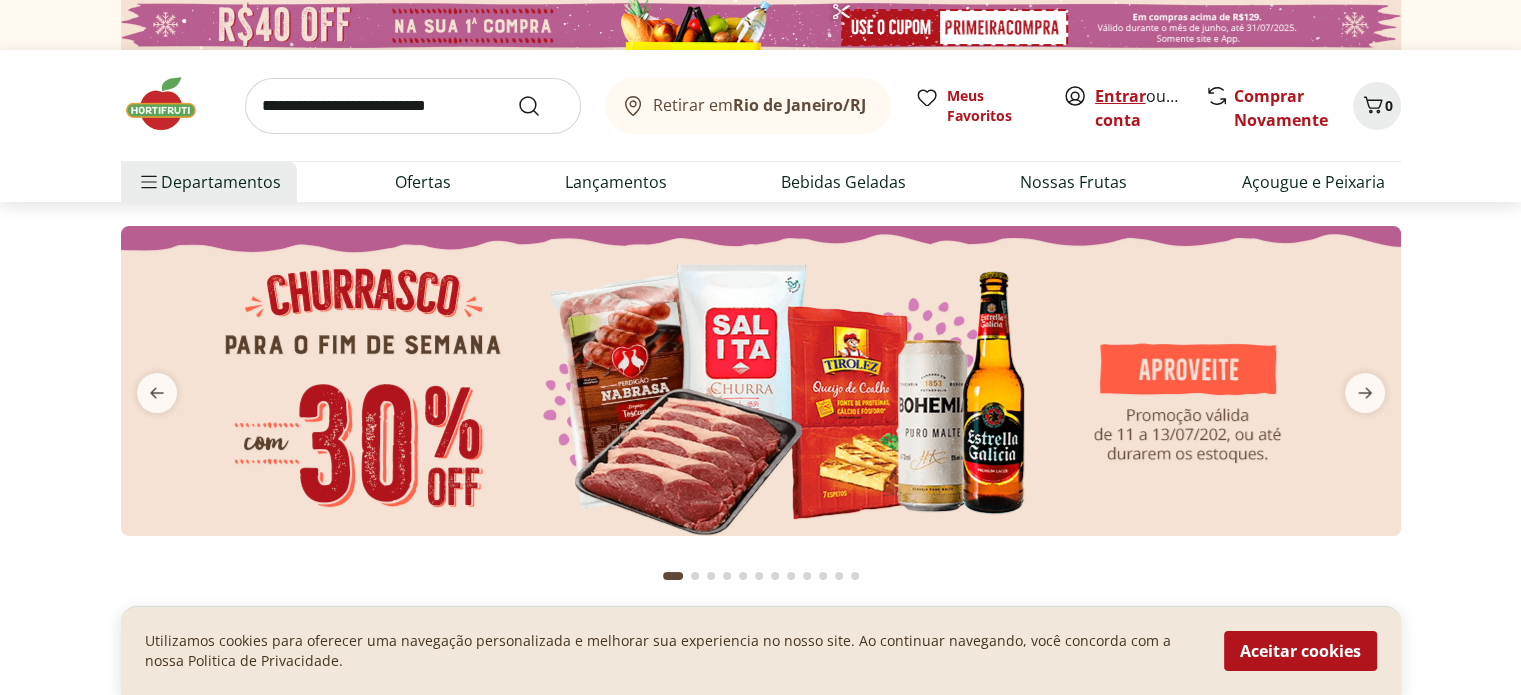 click on "Entrar" at bounding box center (1120, 96) 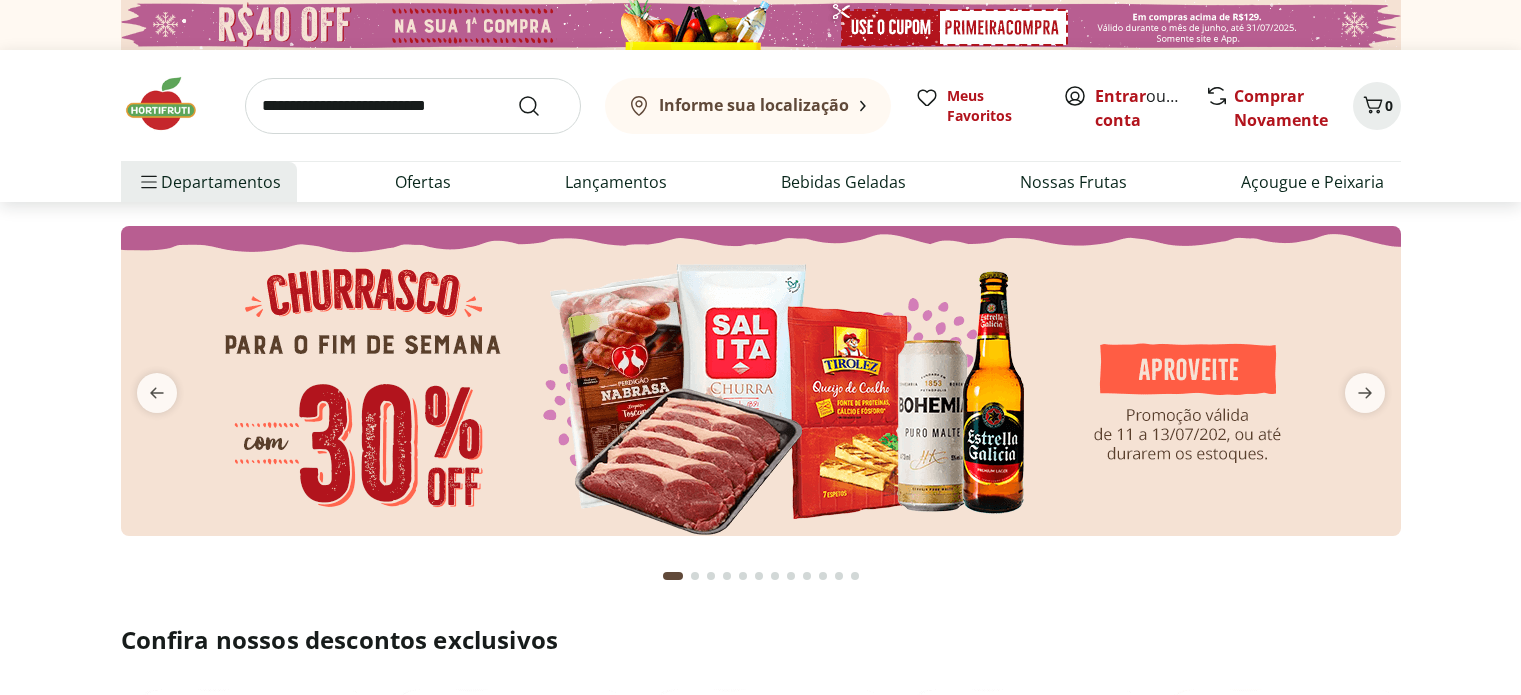 scroll, scrollTop: 0, scrollLeft: 0, axis: both 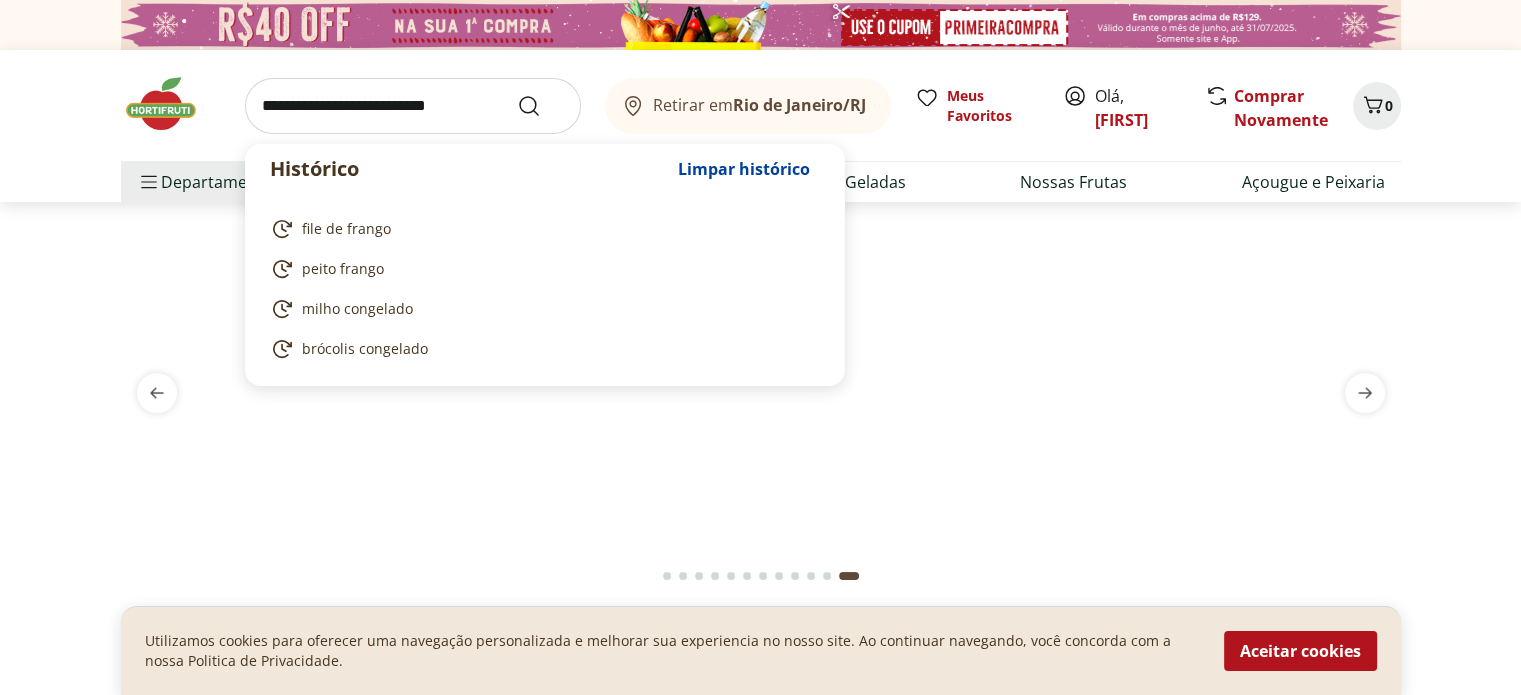 click at bounding box center [413, 106] 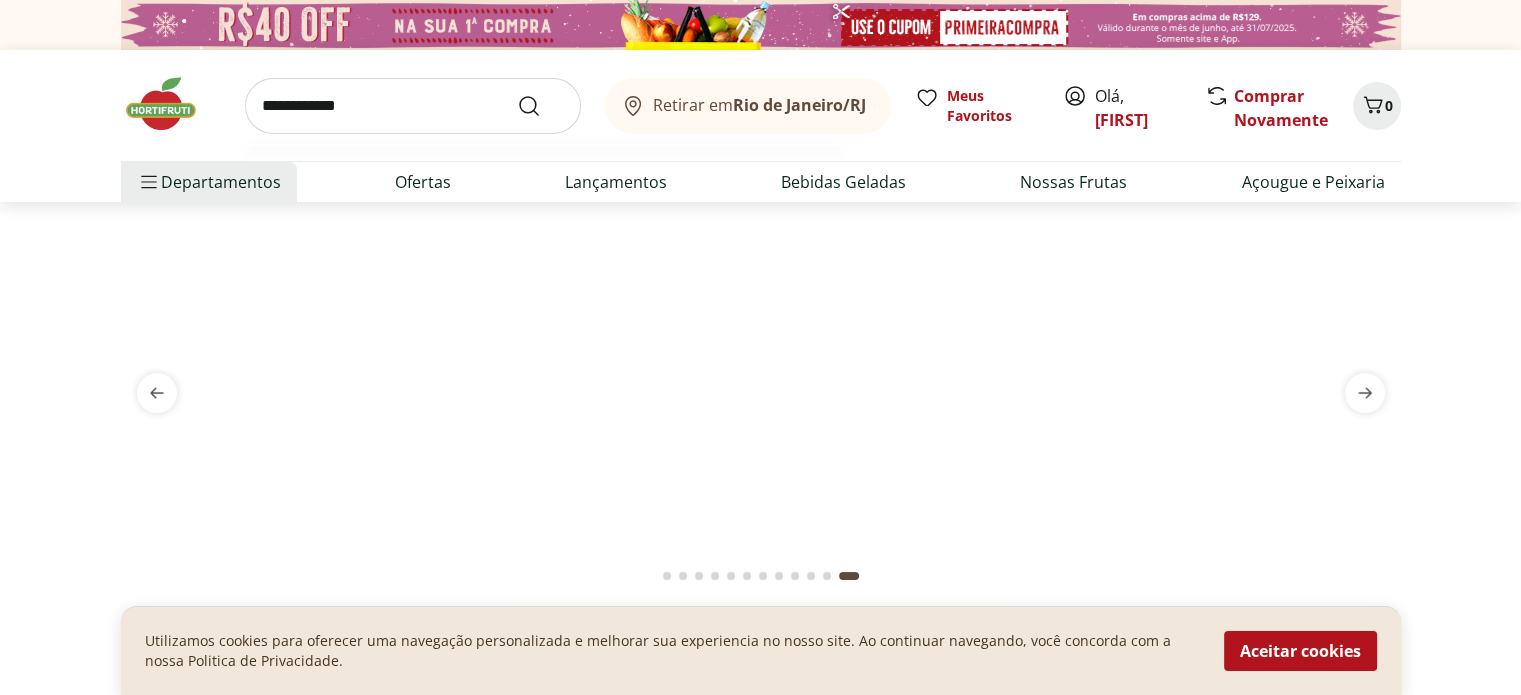 type on "**********" 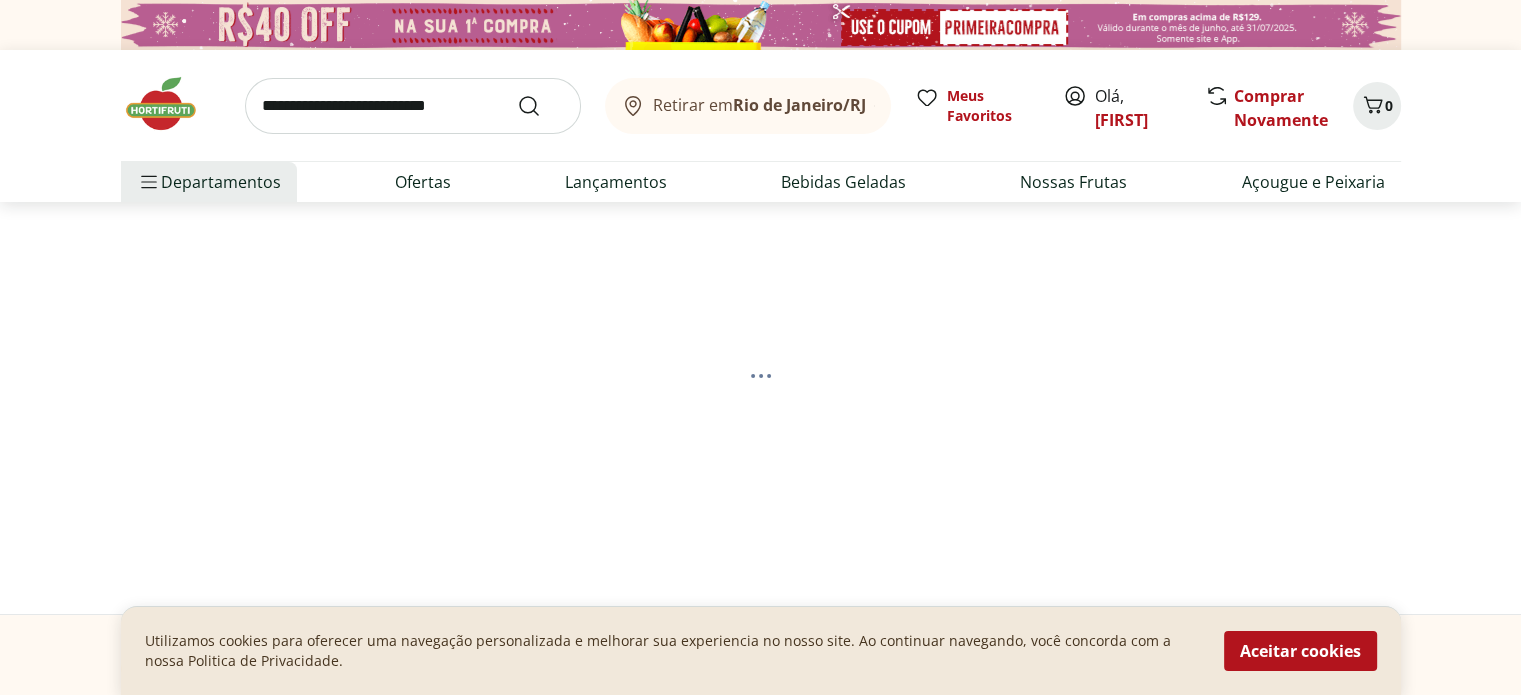 select on "**********" 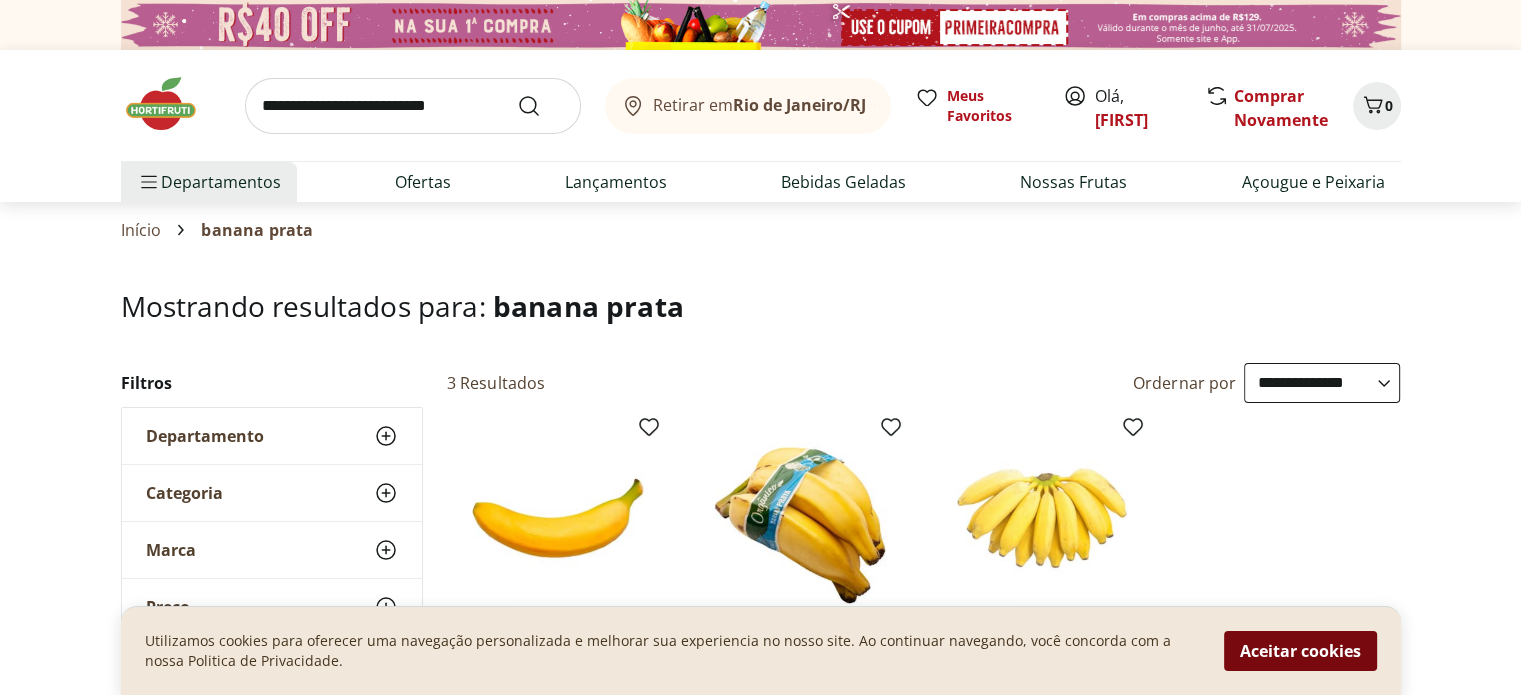 click on "Aceitar cookies" at bounding box center [1300, 651] 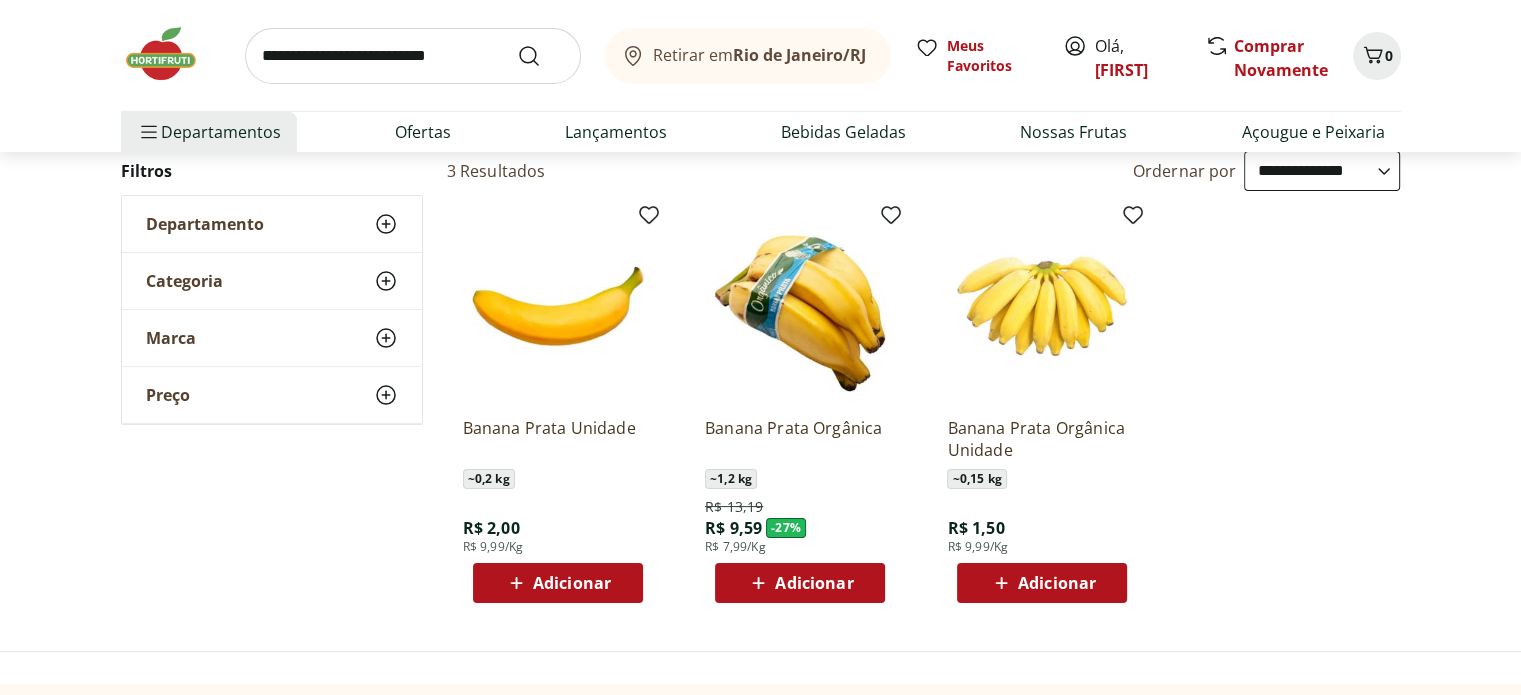 scroll, scrollTop: 220, scrollLeft: 0, axis: vertical 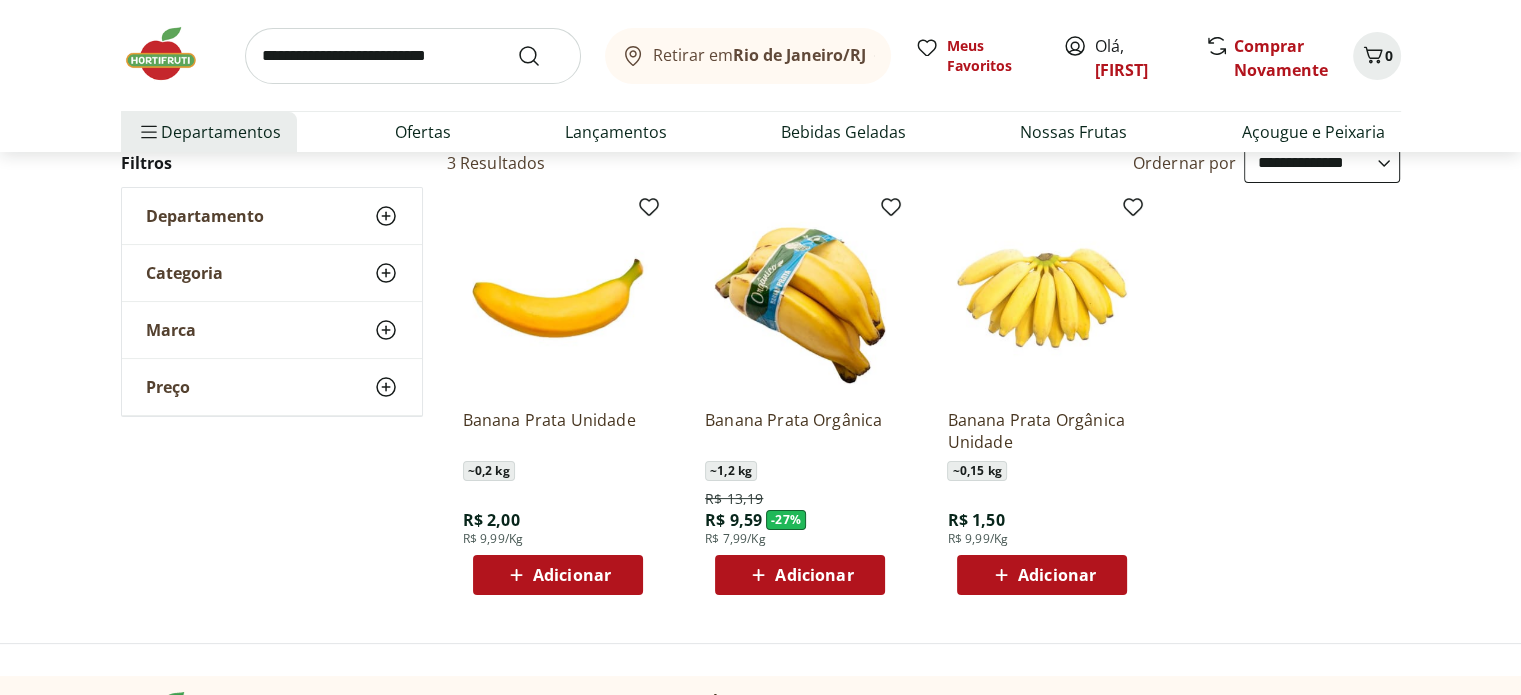 click on "Adicionar" at bounding box center (1057, 575) 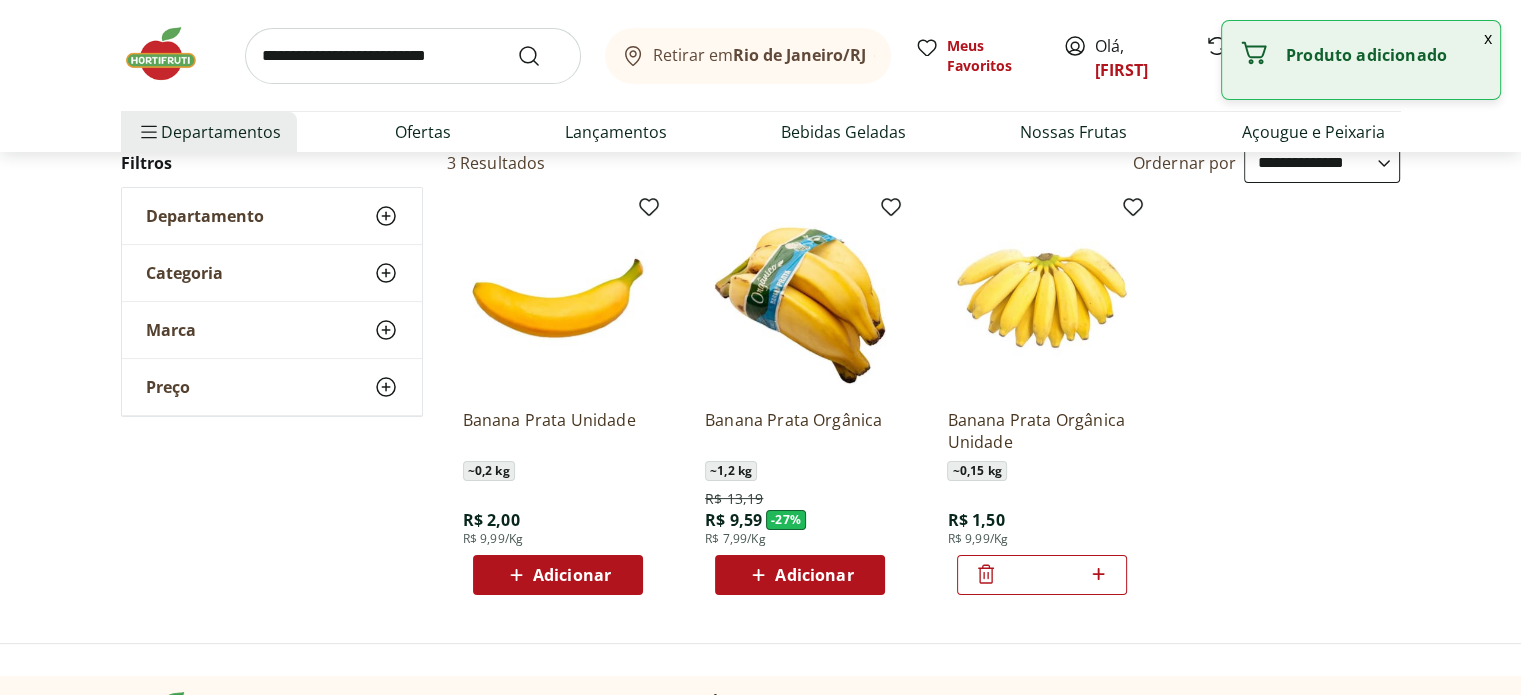 click 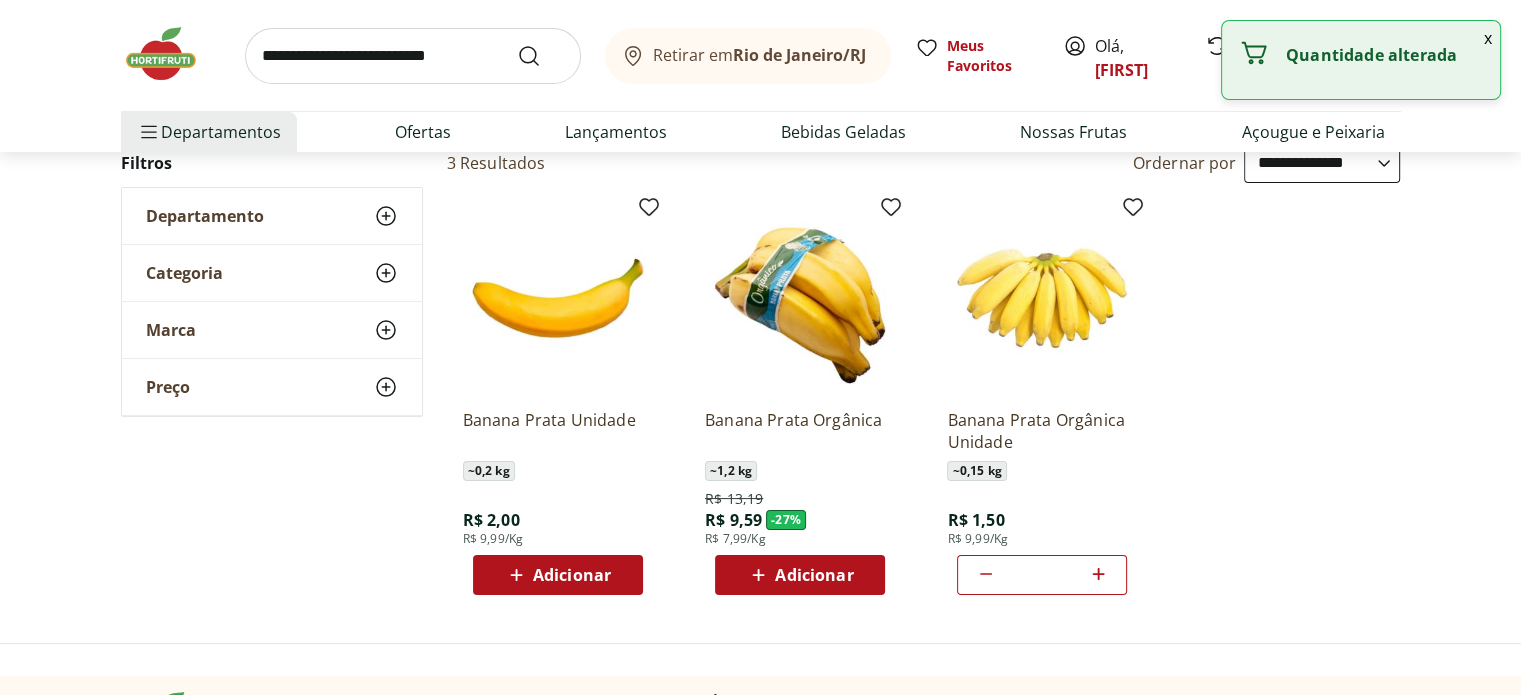 click 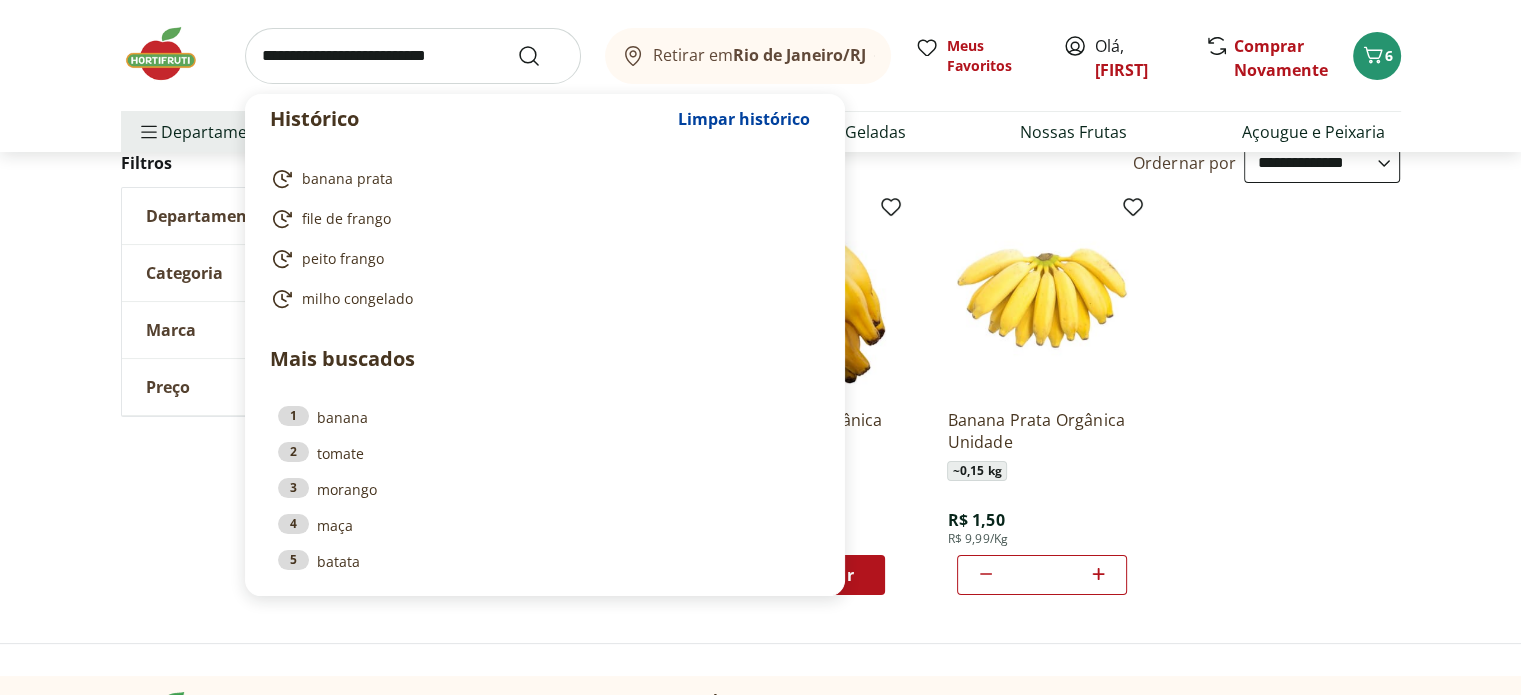 click at bounding box center [413, 56] 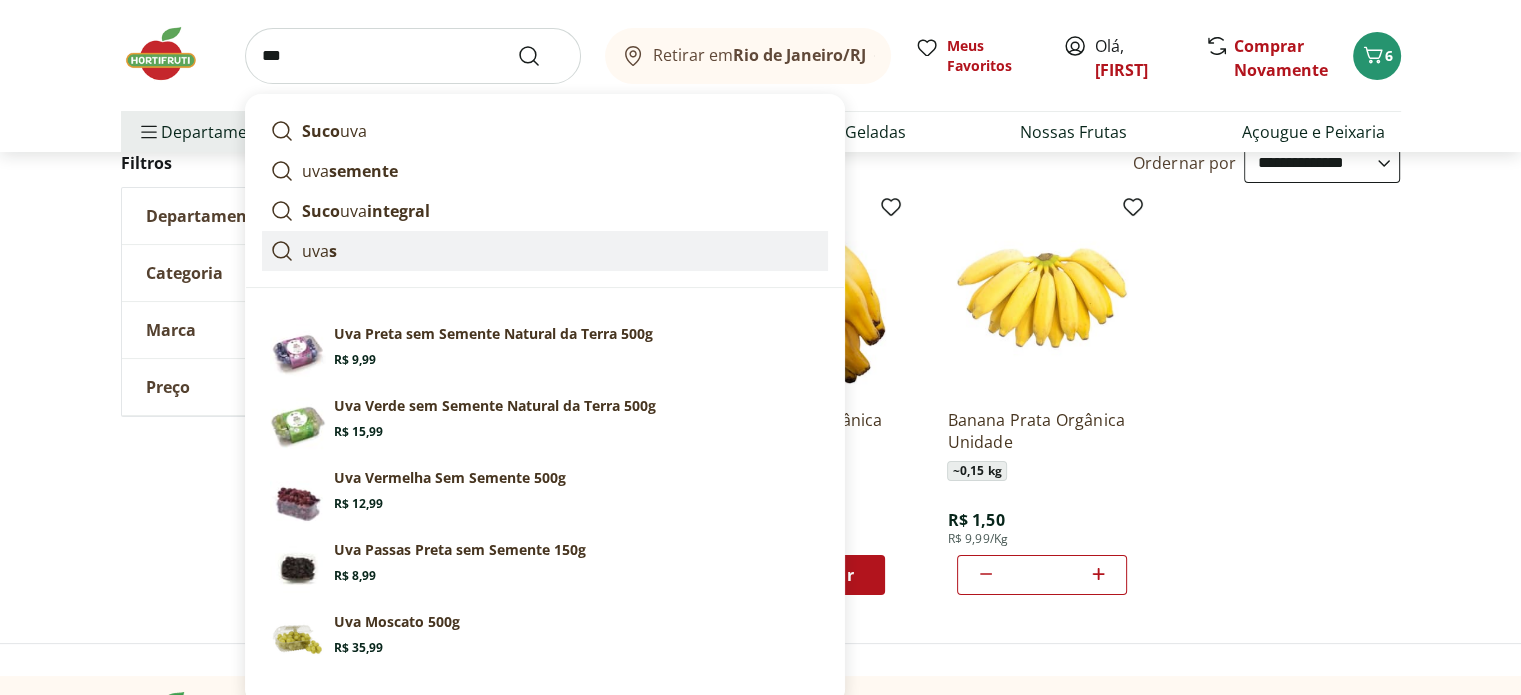 click on "s" at bounding box center [333, 251] 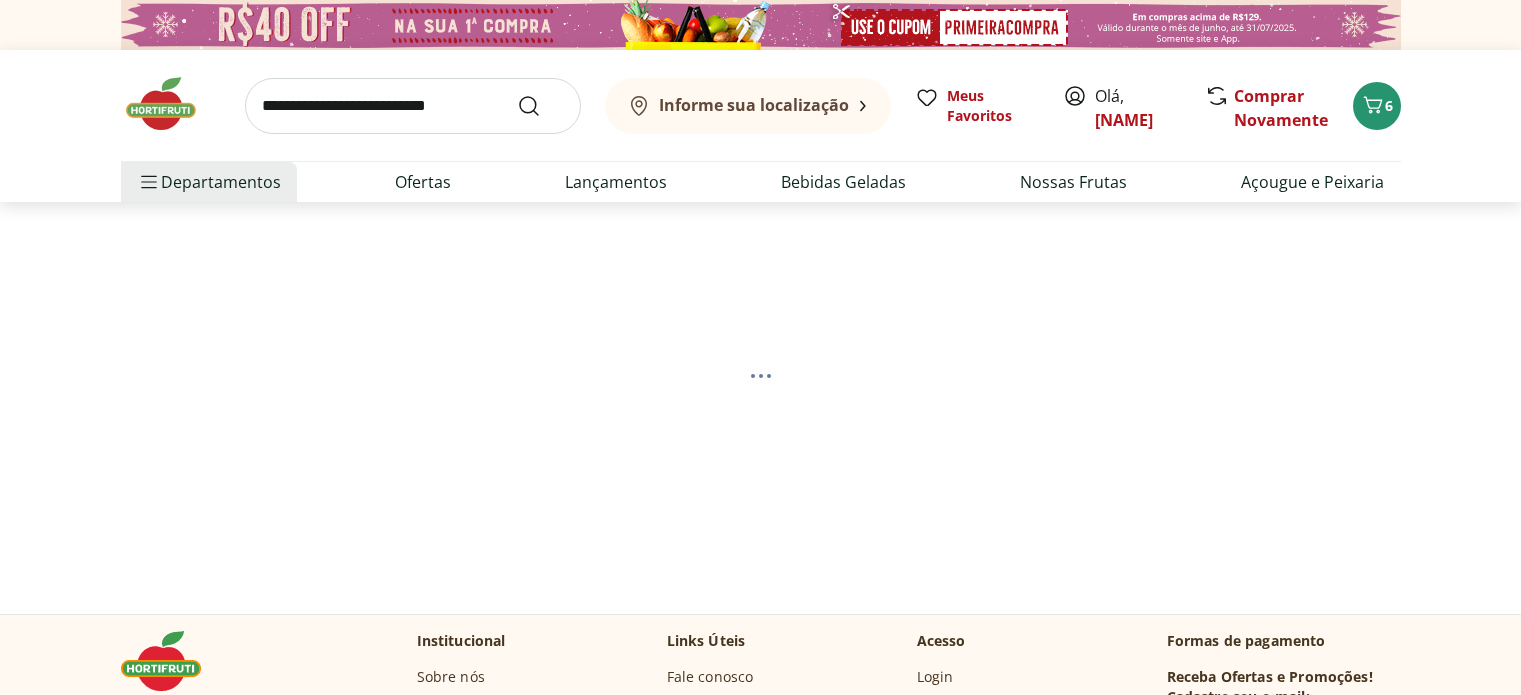 scroll, scrollTop: 0, scrollLeft: 0, axis: both 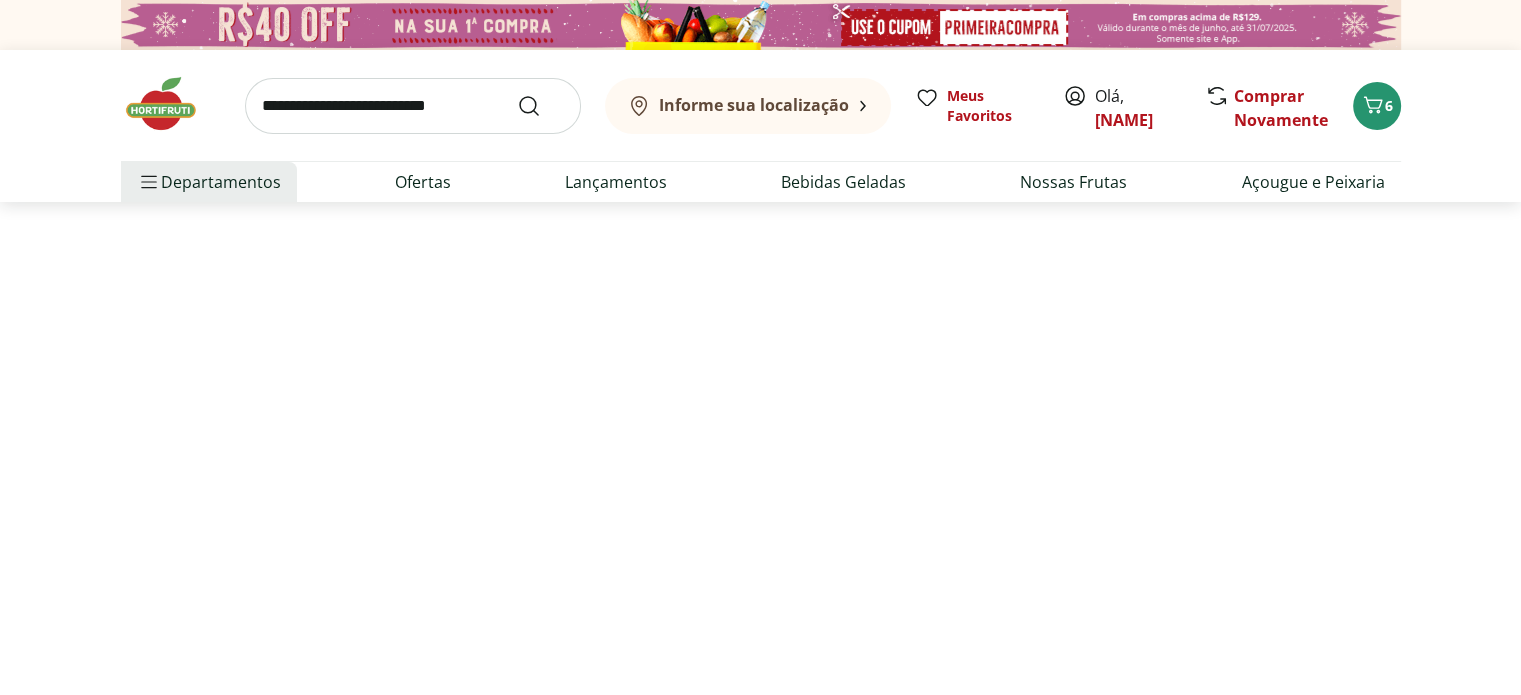 select on "**********" 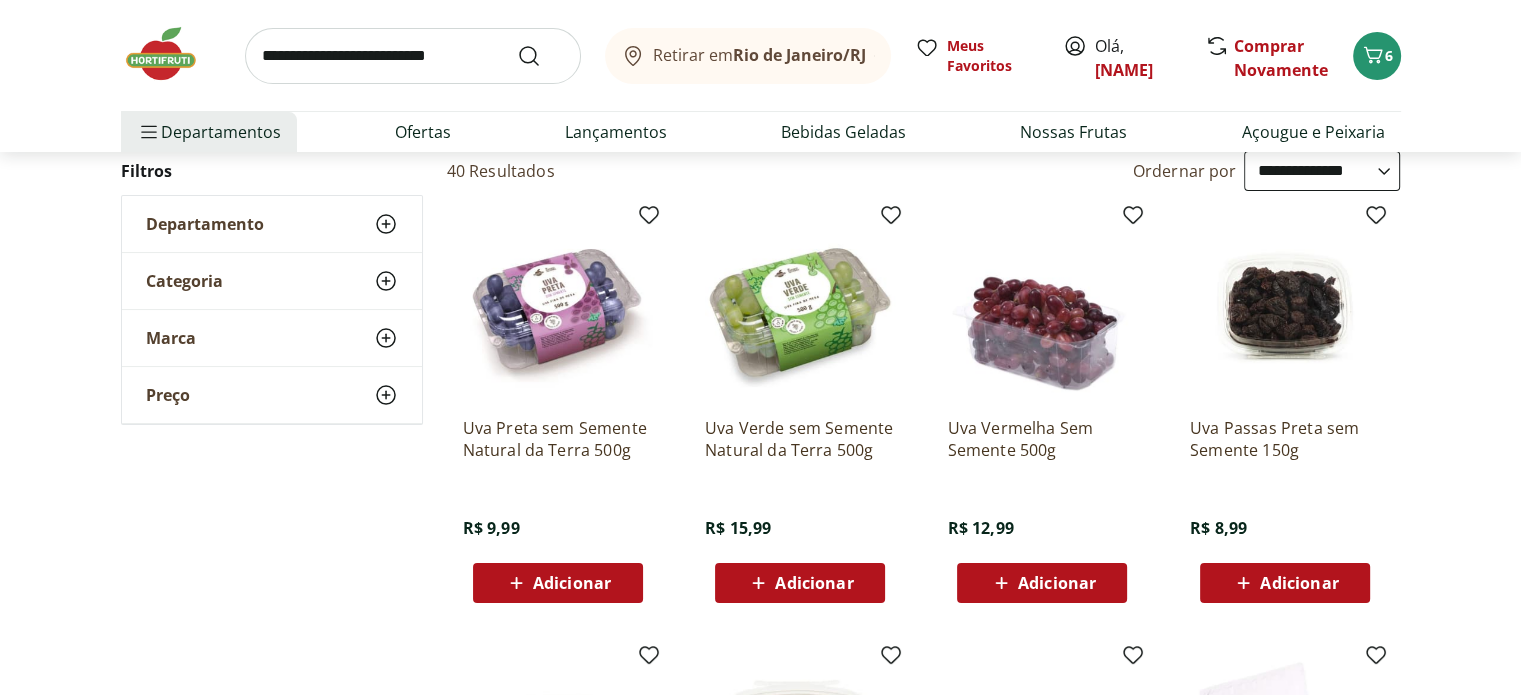 scroll, scrollTop: 207, scrollLeft: 0, axis: vertical 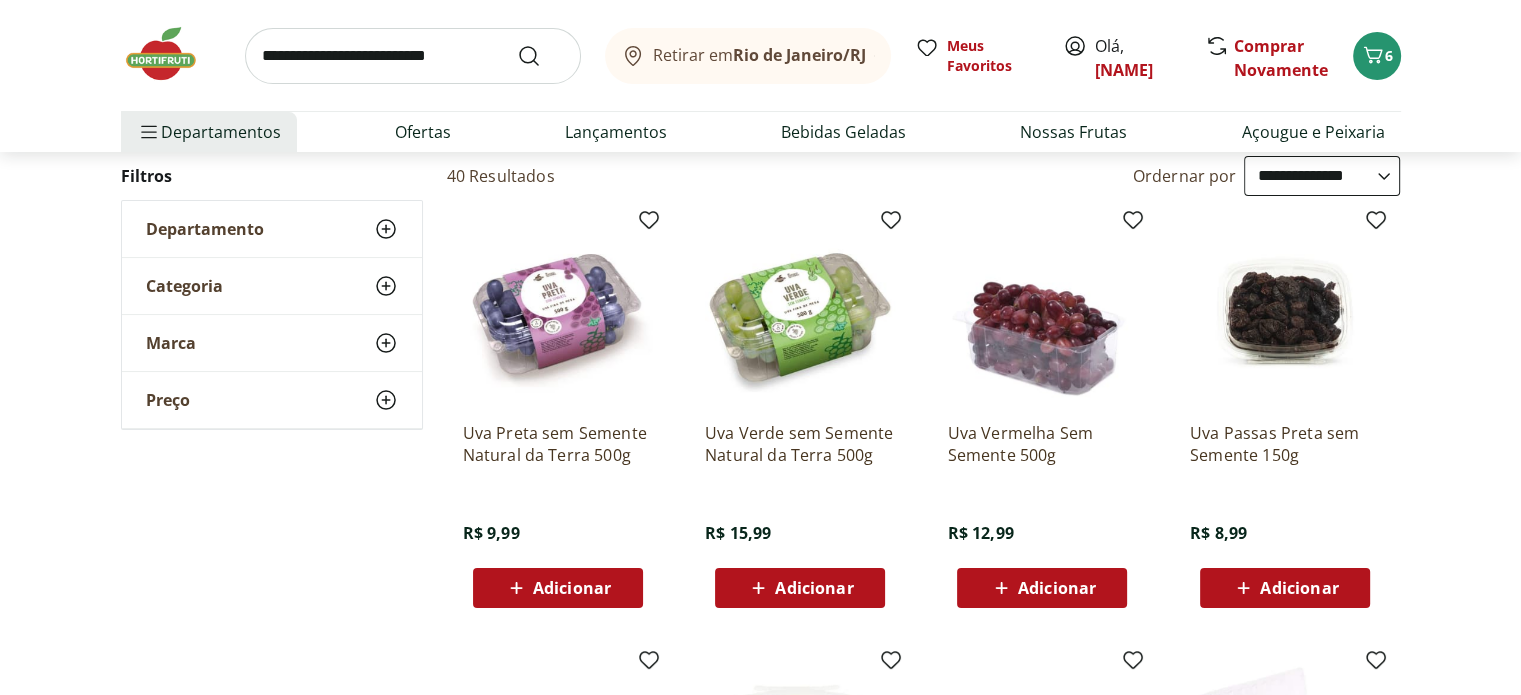 click on "Adicionar" at bounding box center (814, 588) 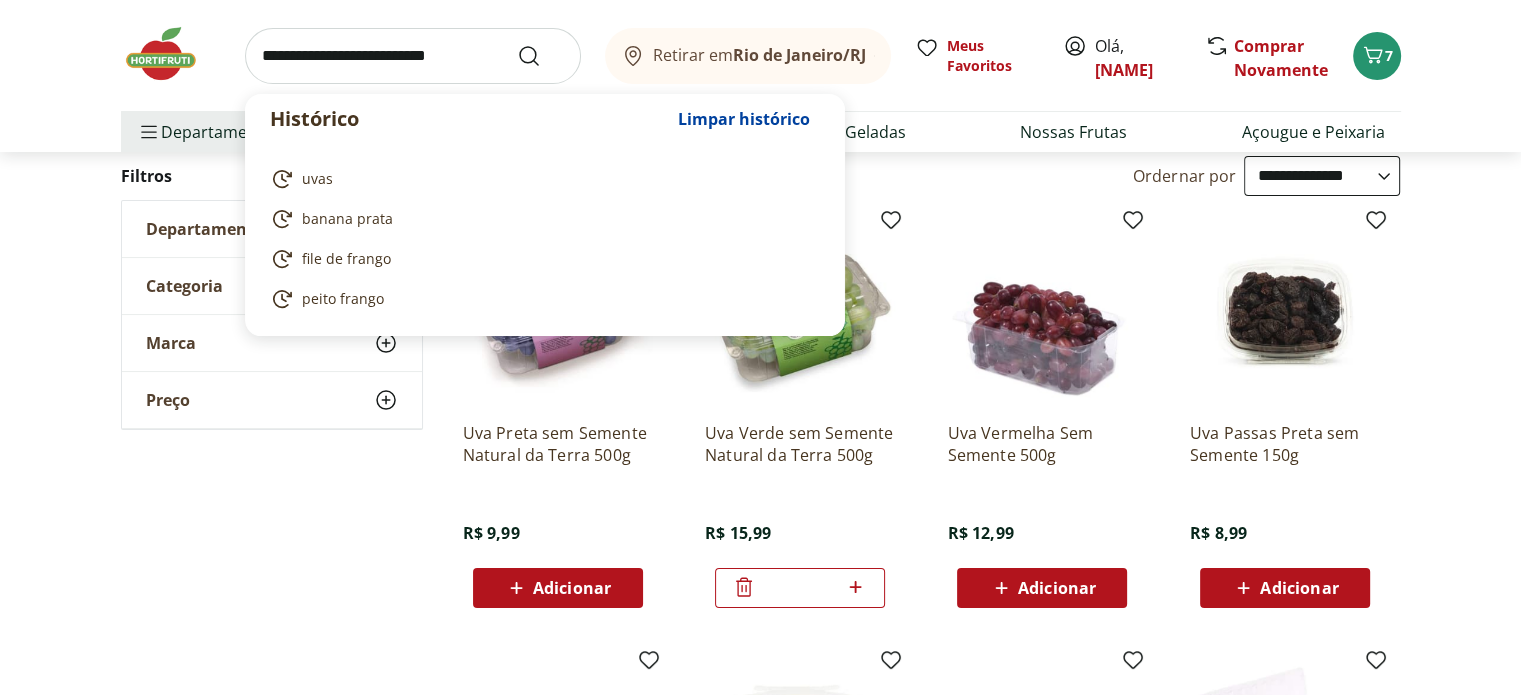 click at bounding box center (413, 56) 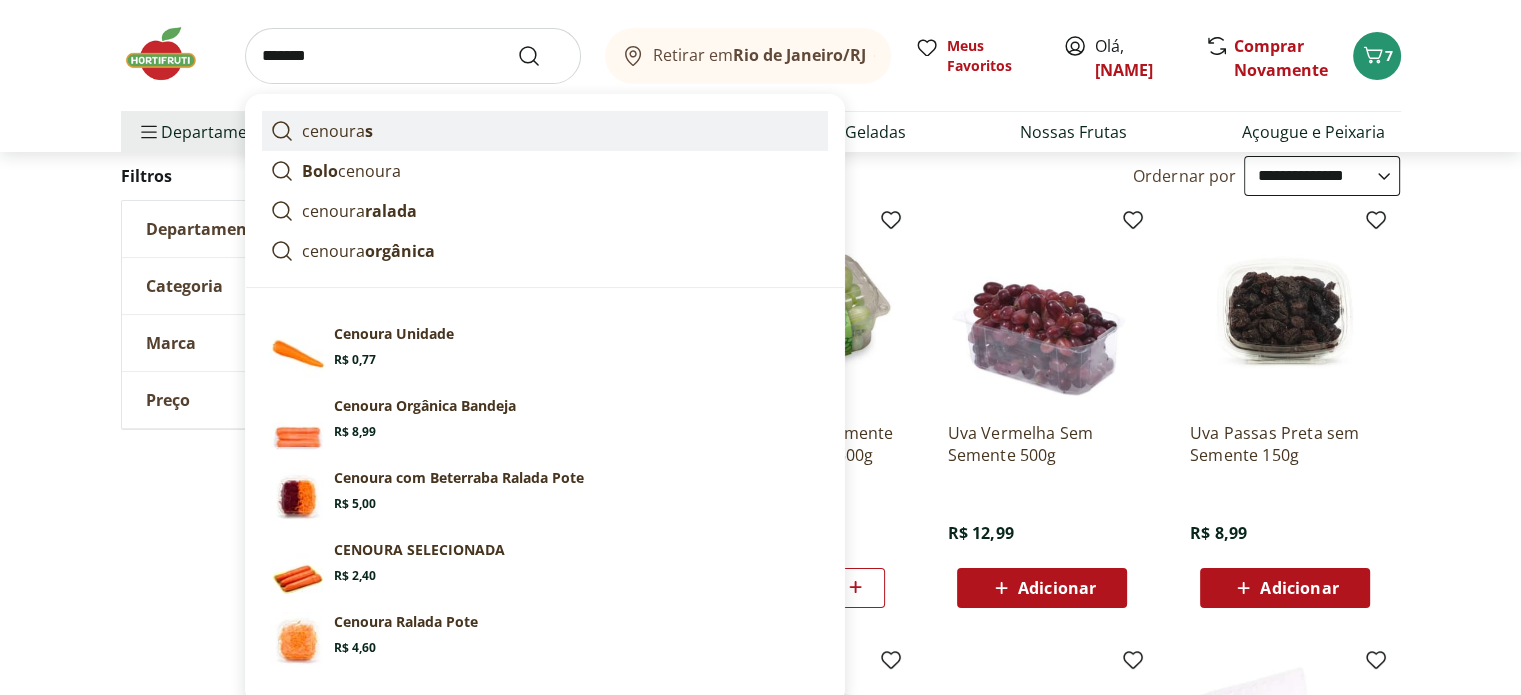 type on "*******" 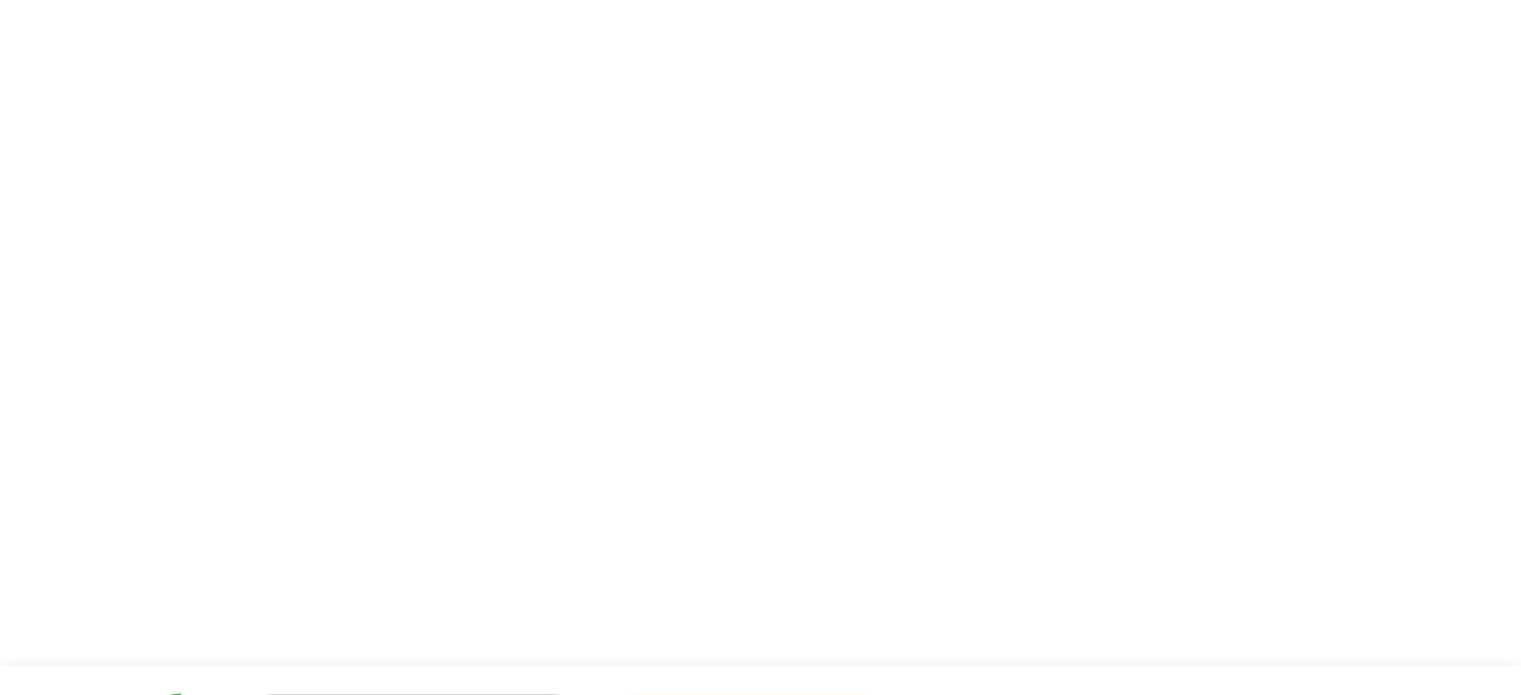 scroll, scrollTop: 0, scrollLeft: 0, axis: both 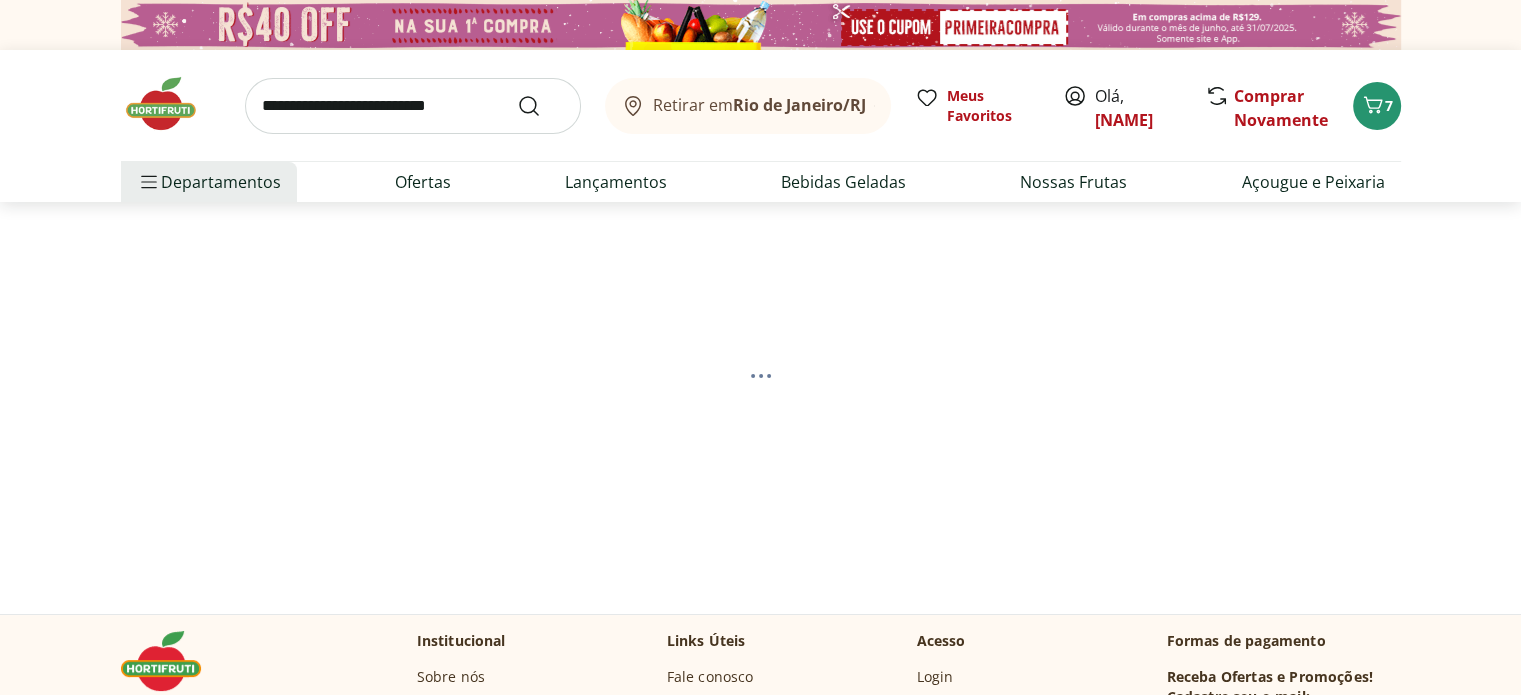 select on "**********" 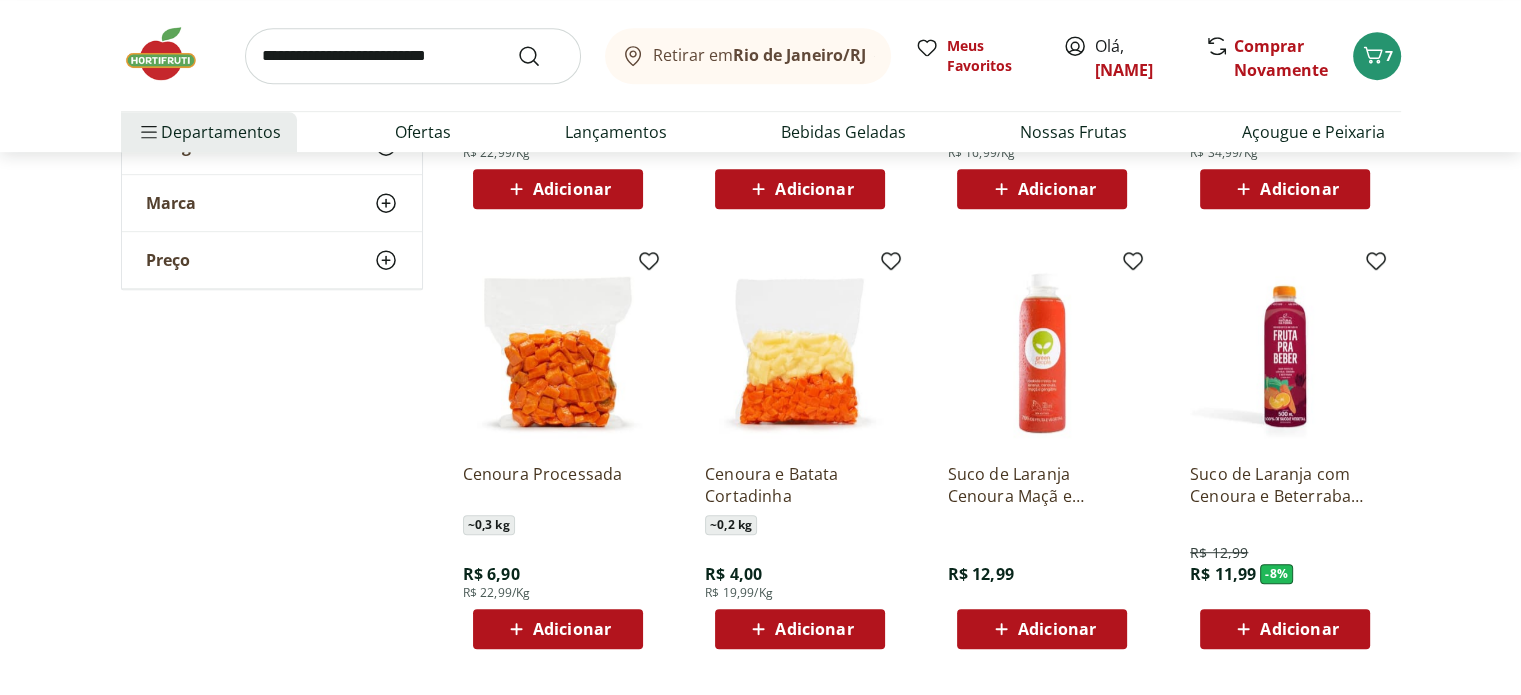 scroll, scrollTop: 1064, scrollLeft: 0, axis: vertical 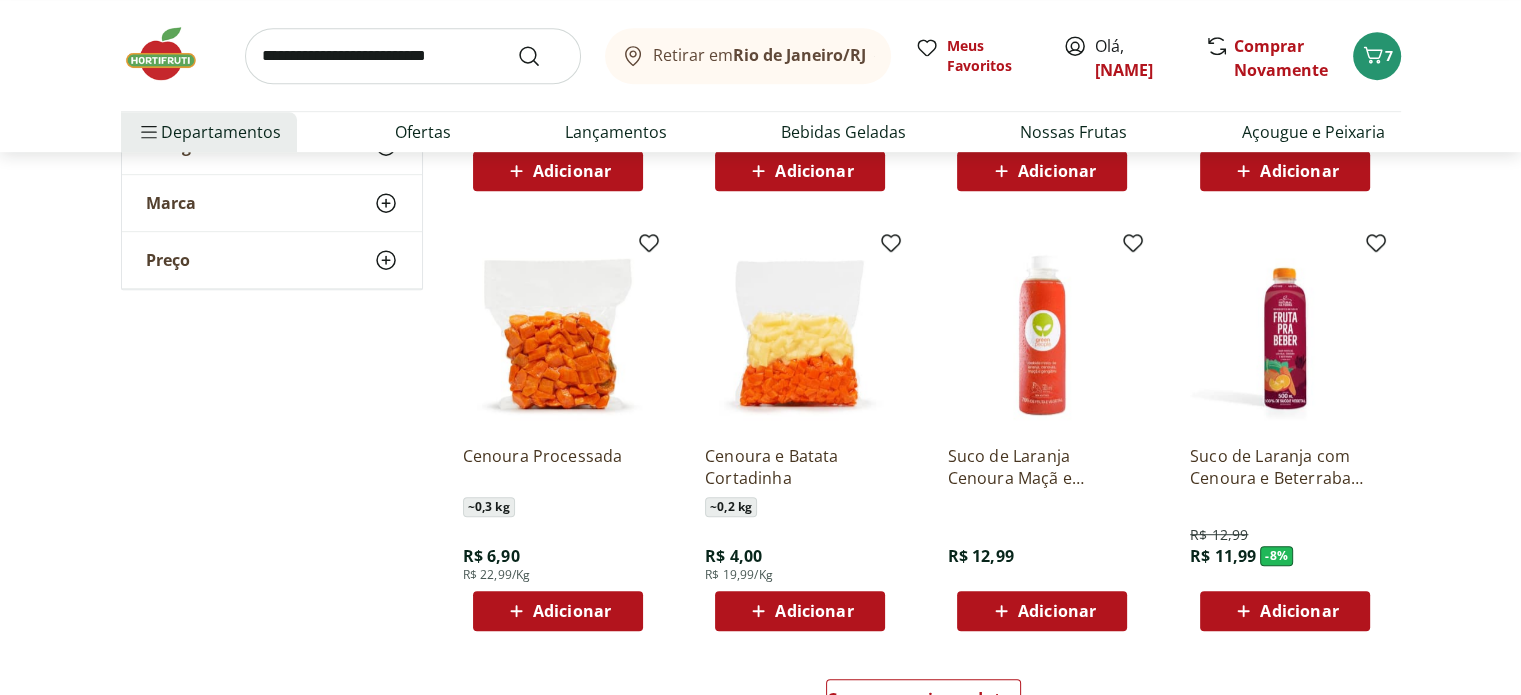 click on "Adicionar" at bounding box center (558, 611) 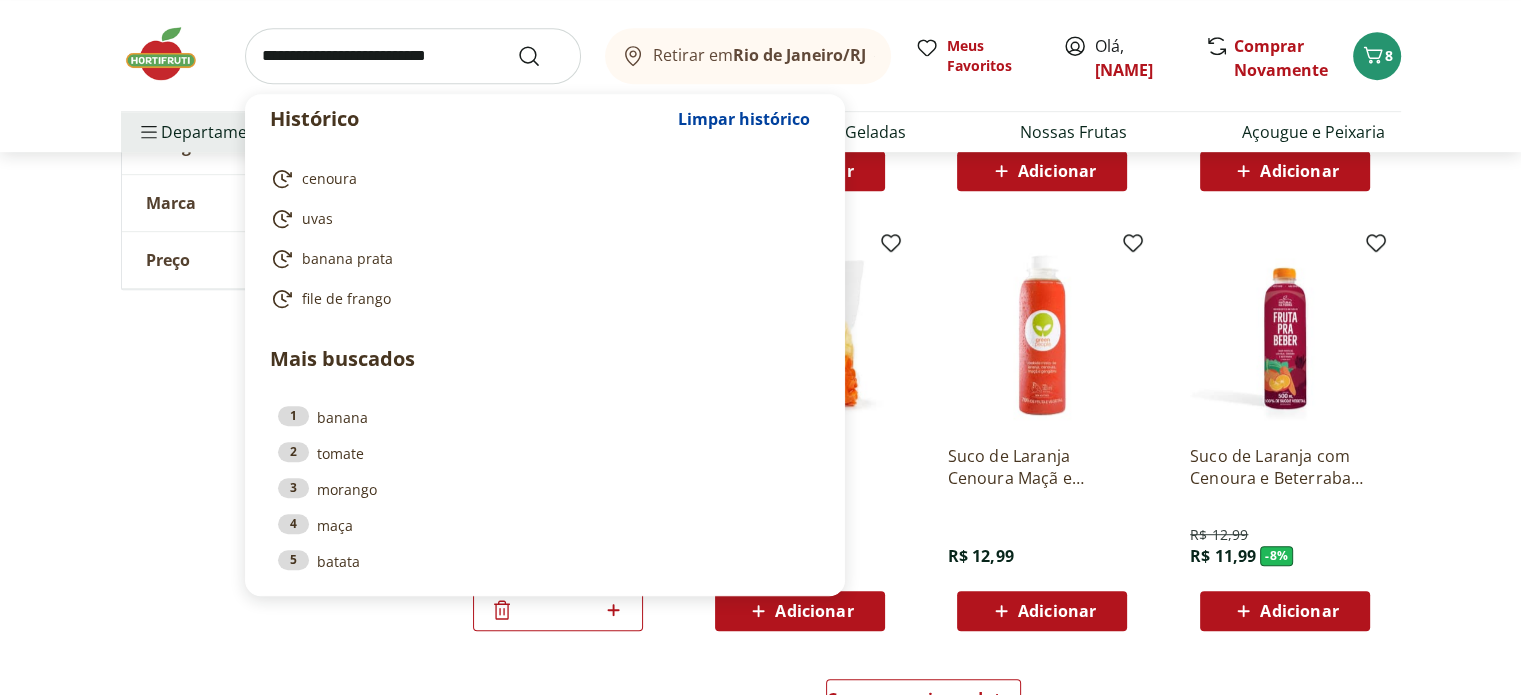 click at bounding box center (413, 56) 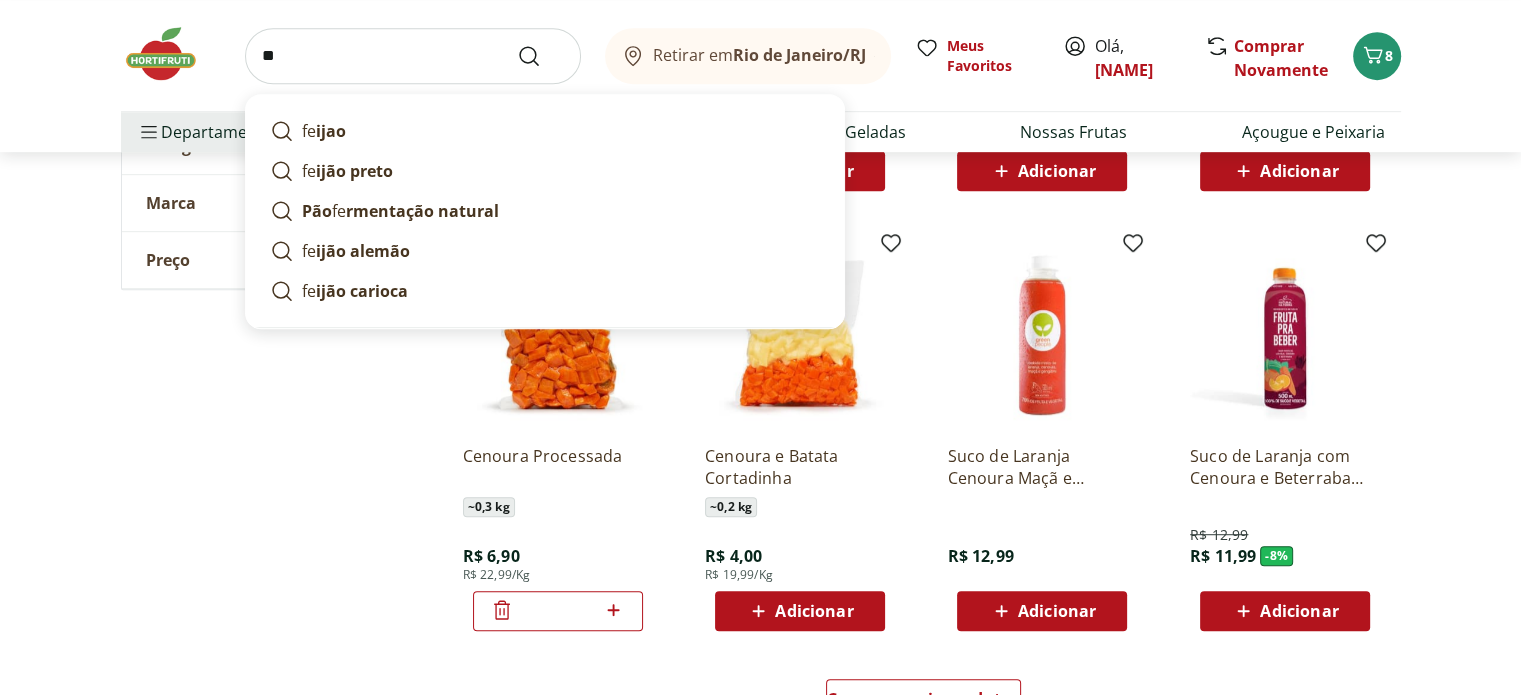 type on "*" 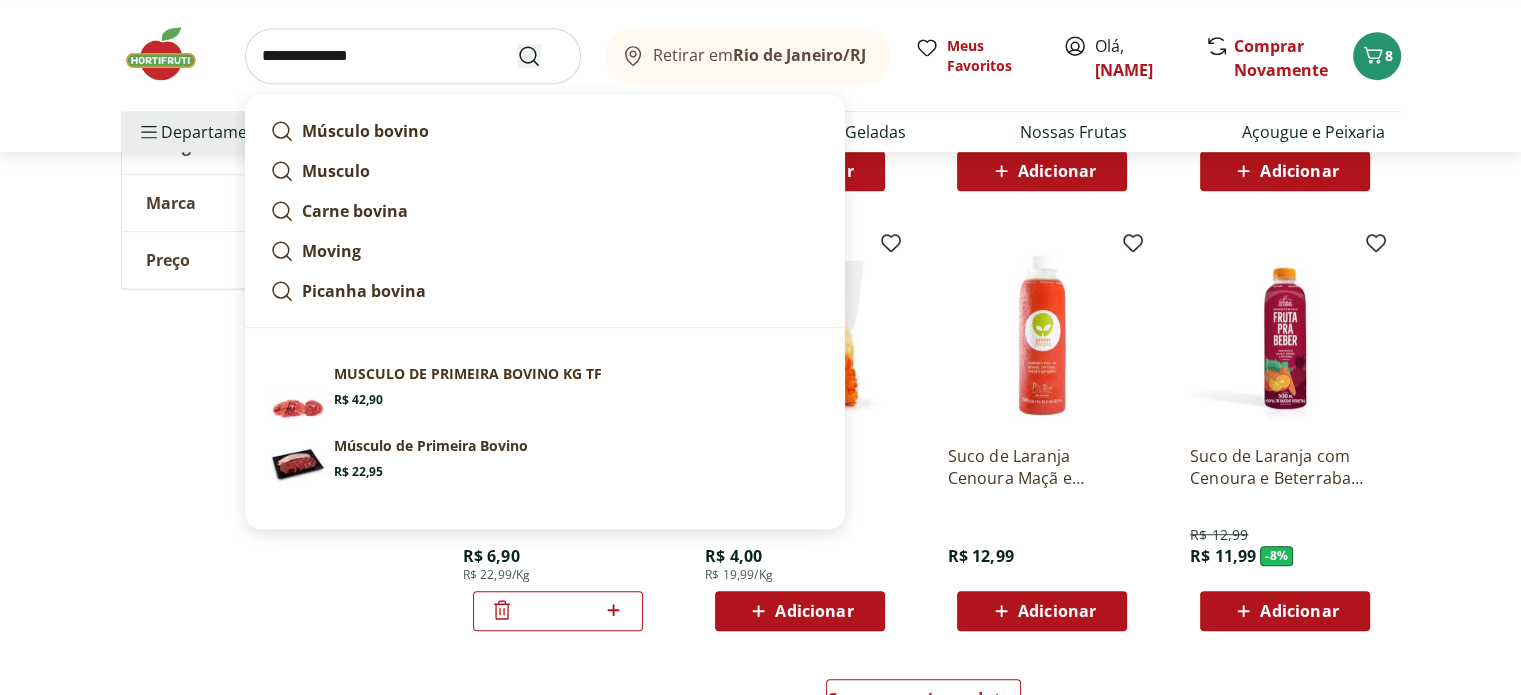 type on "**********" 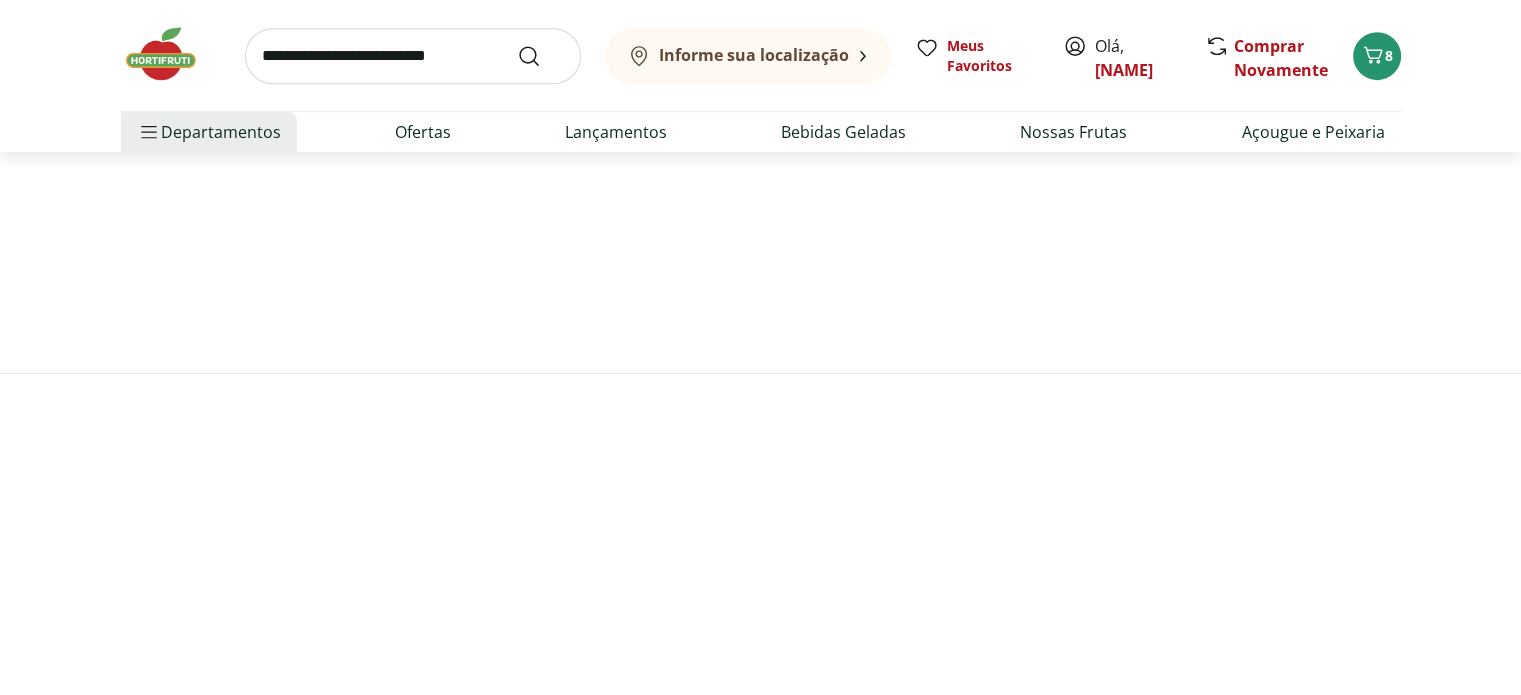 scroll, scrollTop: 0, scrollLeft: 0, axis: both 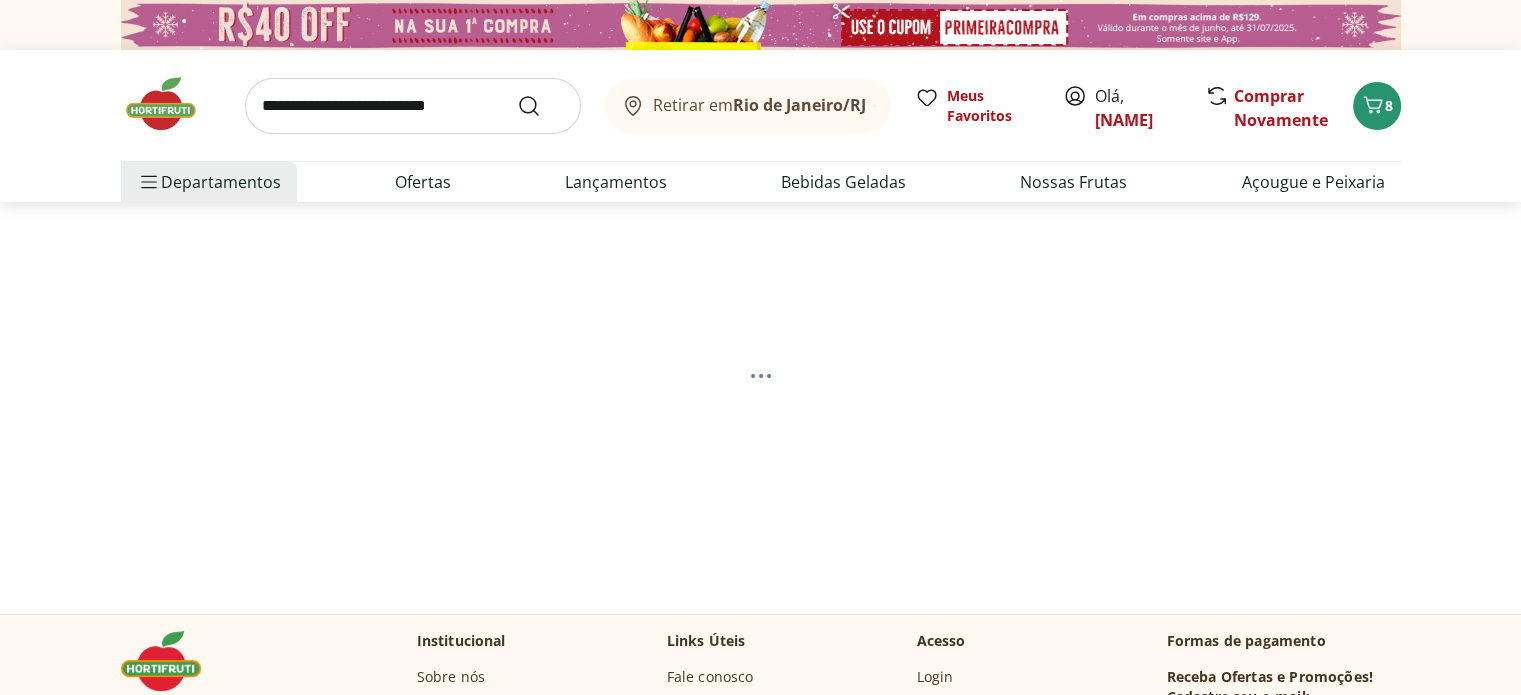 select on "**********" 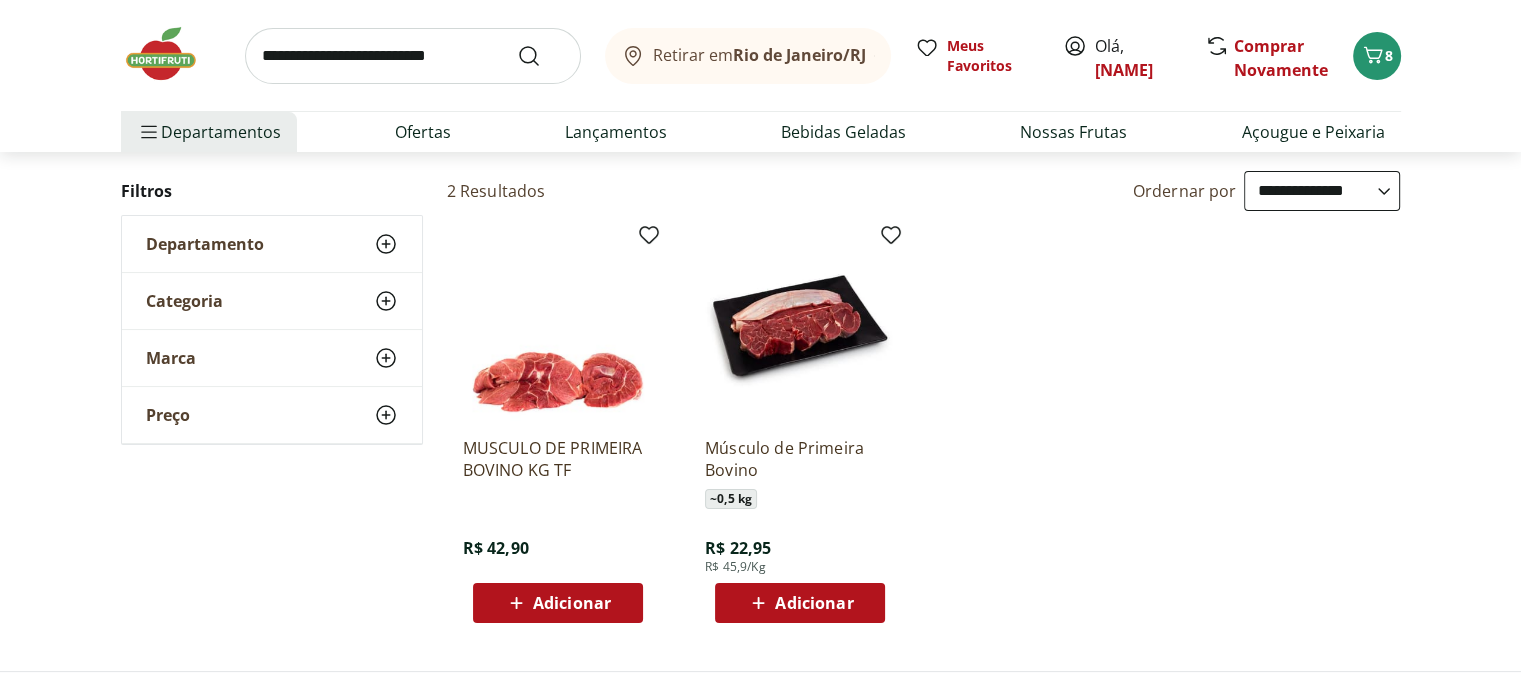 scroll, scrollTop: 202, scrollLeft: 0, axis: vertical 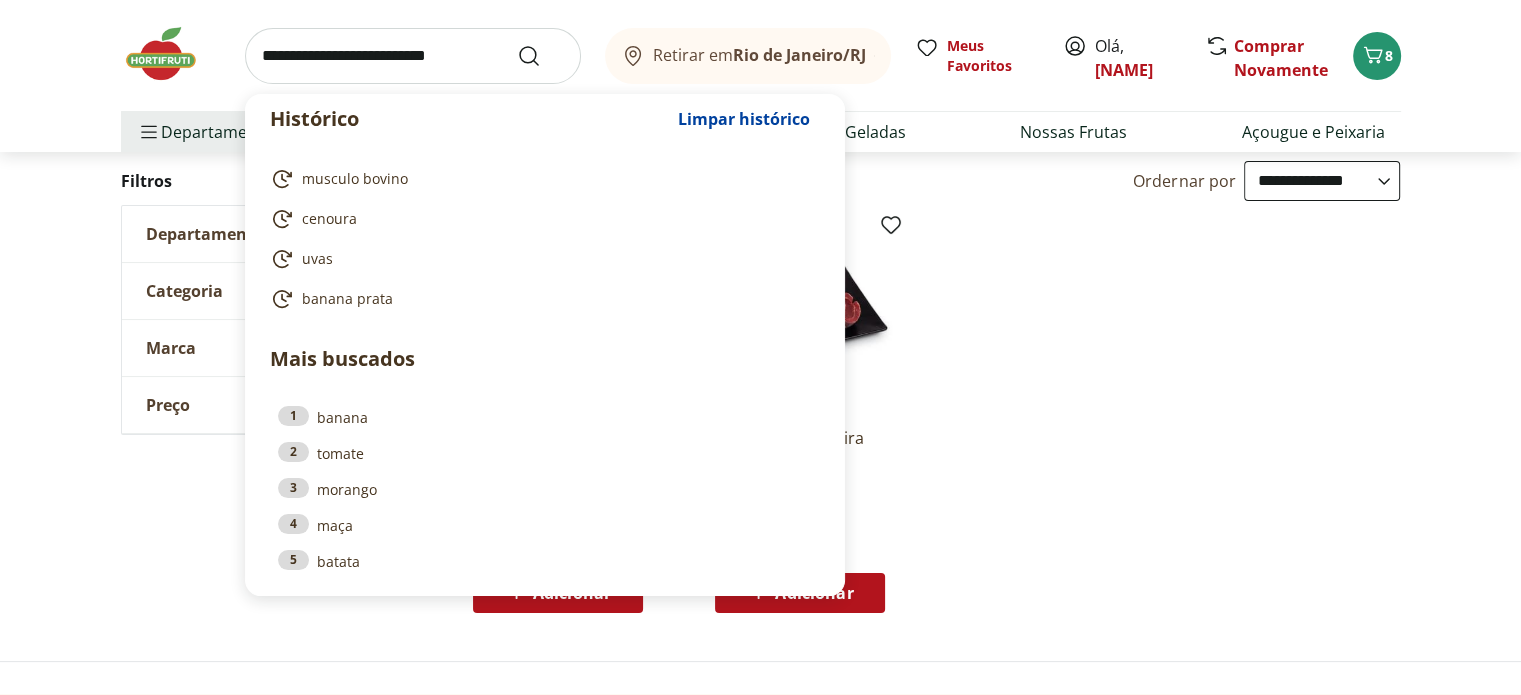 click at bounding box center [413, 56] 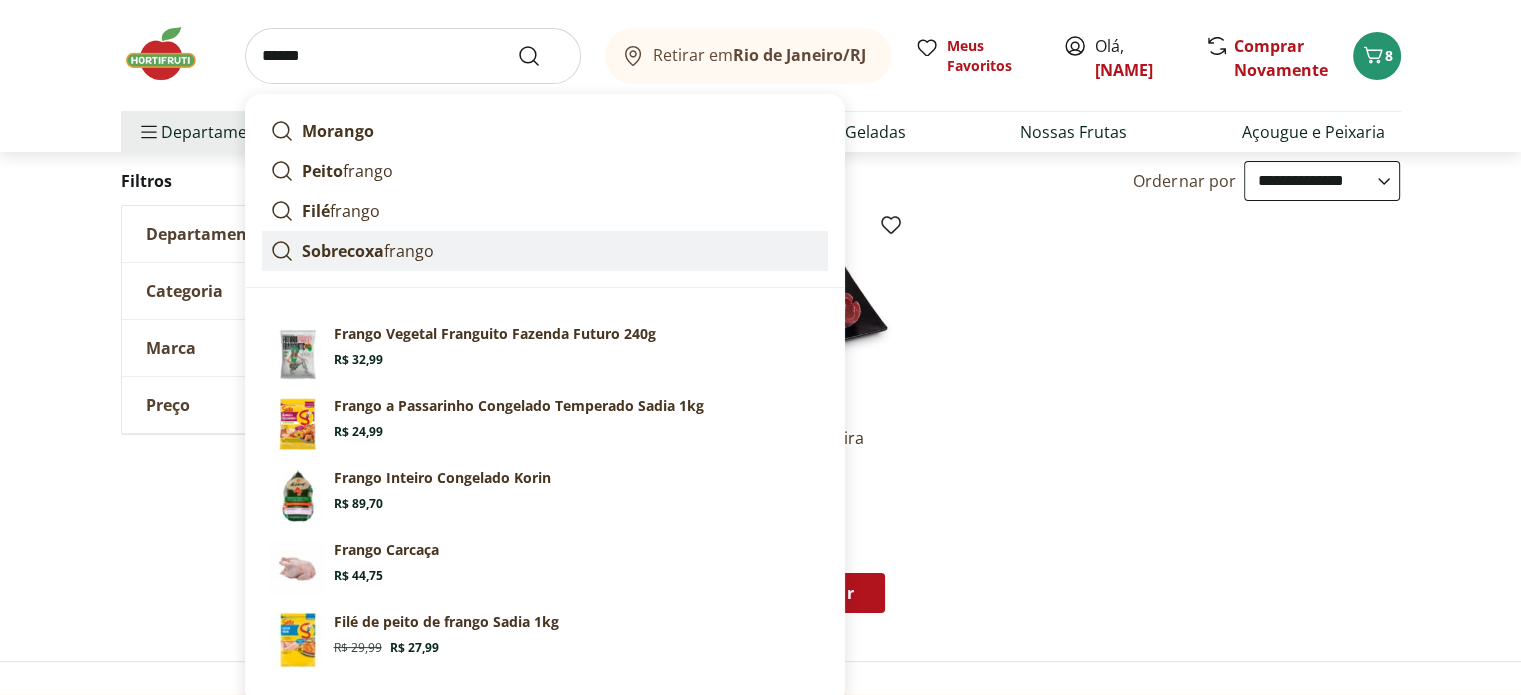 click on "Sobrecoxa" at bounding box center [343, 251] 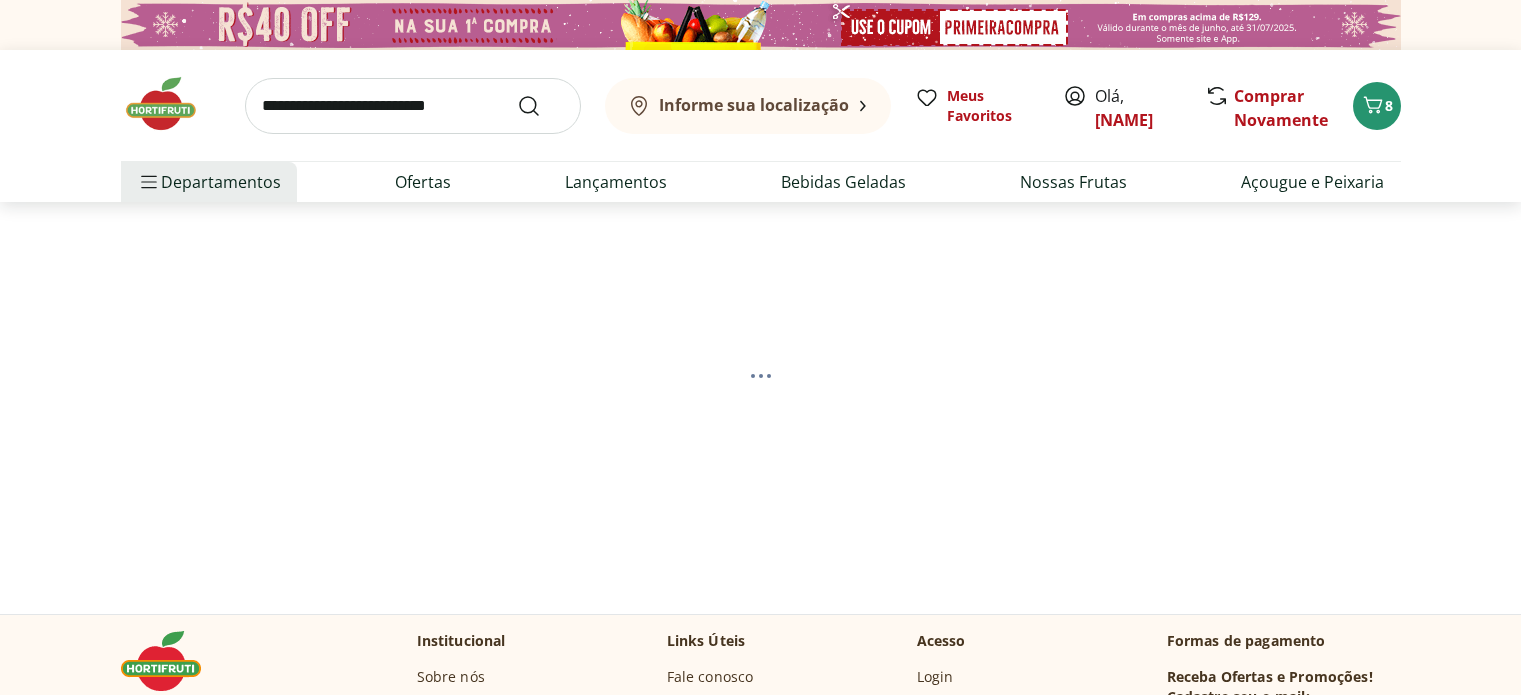 scroll, scrollTop: 0, scrollLeft: 0, axis: both 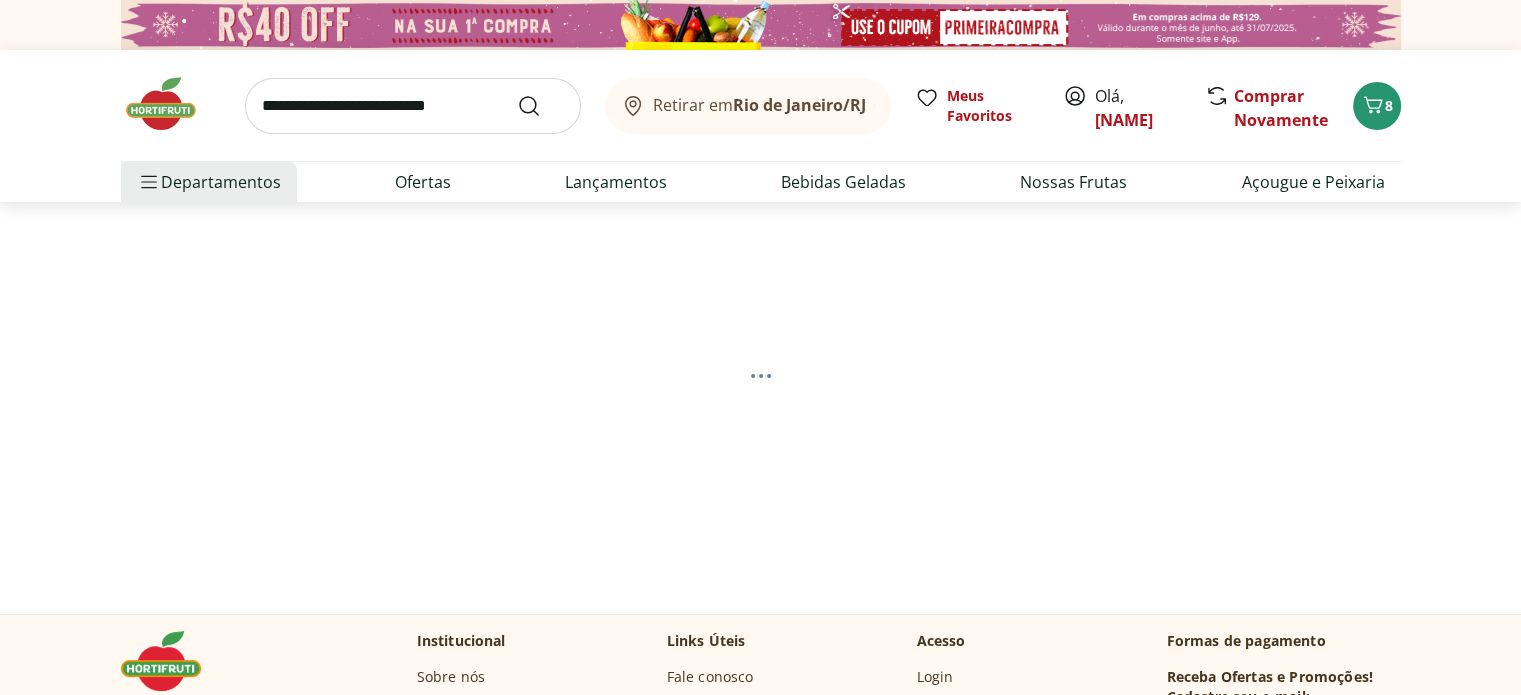 select on "**********" 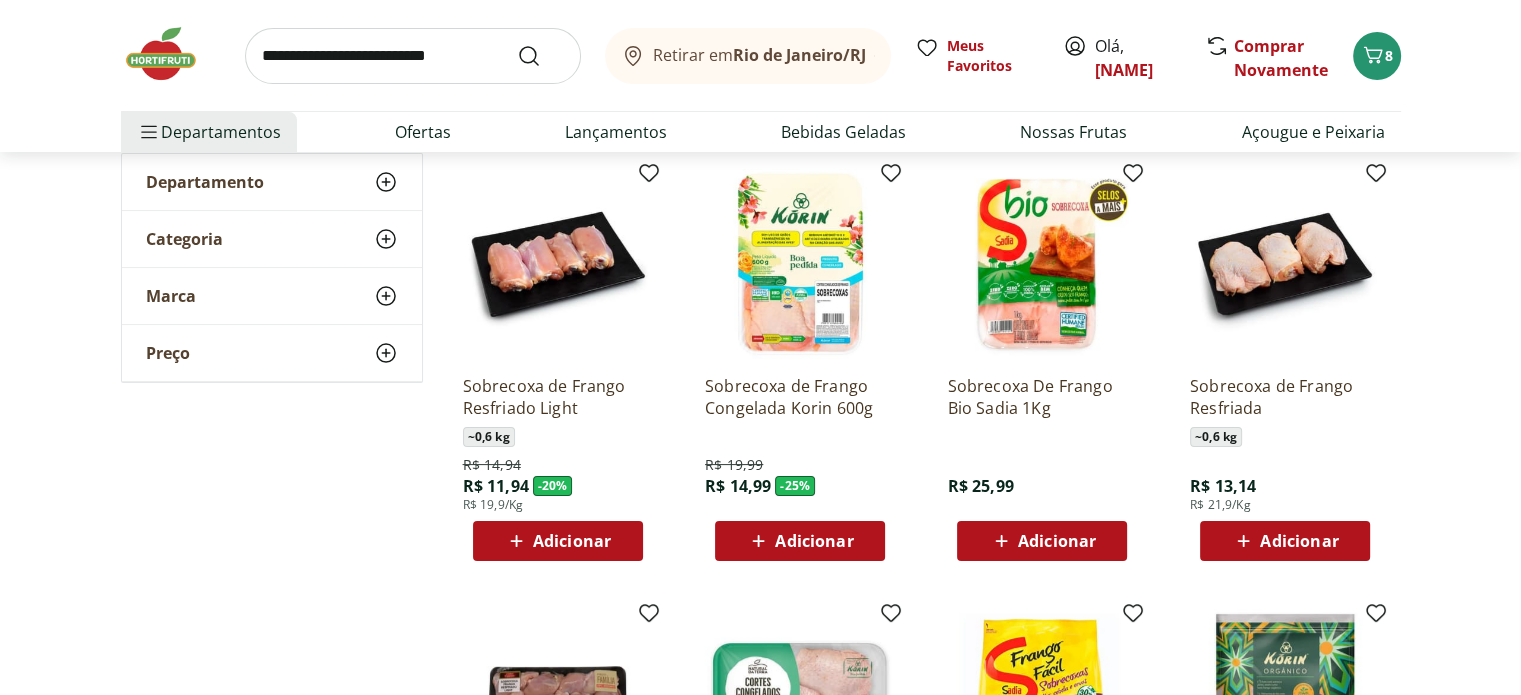 scroll, scrollTop: 246, scrollLeft: 0, axis: vertical 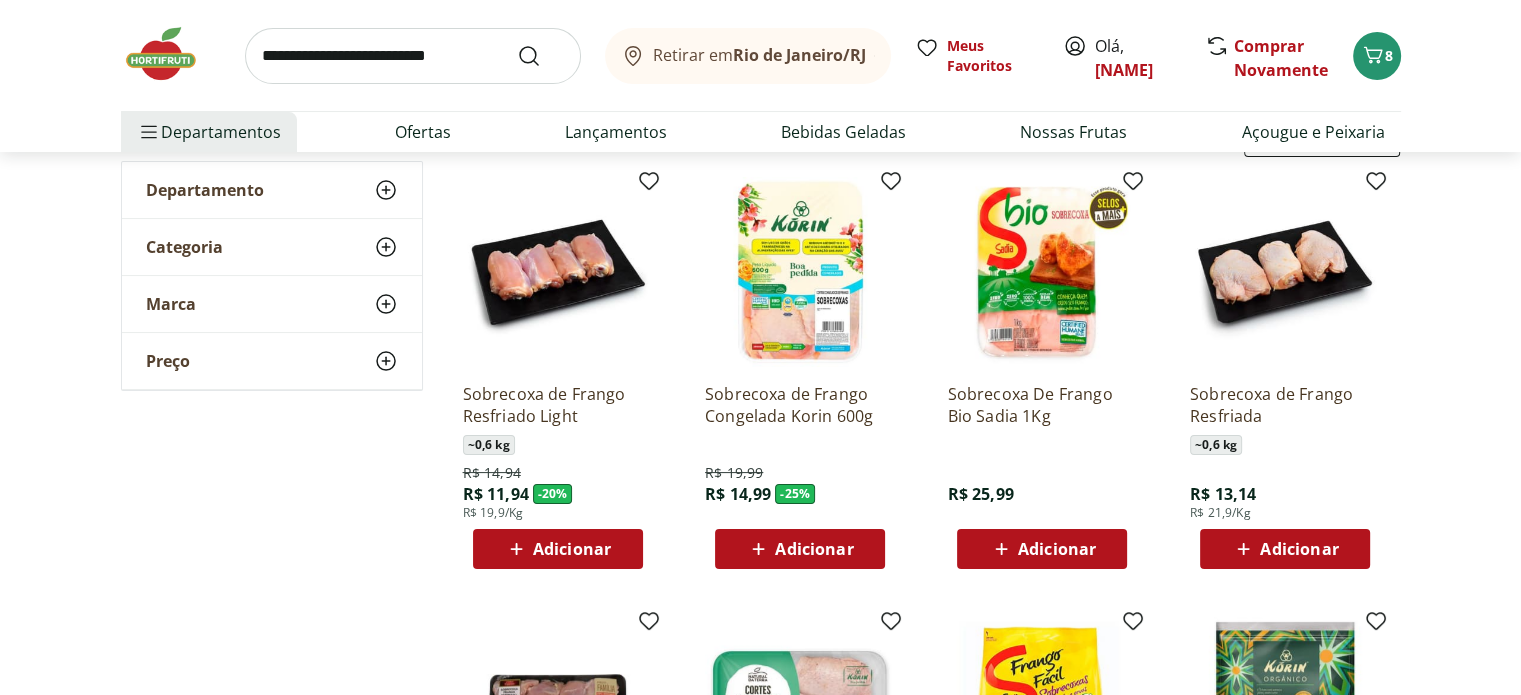 click on "Adicionar" at bounding box center (572, 549) 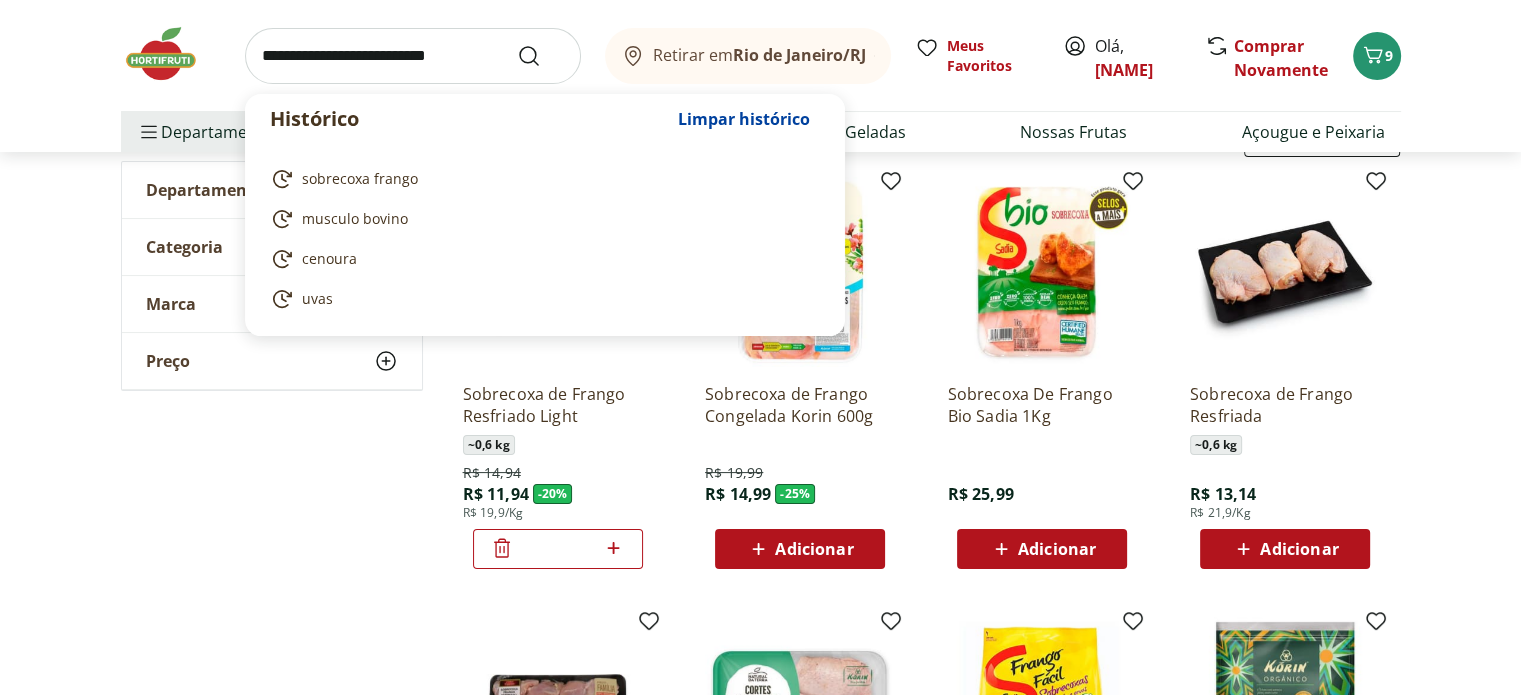 click at bounding box center [413, 56] 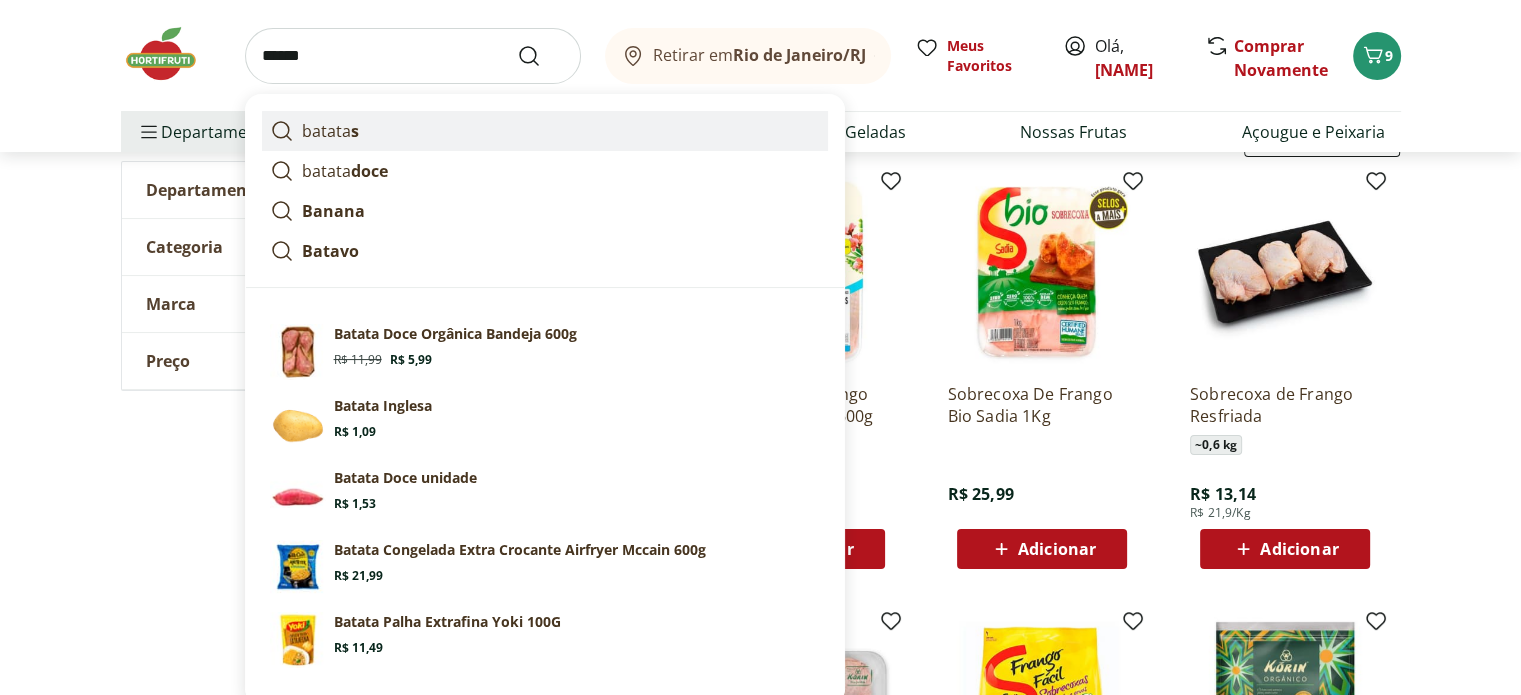 click on "batata s" at bounding box center (330, 131) 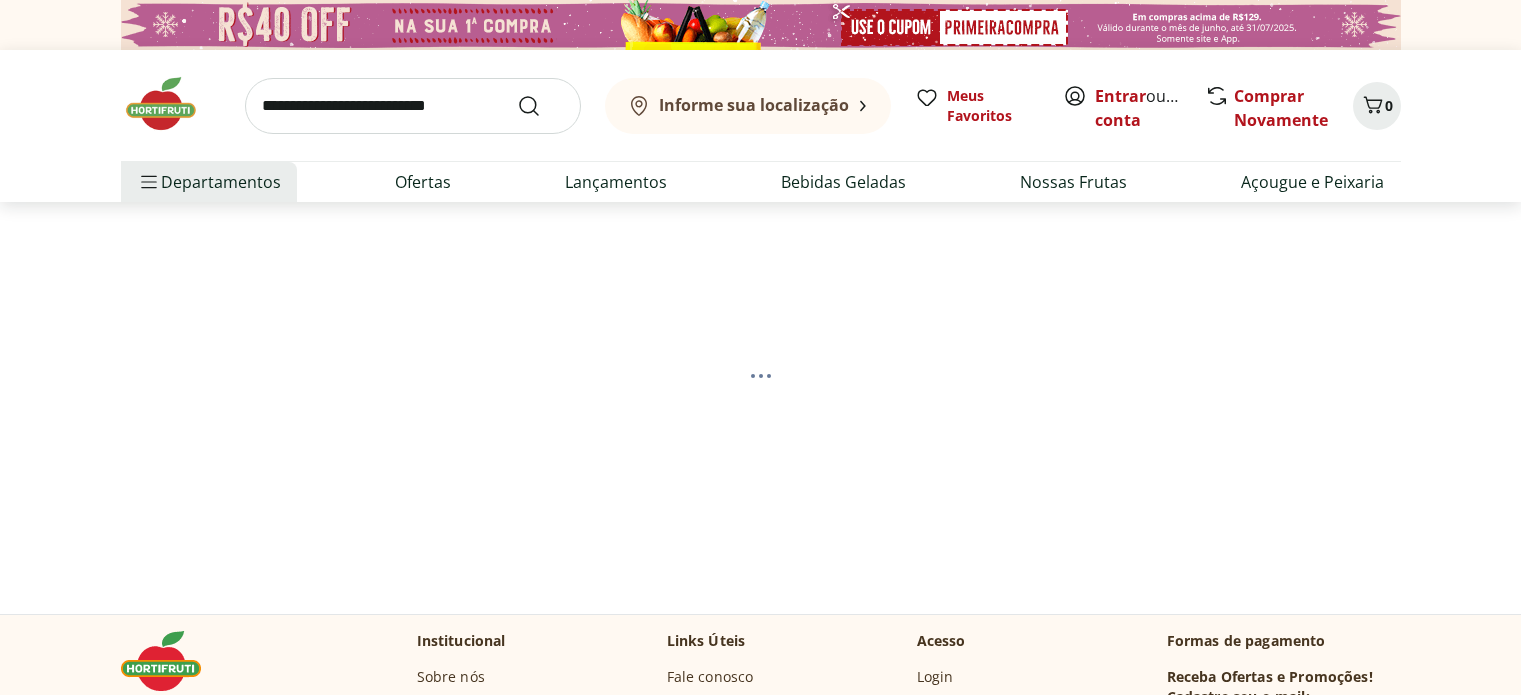 scroll, scrollTop: 0, scrollLeft: 0, axis: both 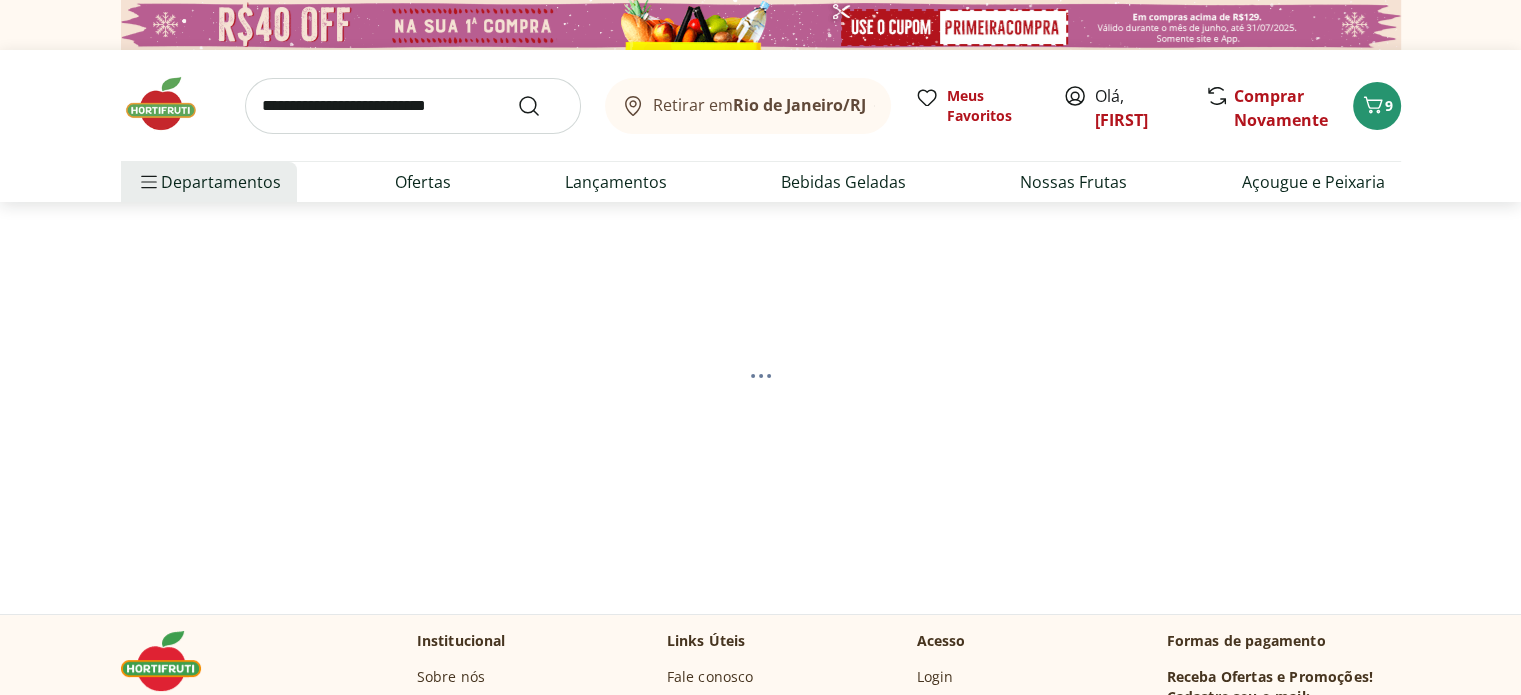 select on "**********" 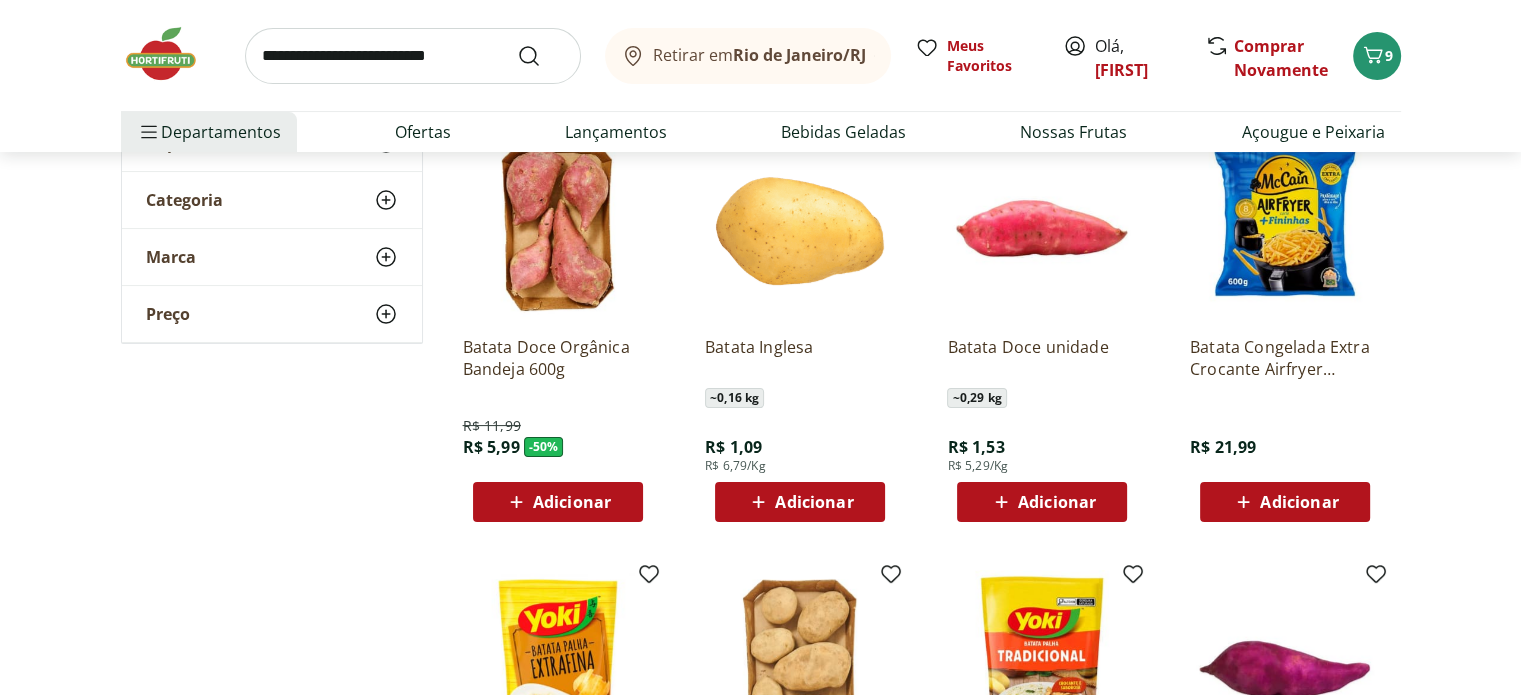 scroll, scrollTop: 288, scrollLeft: 0, axis: vertical 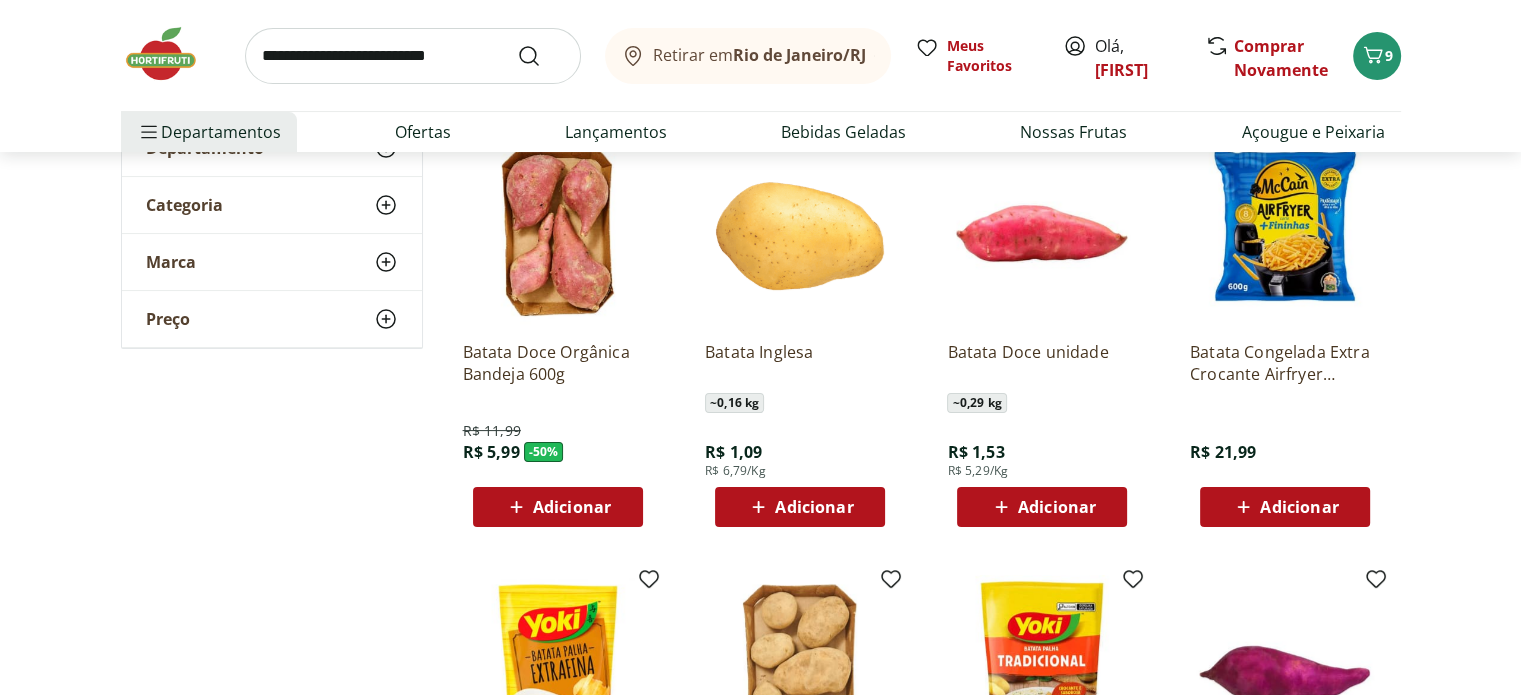 click on "Adicionar" at bounding box center [814, 507] 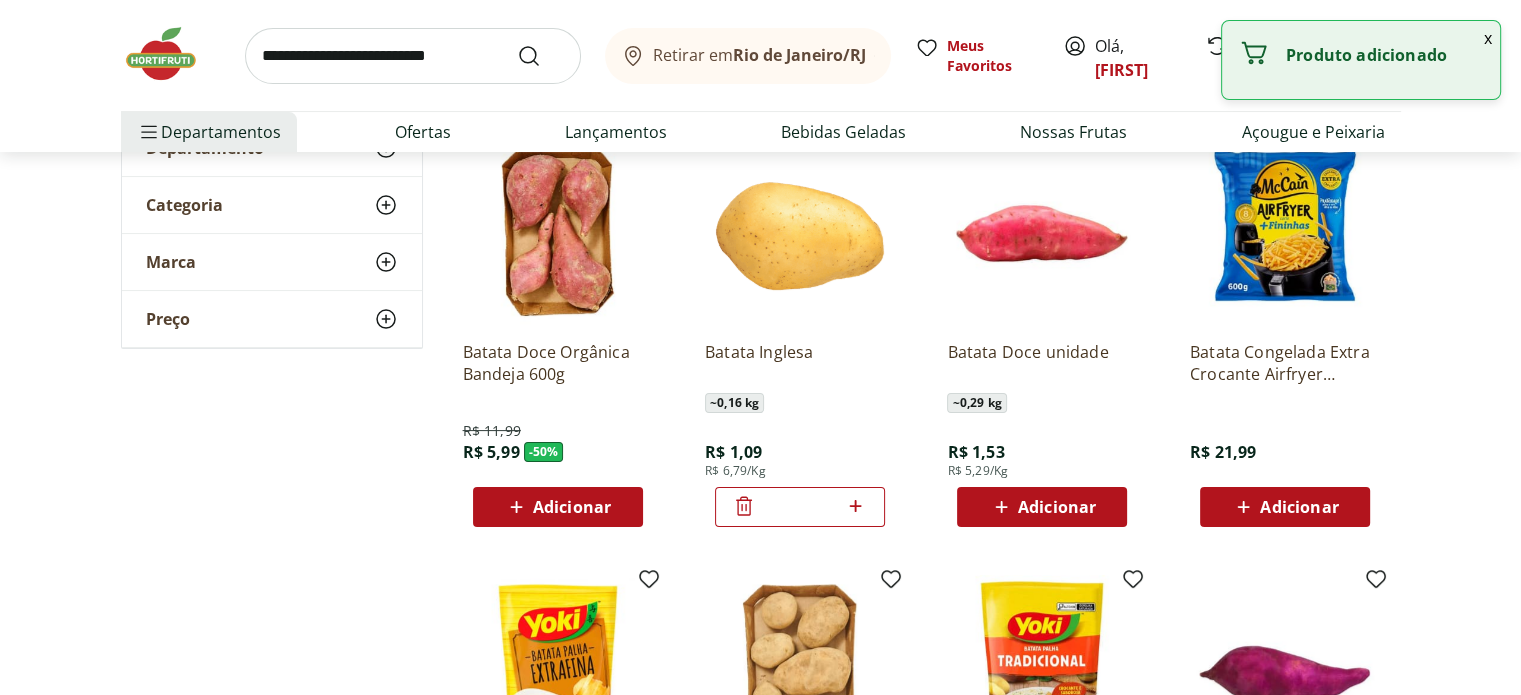 click 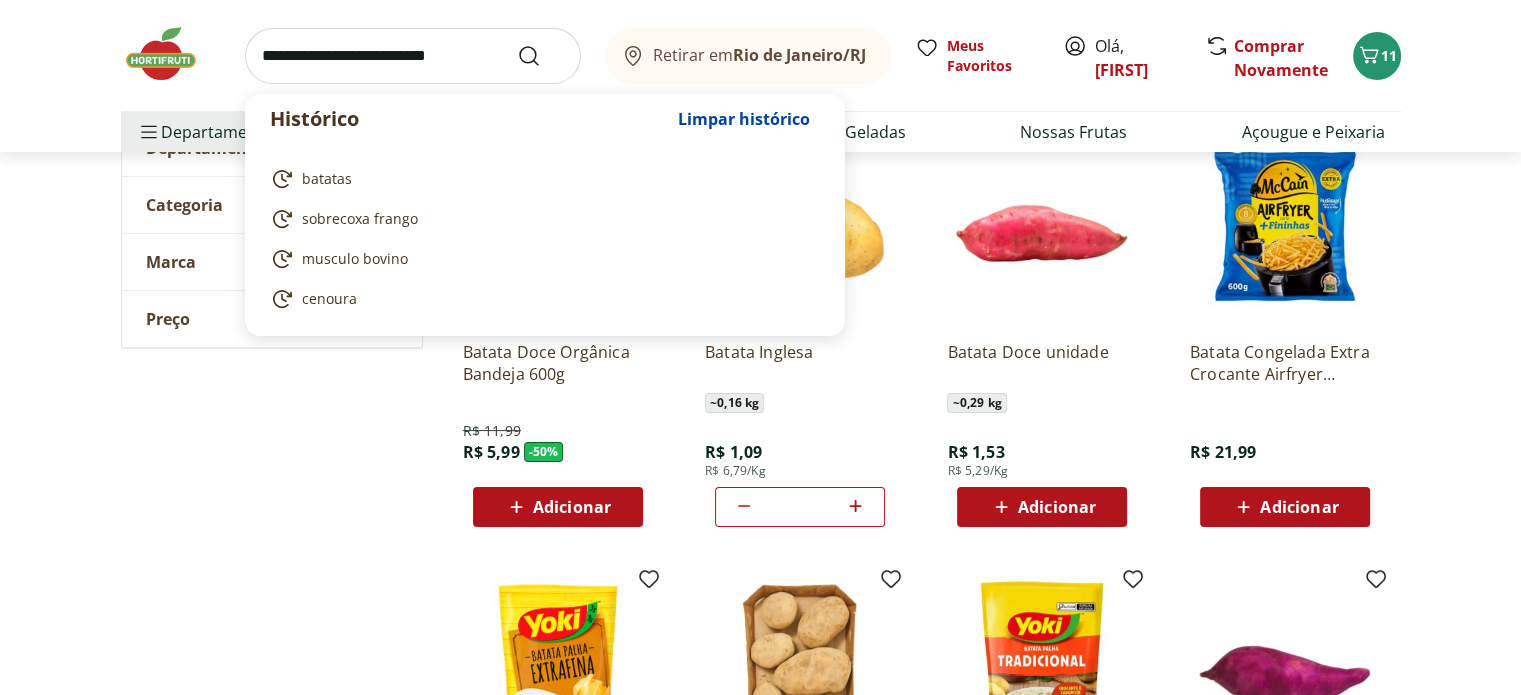 click at bounding box center [413, 56] 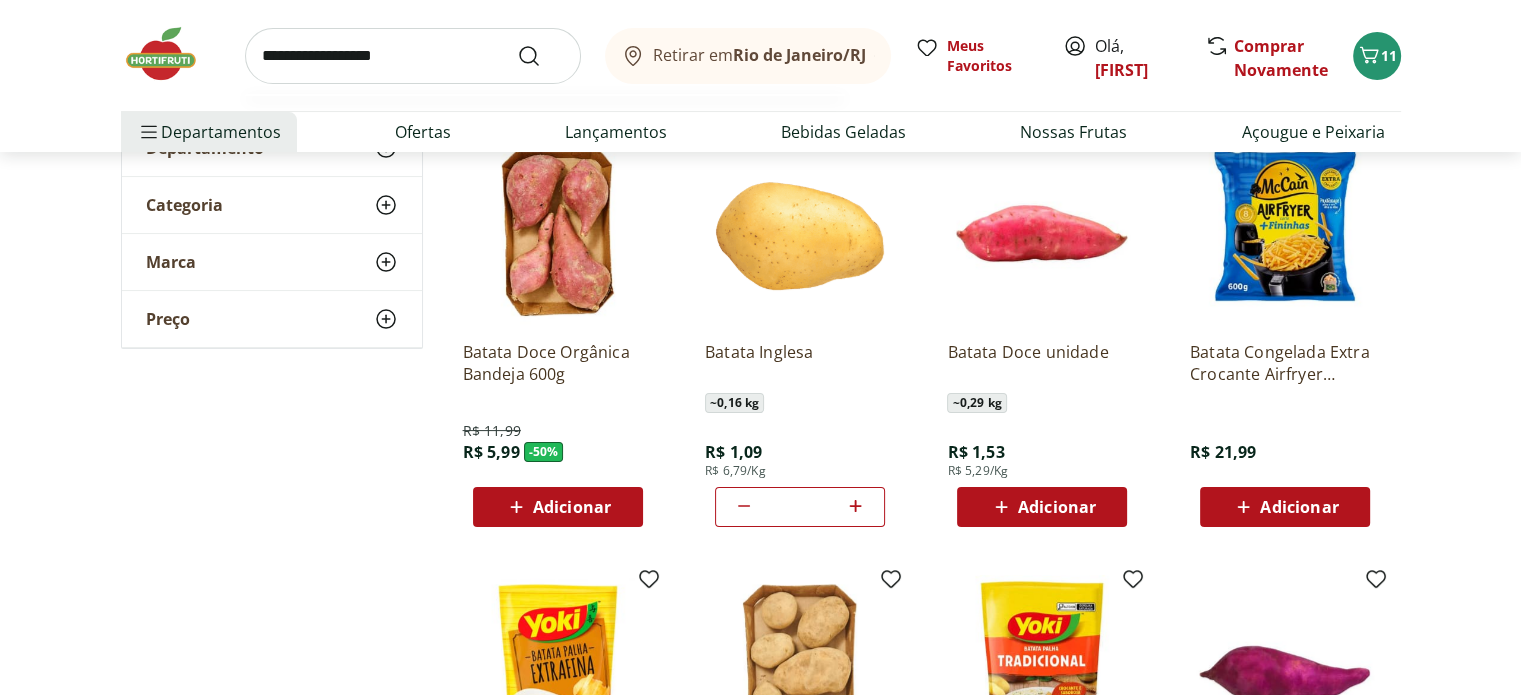 type on "**********" 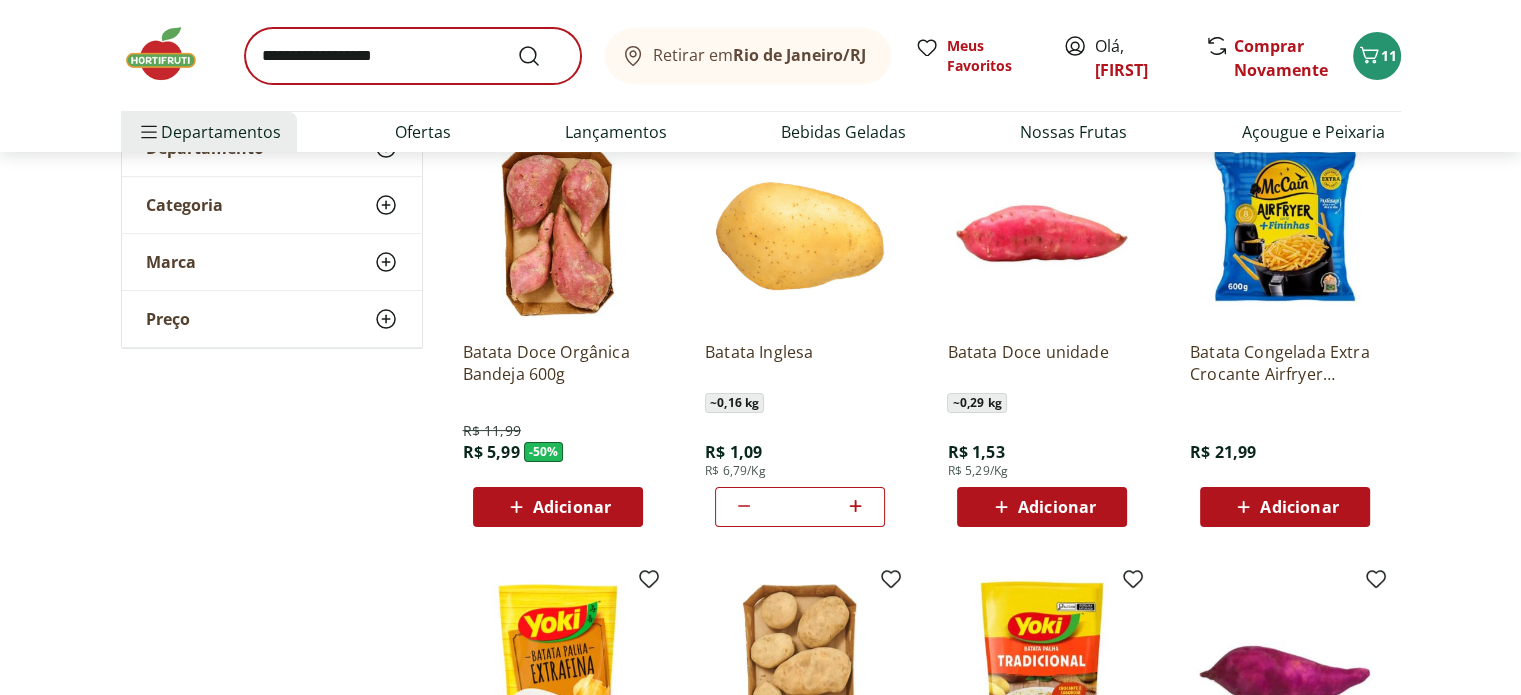 scroll, scrollTop: 0, scrollLeft: 0, axis: both 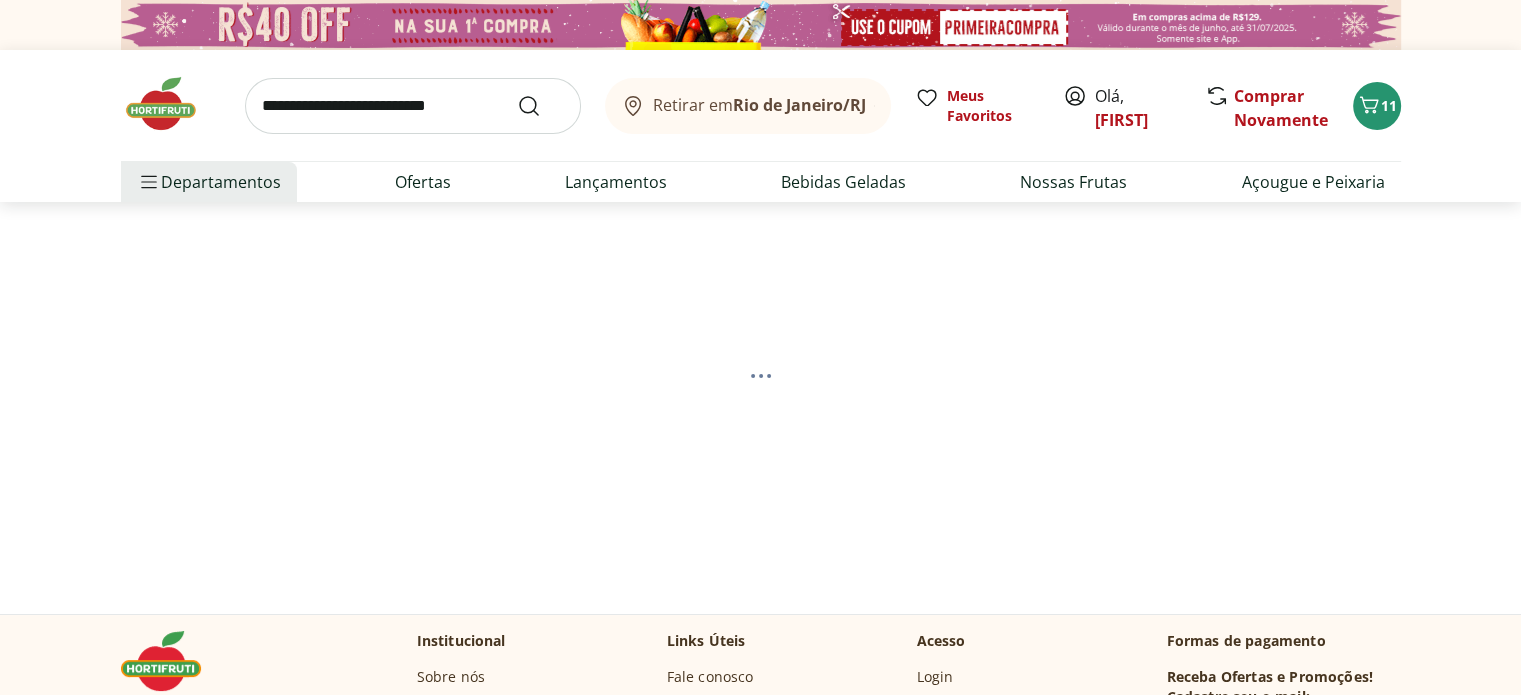 select on "**********" 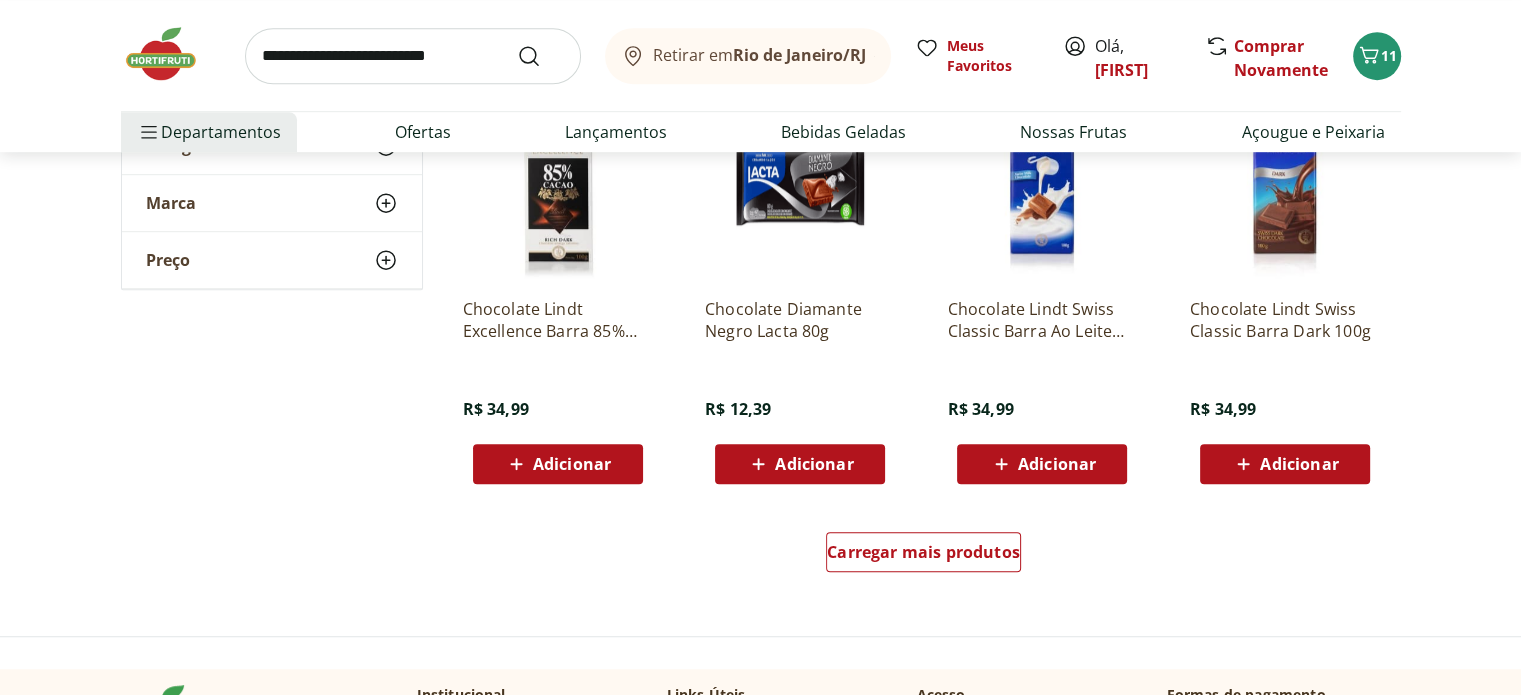 scroll, scrollTop: 1216, scrollLeft: 0, axis: vertical 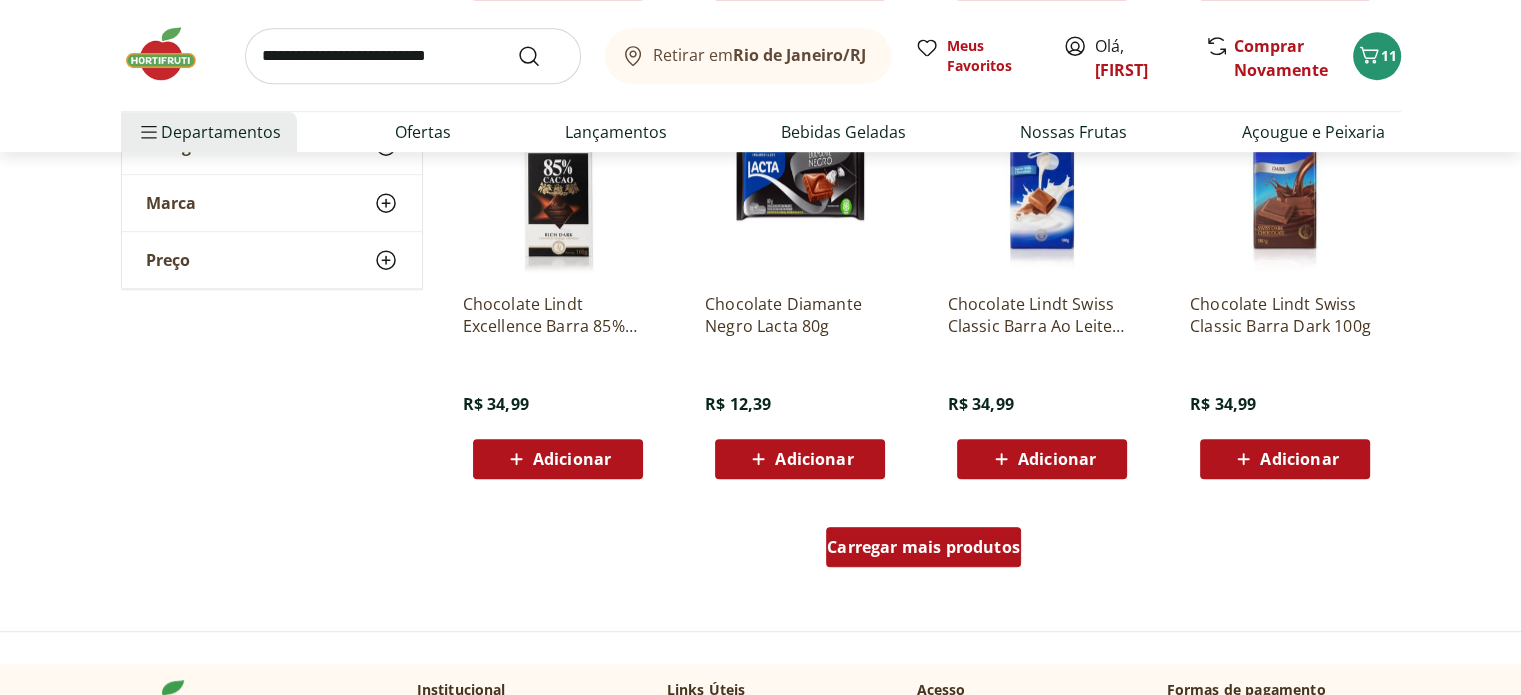 click on "Carregar mais produtos" at bounding box center (923, 547) 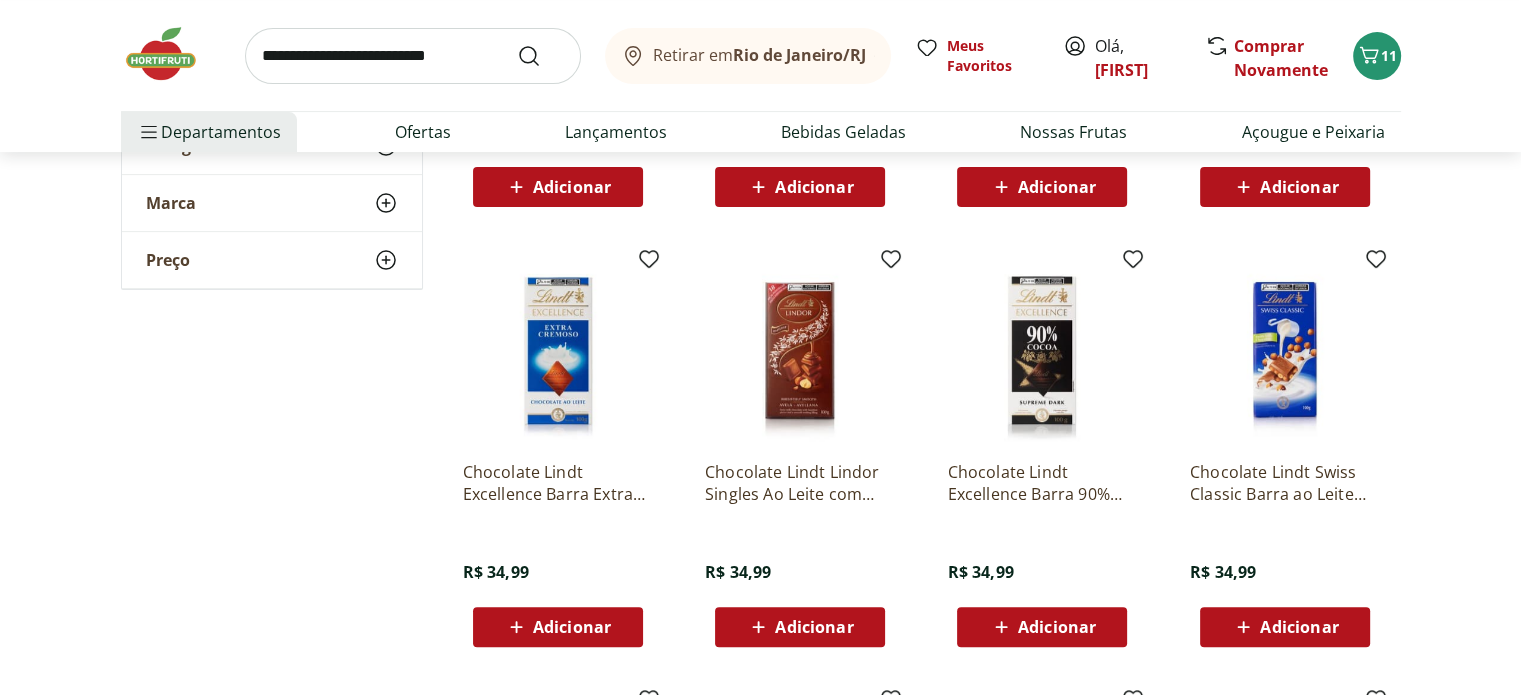 scroll, scrollTop: 601, scrollLeft: 0, axis: vertical 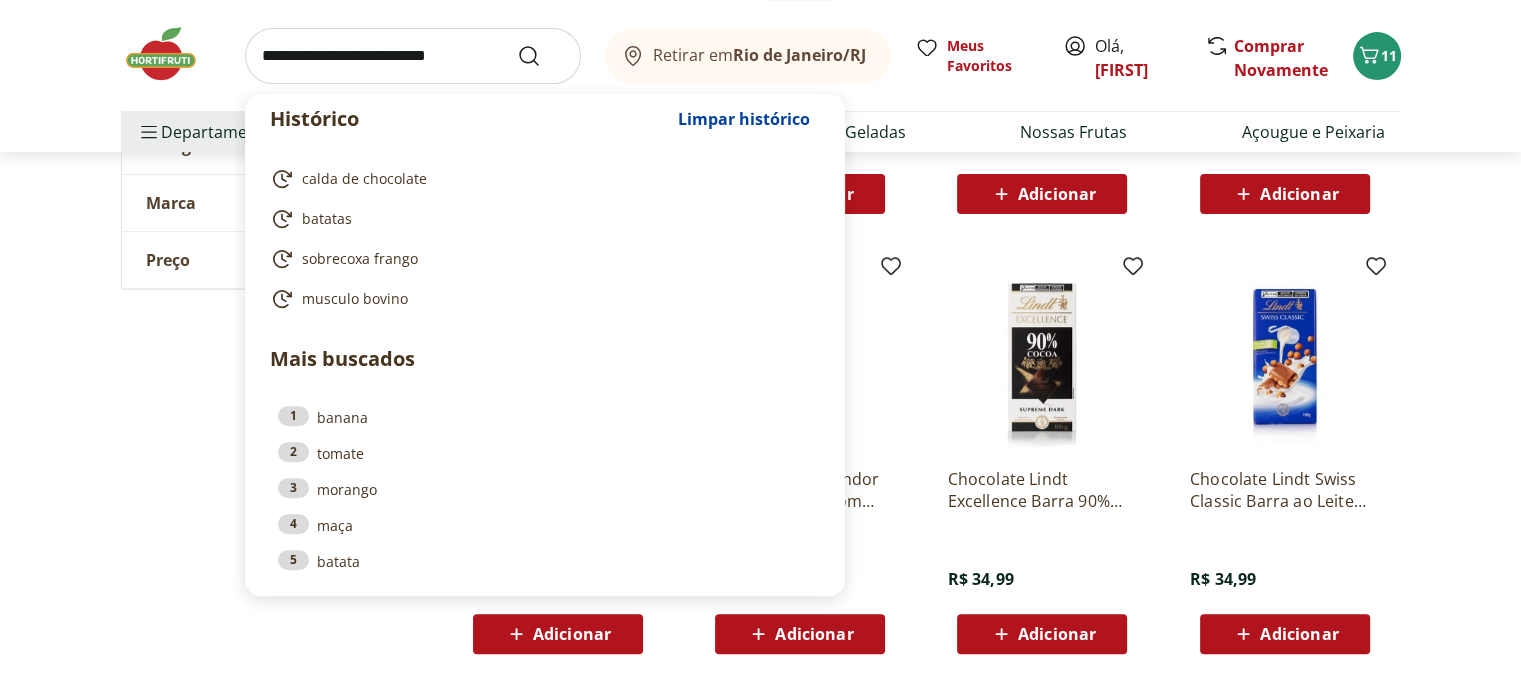 click at bounding box center [413, 56] 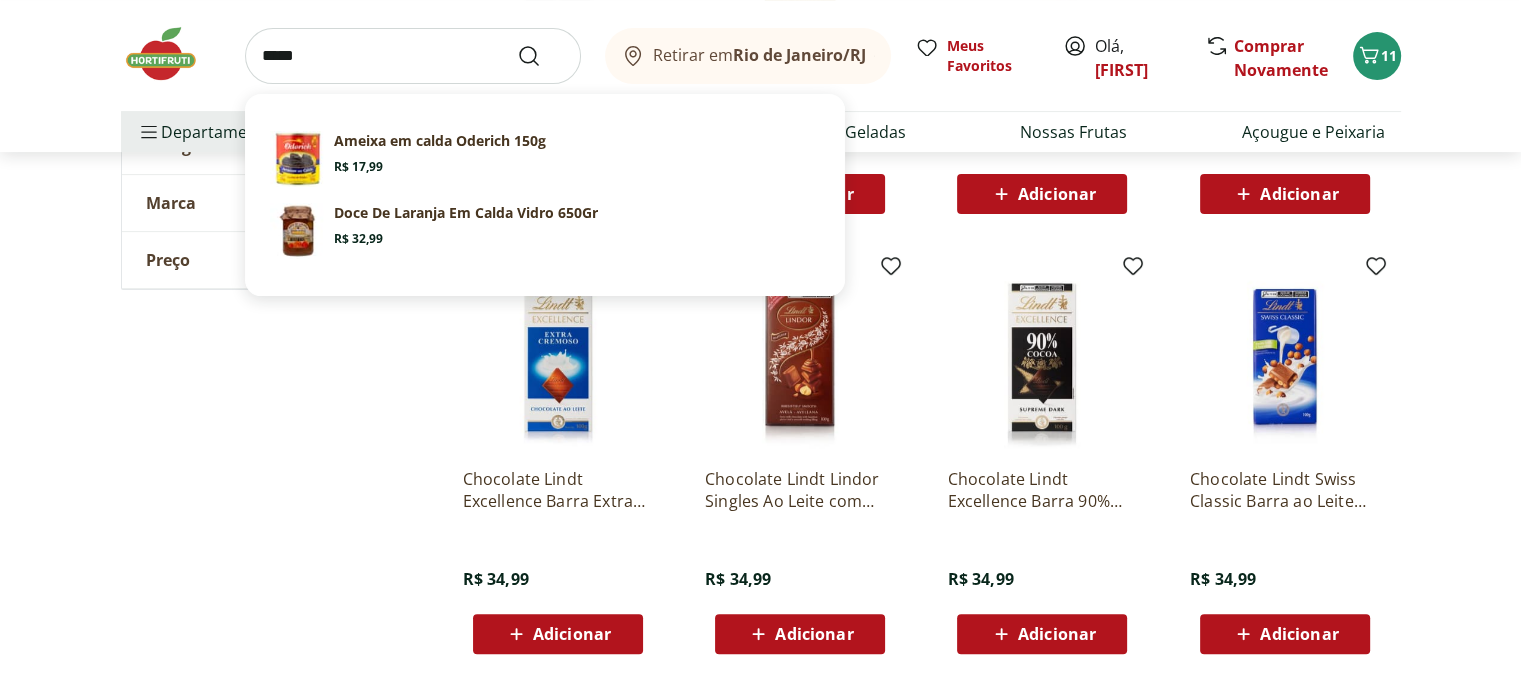 type on "*****" 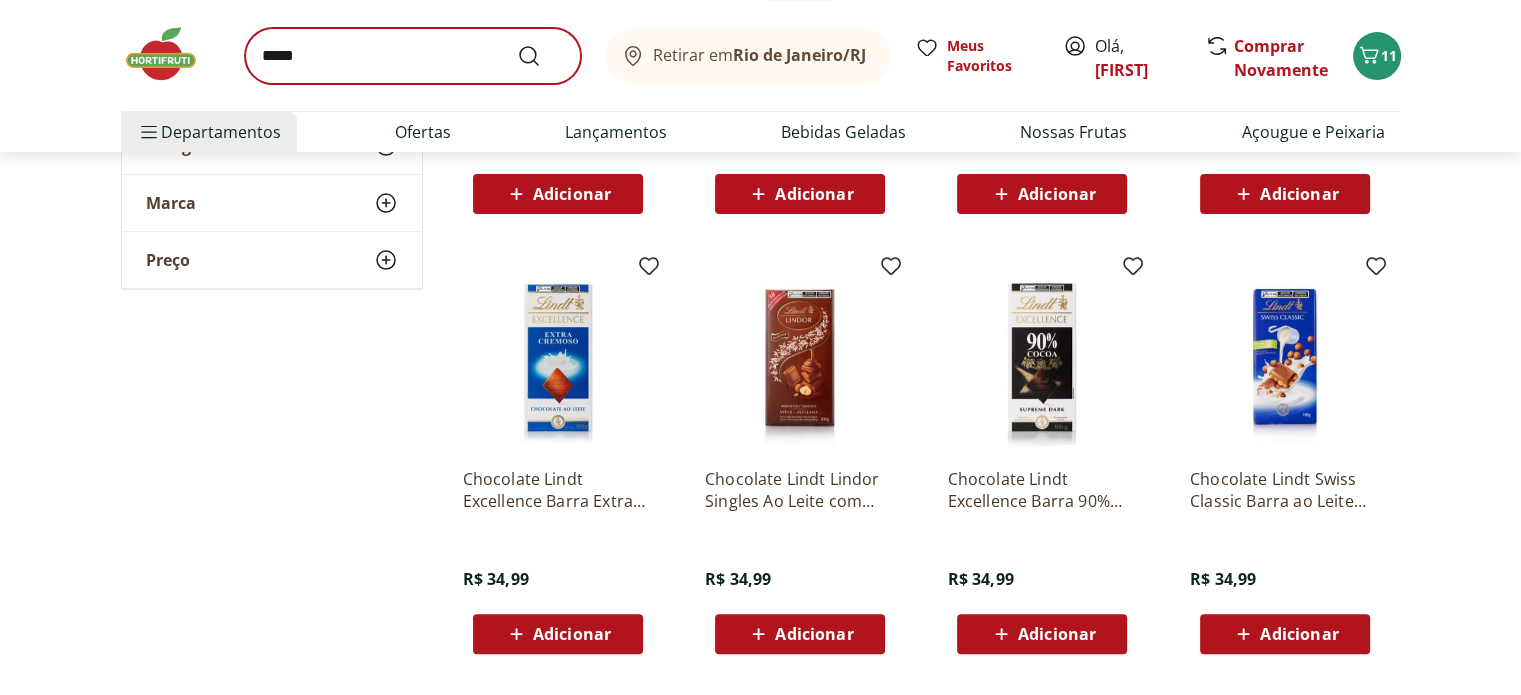 scroll, scrollTop: 0, scrollLeft: 0, axis: both 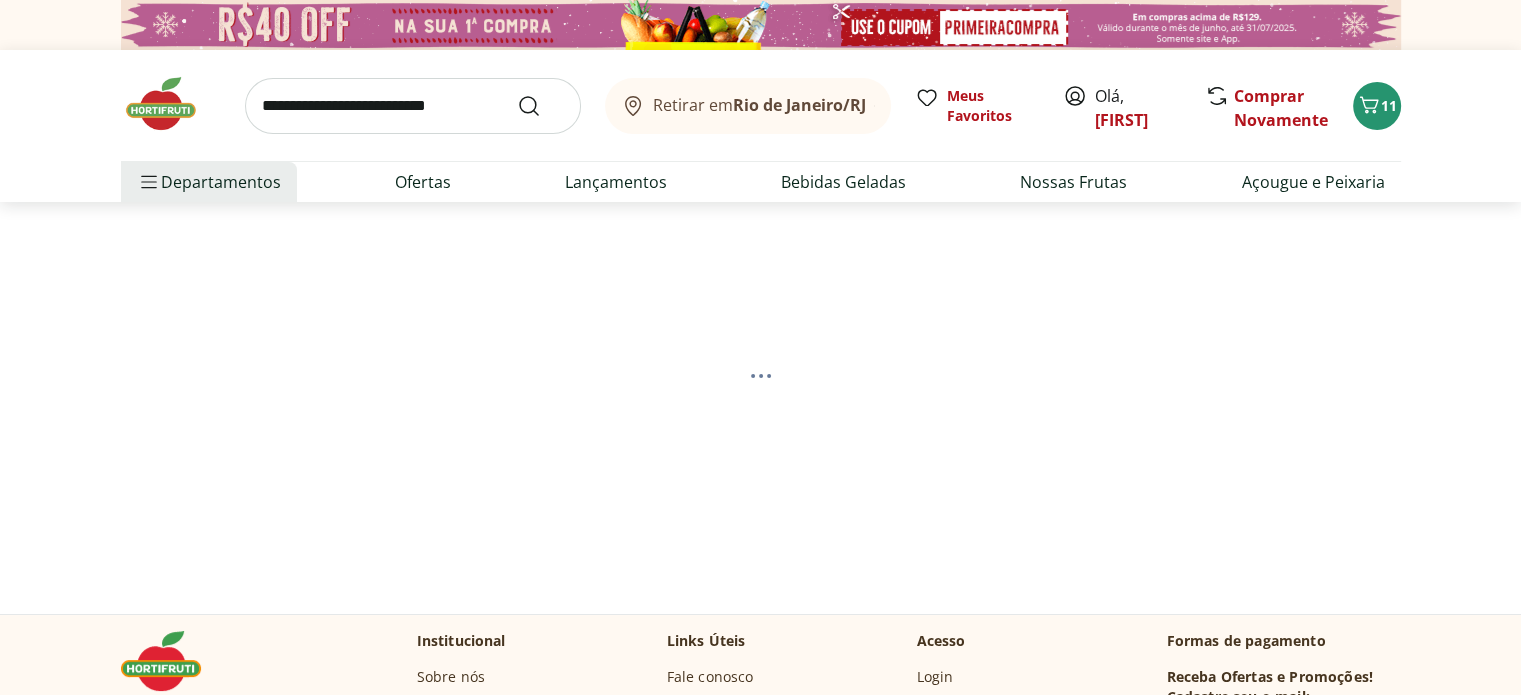 select on "**********" 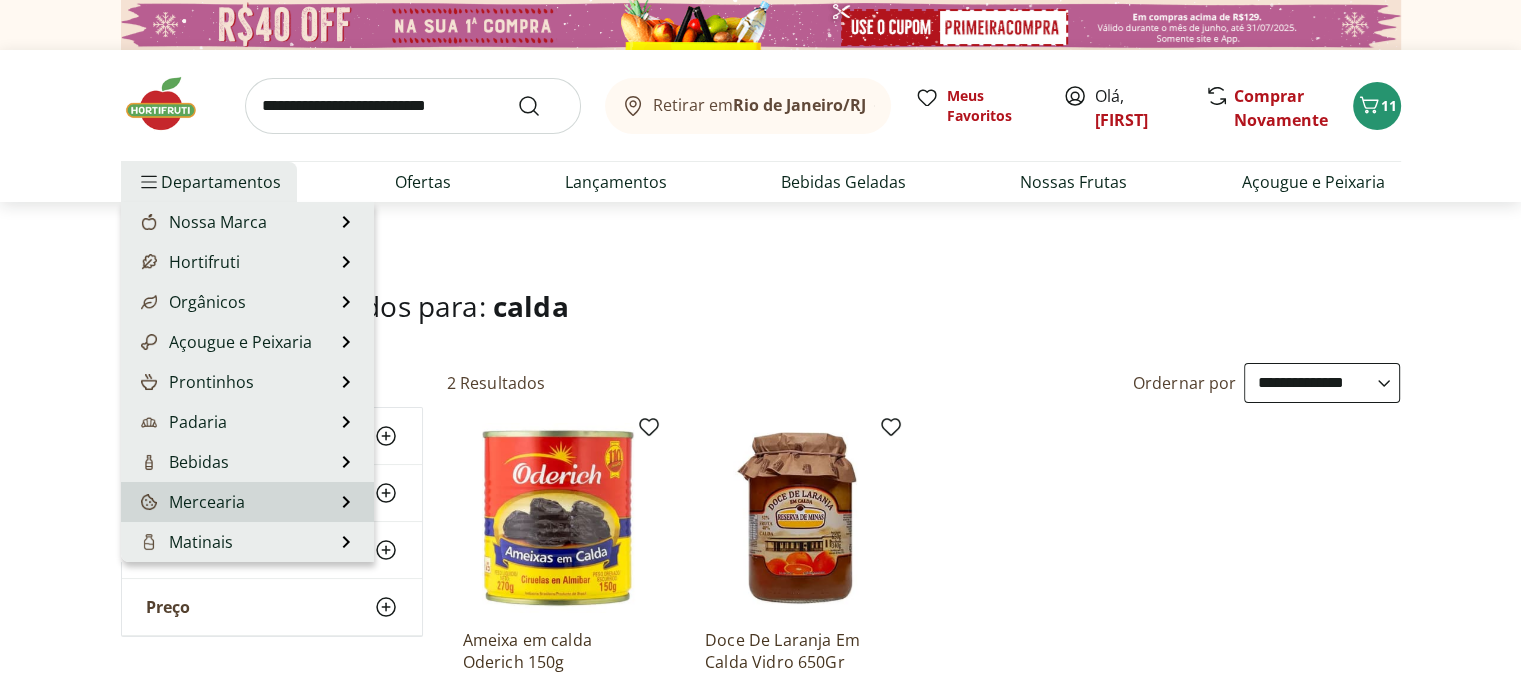 click on "Mercearia Mercearia Ver tudo do departamento Arroz e Feijão Atomatados e Molhos Azeite Biscoitos e Snacks Bomboniere Cereais Saudáveis Culinária Doce Doces e Sobremesas Enlatados e Conservas Grãos e Farináceos Massas Nutrição Infantil Óleo e Vinagre Temperos e Condimentos" at bounding box center [247, 502] 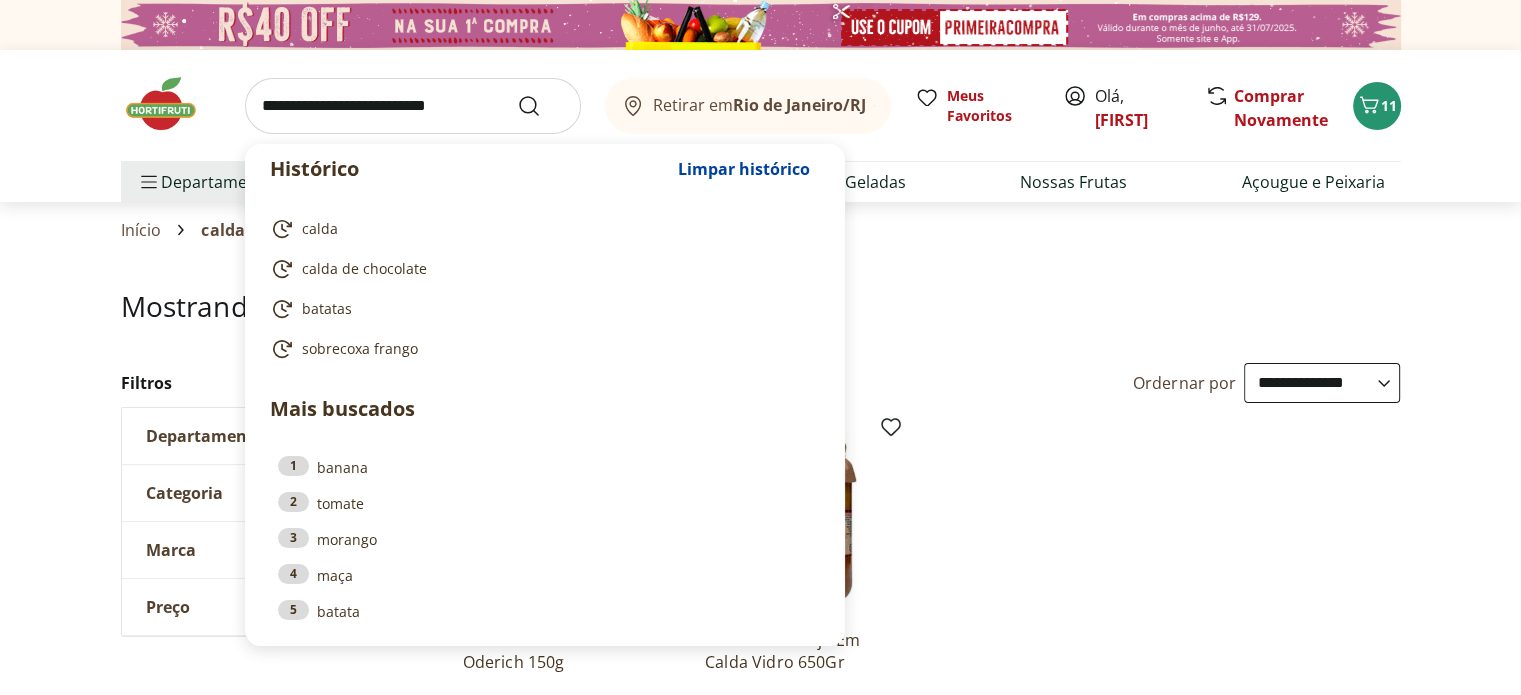 click at bounding box center [413, 106] 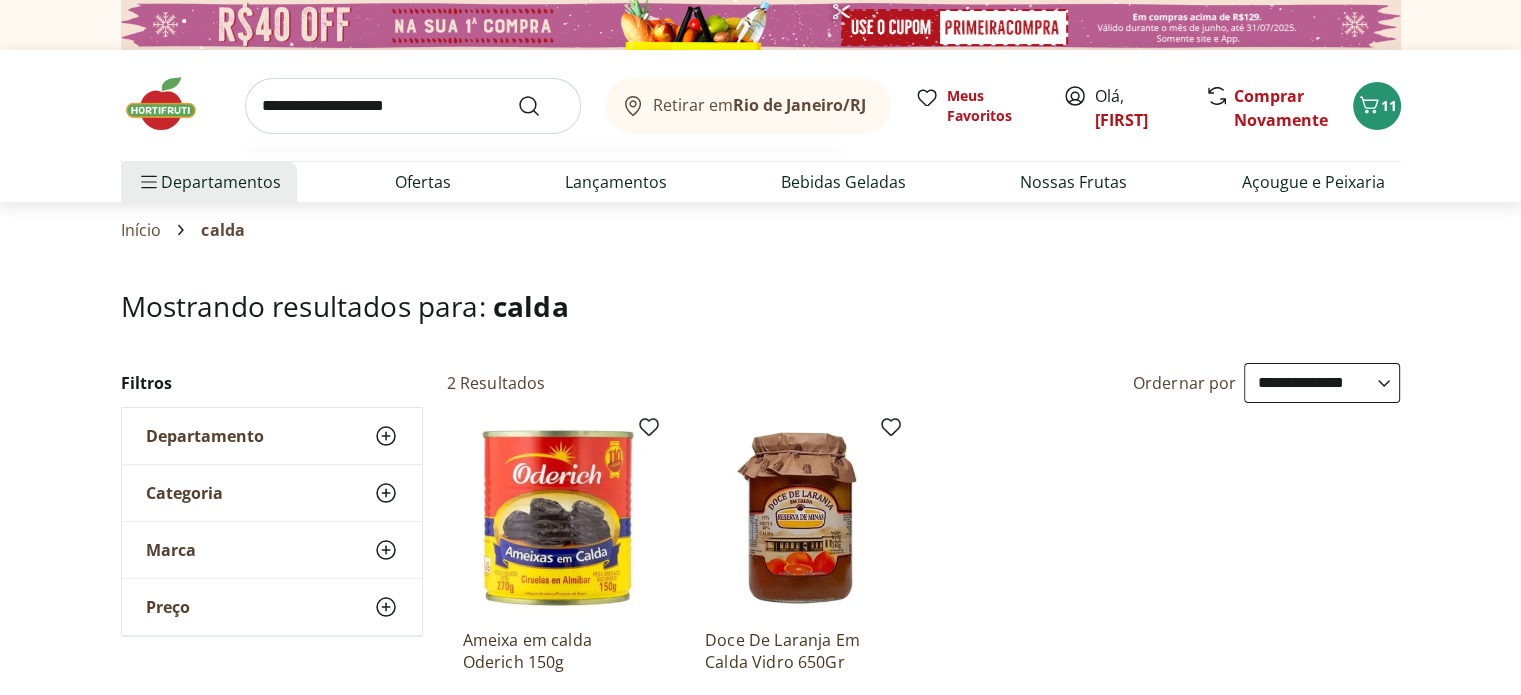 type on "**********" 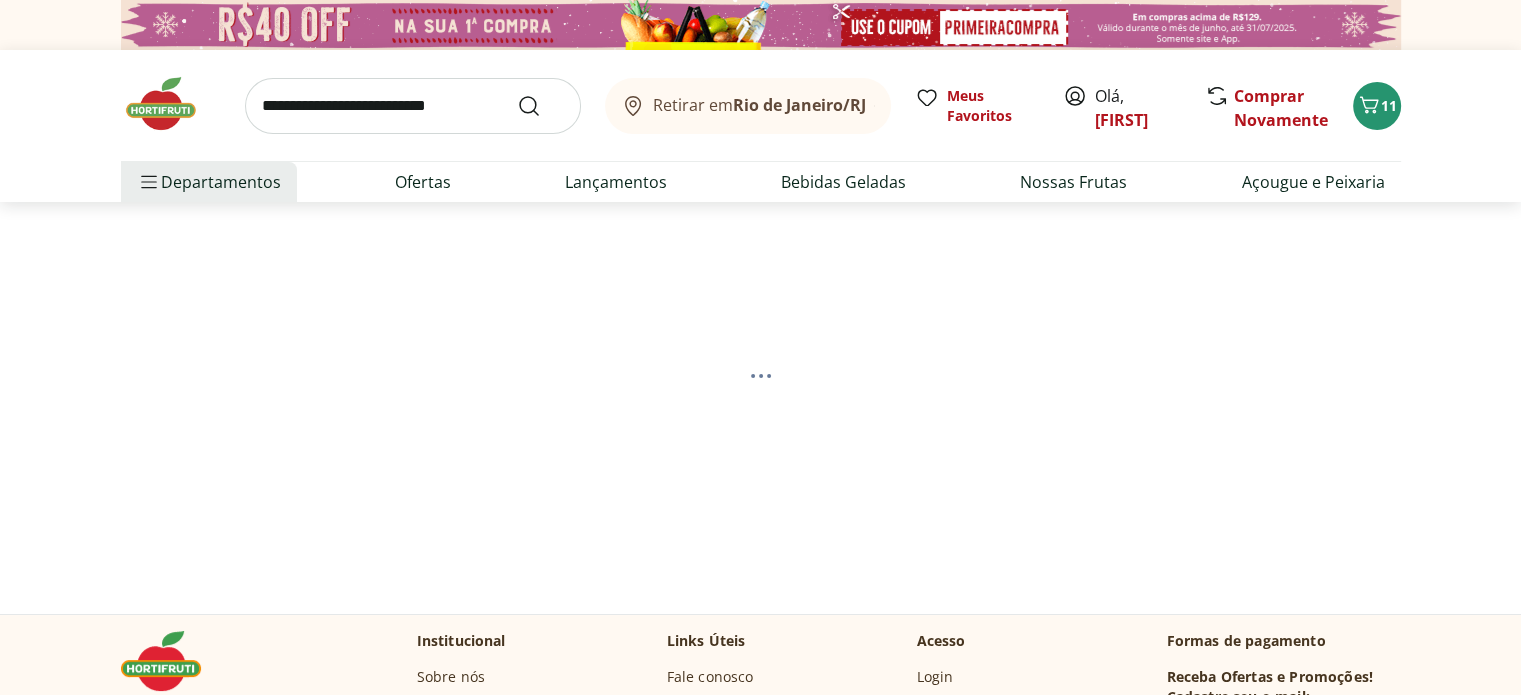 select on "**********" 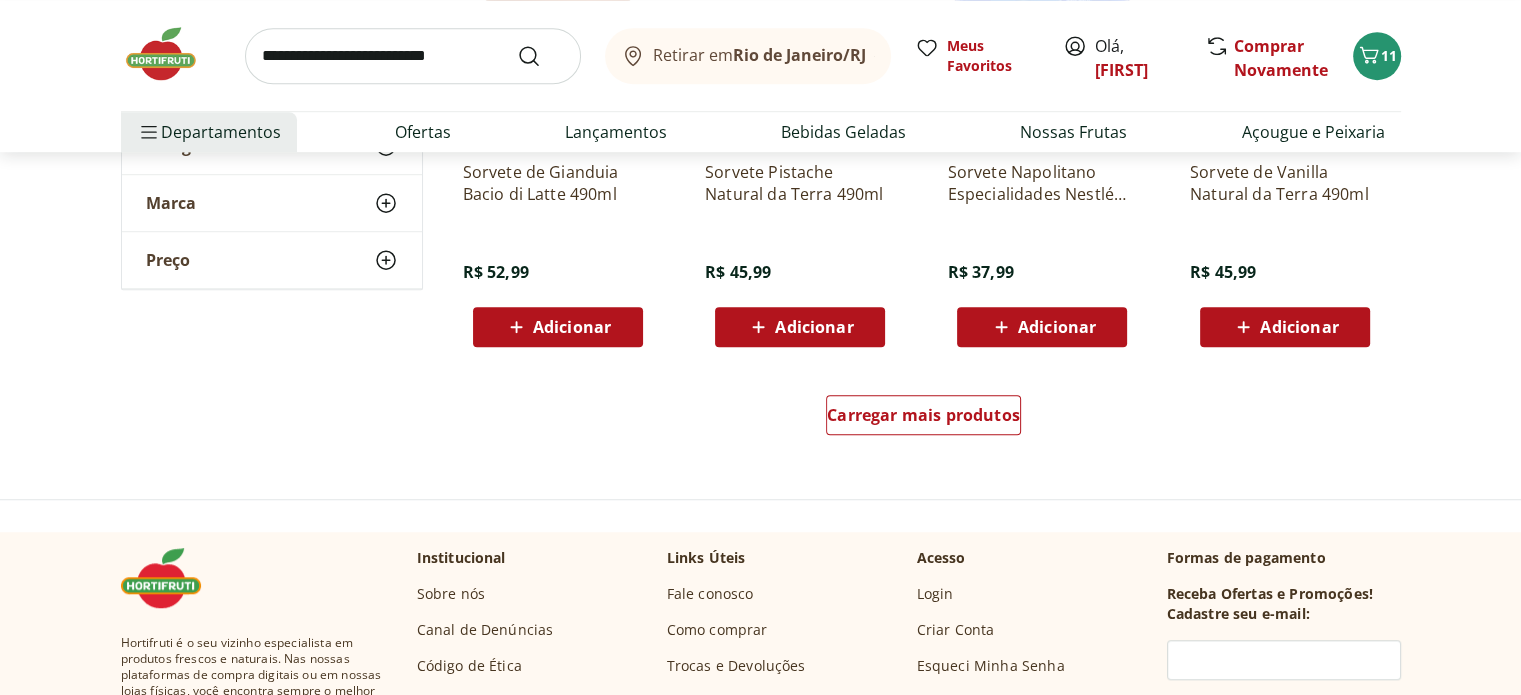 scroll, scrollTop: 1470, scrollLeft: 0, axis: vertical 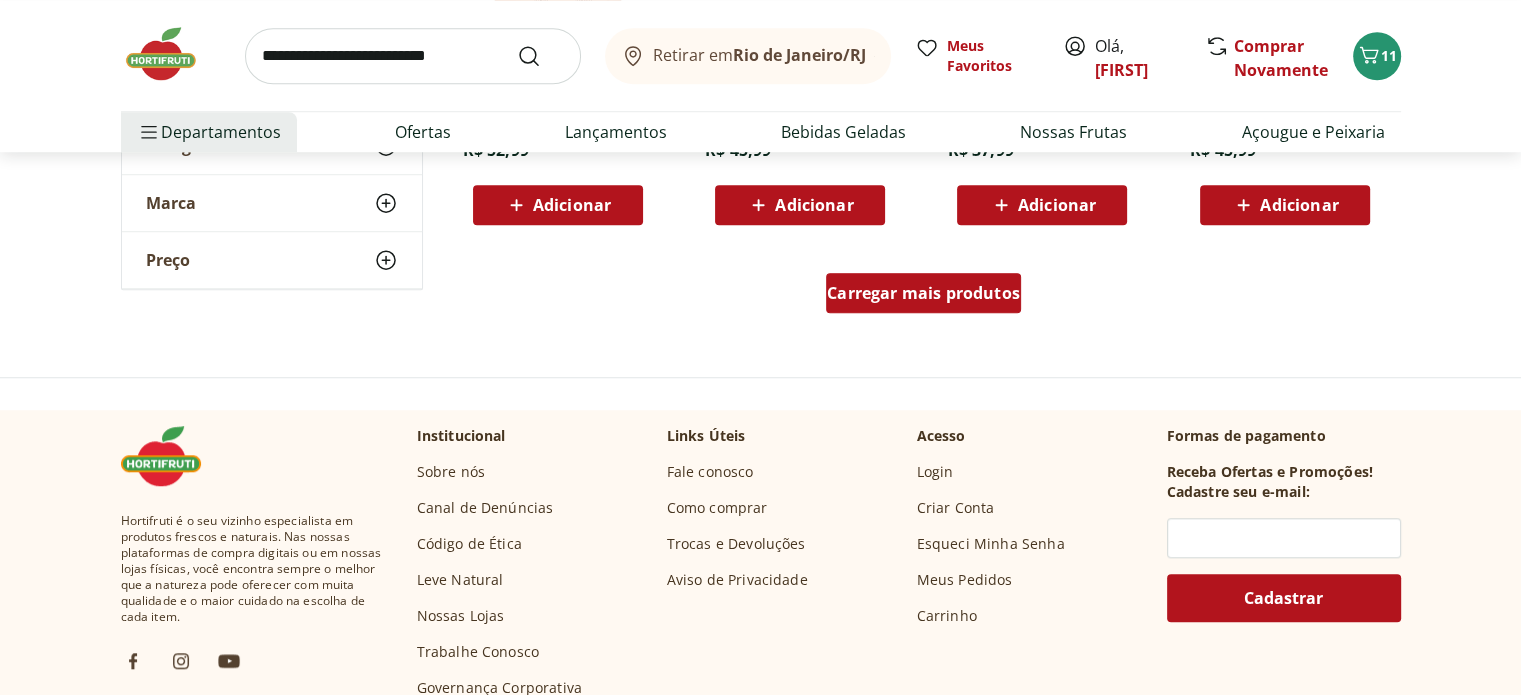 click on "Carregar mais produtos" at bounding box center [923, 293] 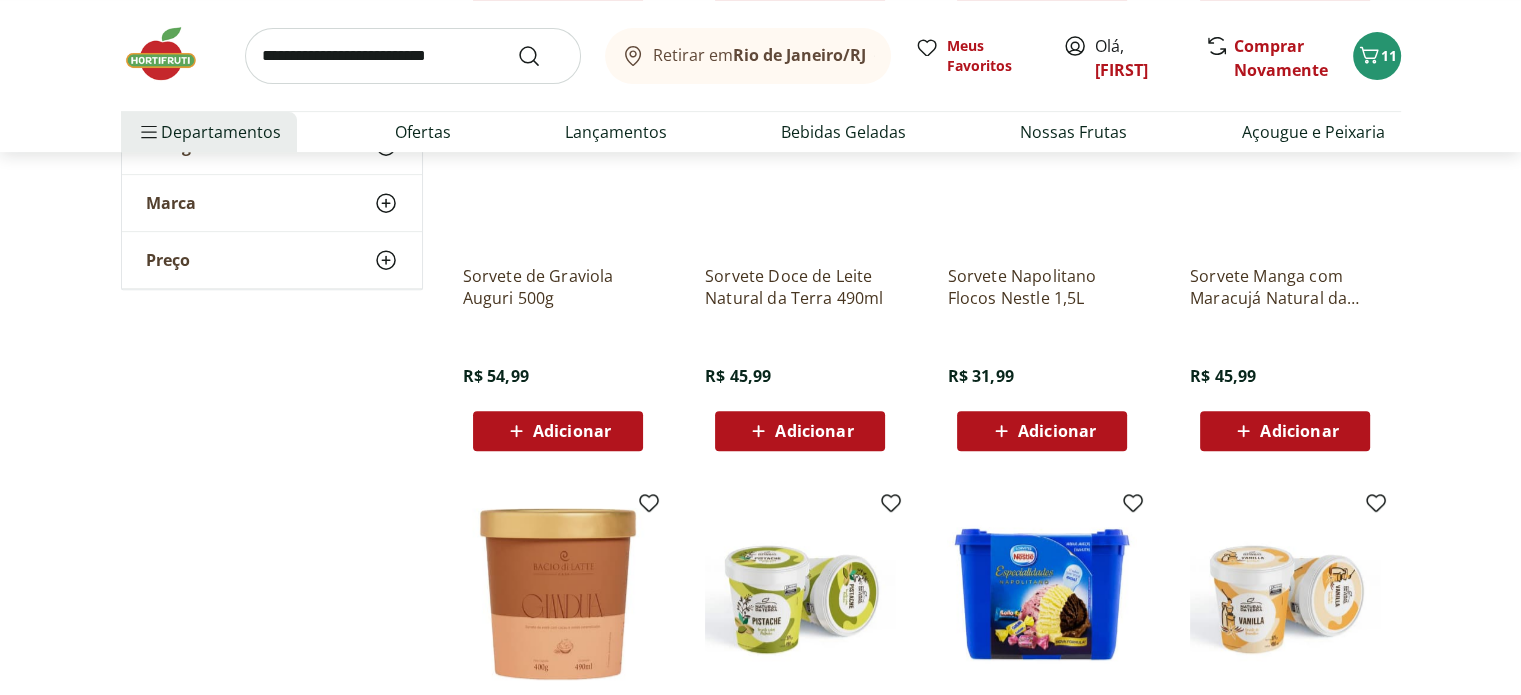 scroll, scrollTop: 798, scrollLeft: 0, axis: vertical 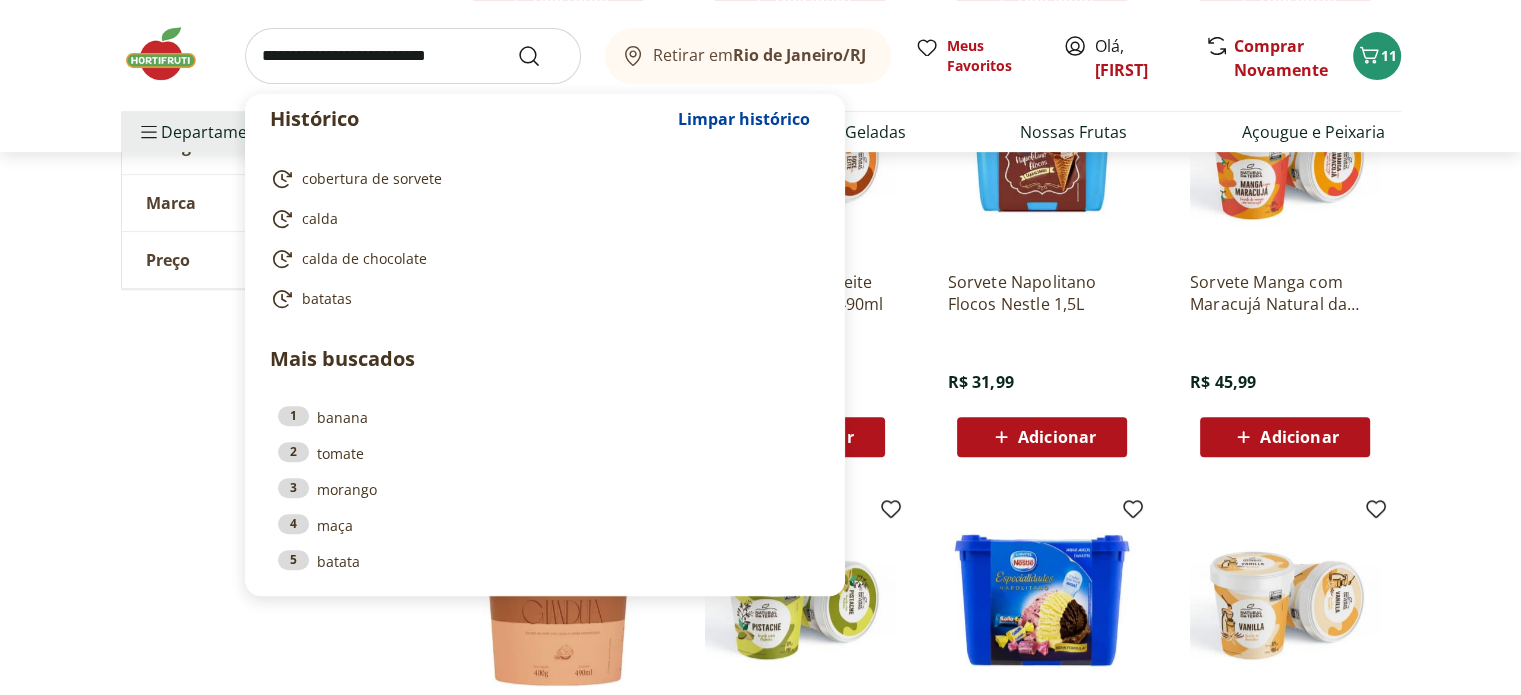 click at bounding box center (413, 56) 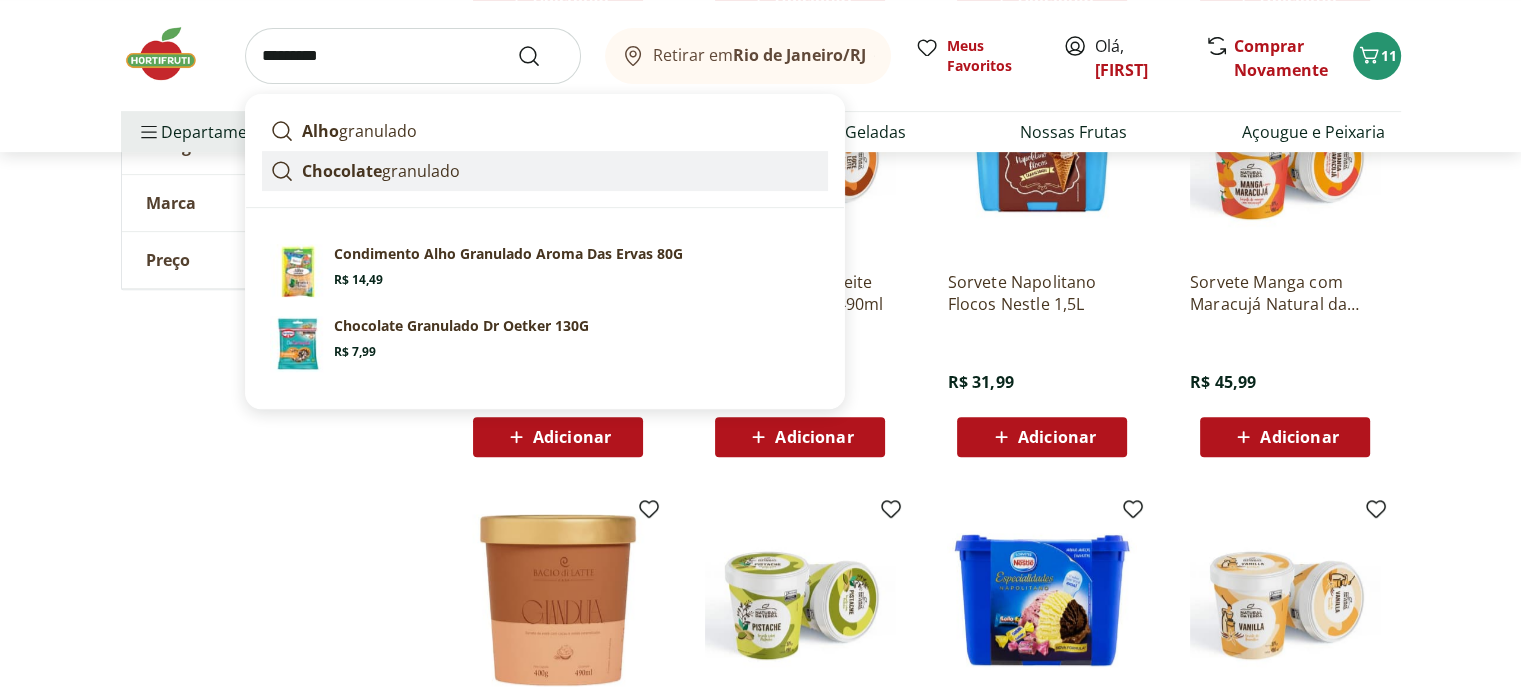 click on "Chocolate  granulado" at bounding box center [381, 171] 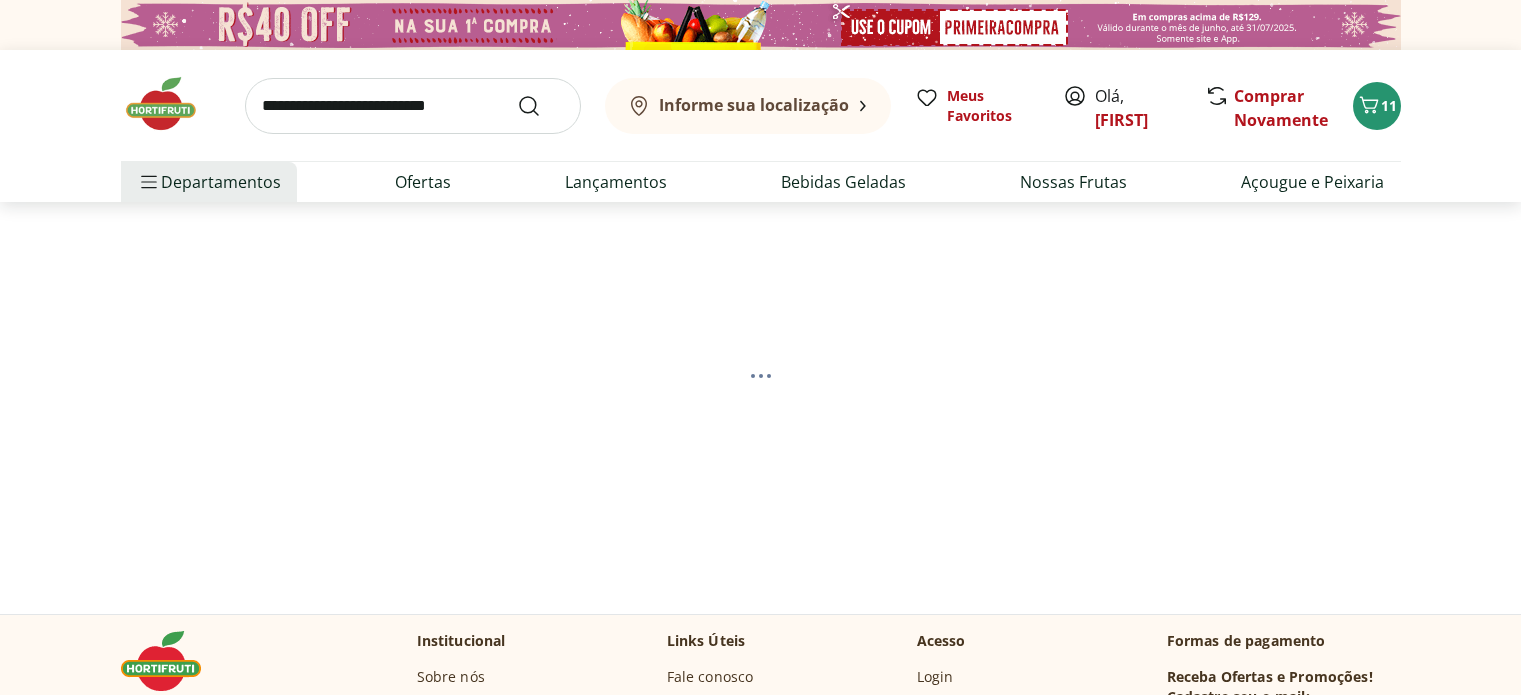 scroll, scrollTop: 0, scrollLeft: 0, axis: both 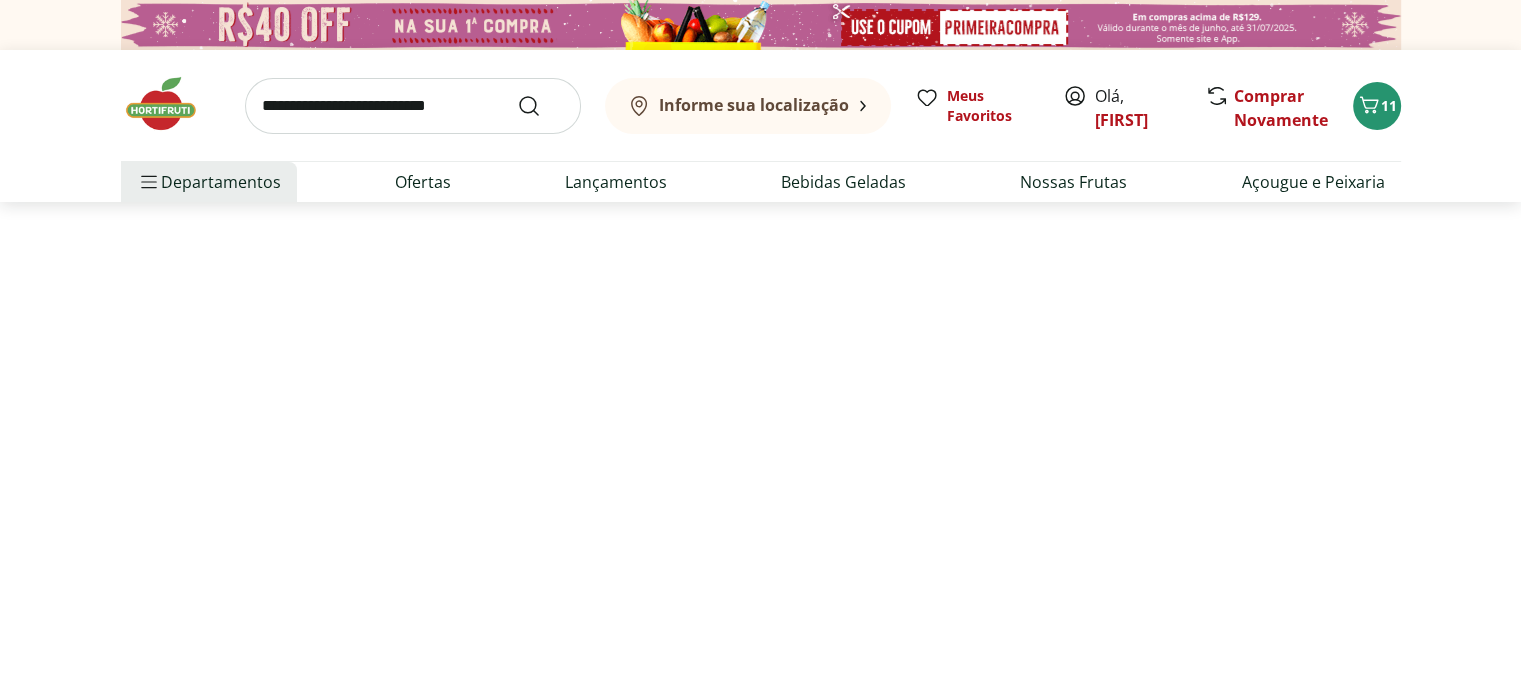 select on "**********" 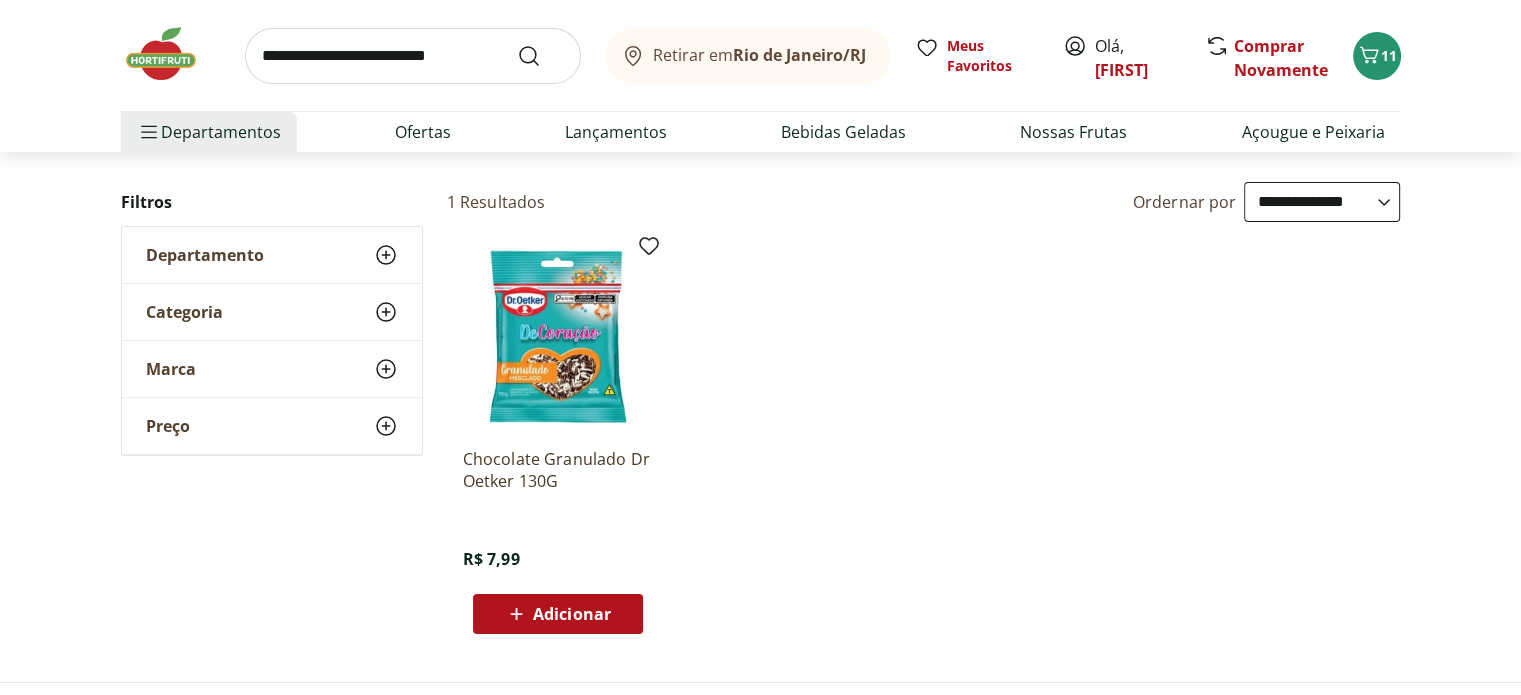scroll, scrollTop: 207, scrollLeft: 0, axis: vertical 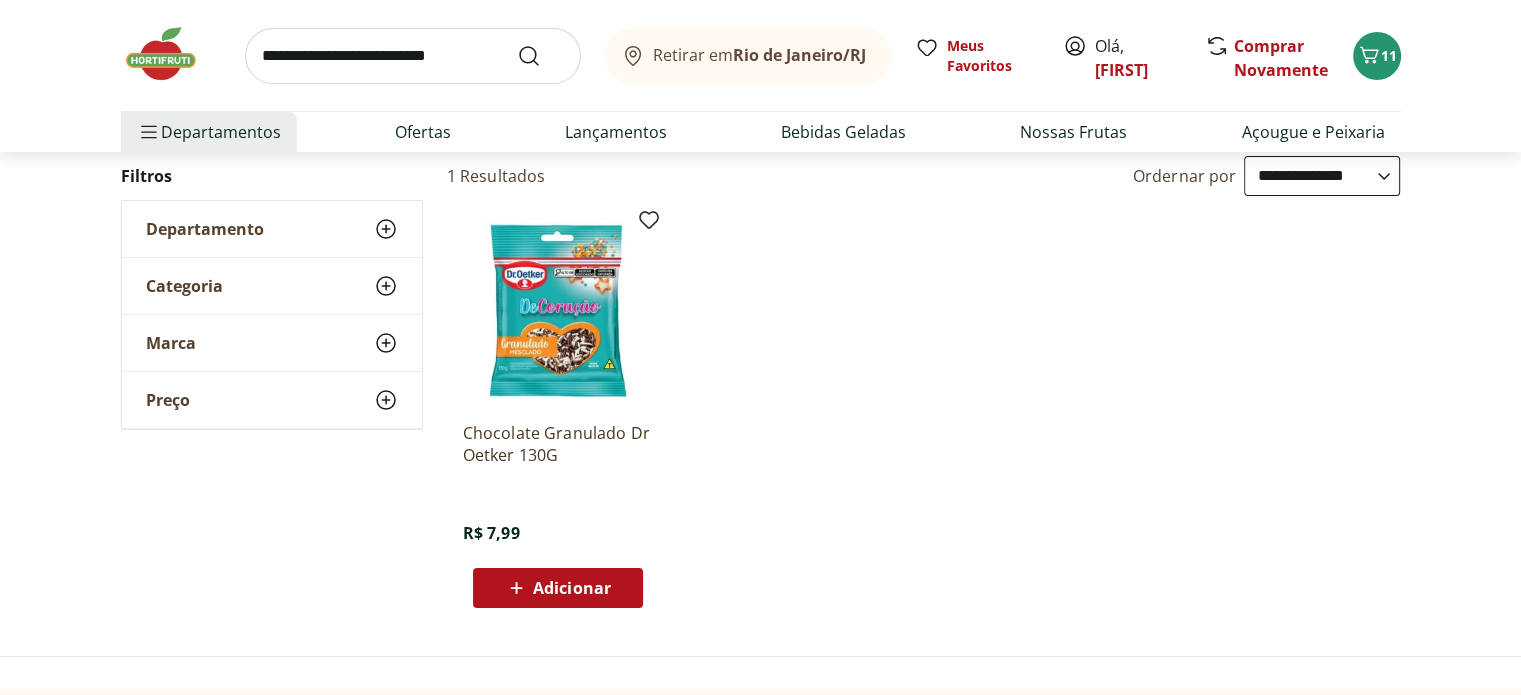 click on "Adicionar" at bounding box center (572, 588) 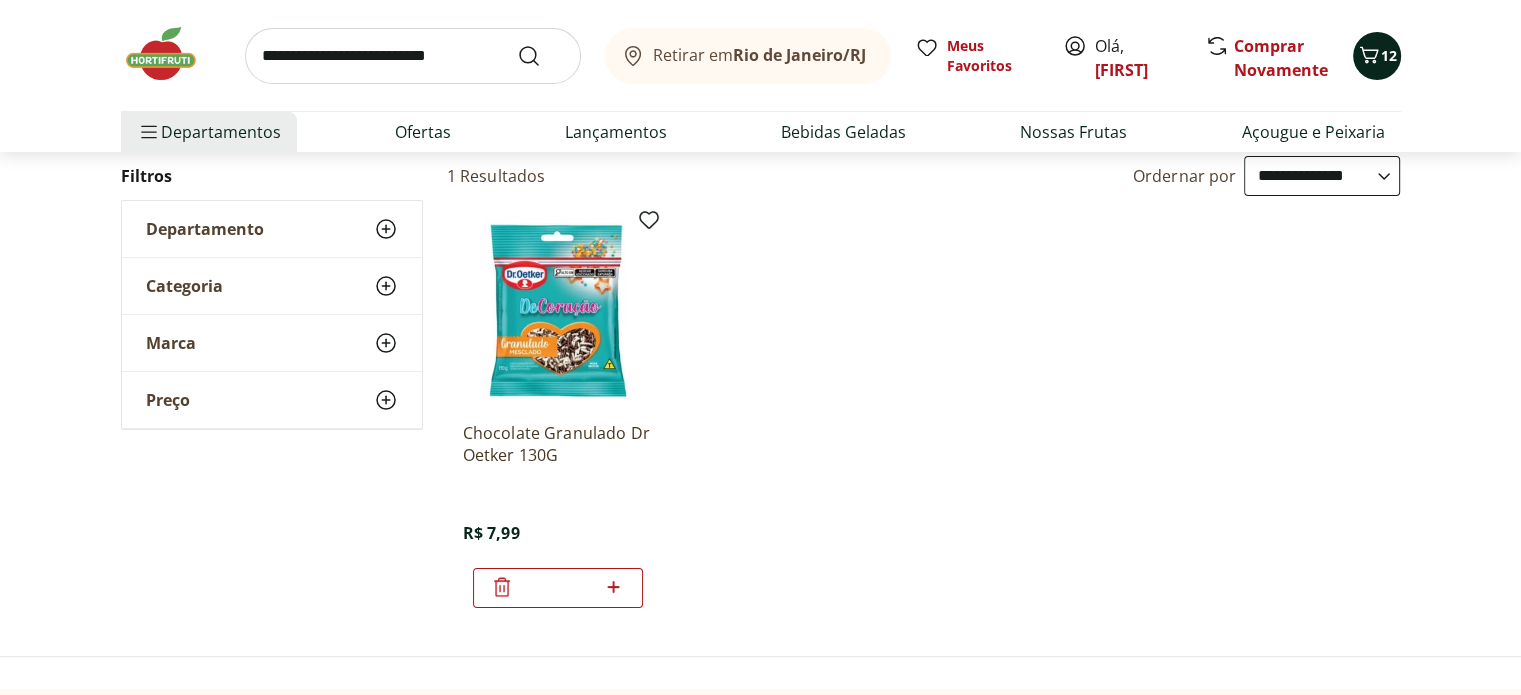 click 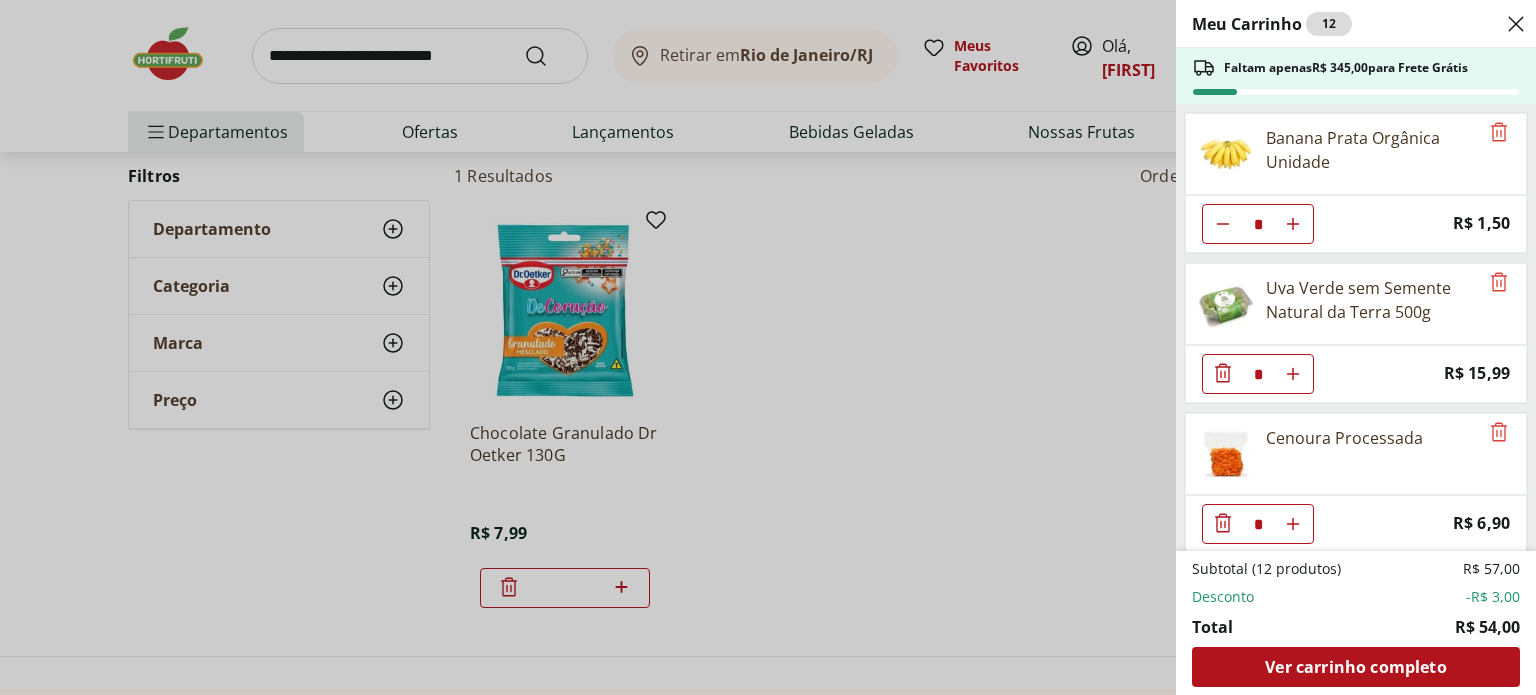 click on "Meu Carrinho 12 Faltam apenas  R$ 345,00  para Frete Grátis Banana Prata Orgânica Unidade * Price: R$ 1,50 Uva Verde sem Semente Natural da Terra 500g * Price: R$ 15,99 Cenoura Processada * Price: R$ 6,90 Sobrecoxa de Frango Resfriado Light * Original price: R$ 14,94 Price: R$ 11,94 Batata Inglesa * Price: R$ 1,09 Chocolate Granulado Dr Oetker 130G * Price: R$ 7,99 Subtotal (12 produtos) R$ 57,00 Desconto -R$ 3,00 Total R$ 54,00 Ver carrinho completo" at bounding box center (768, 347) 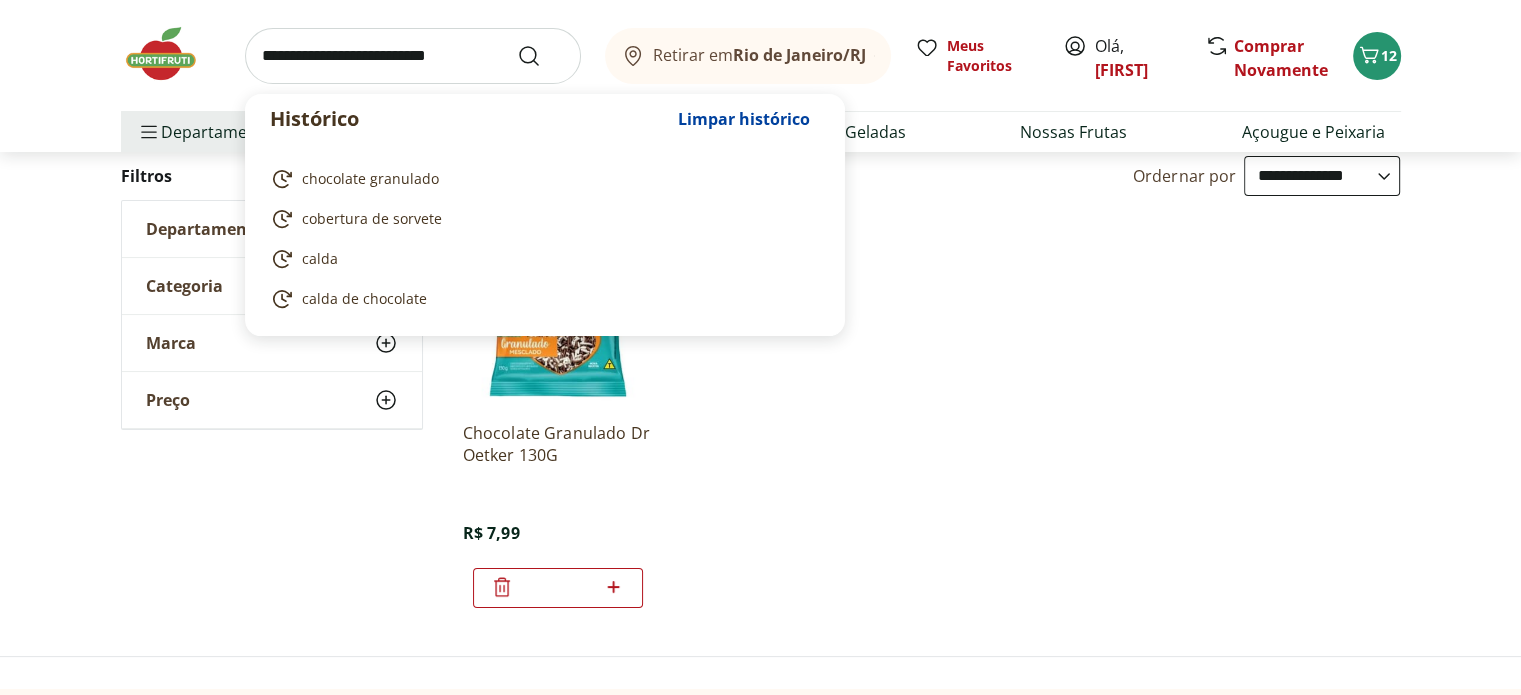 click at bounding box center [413, 56] 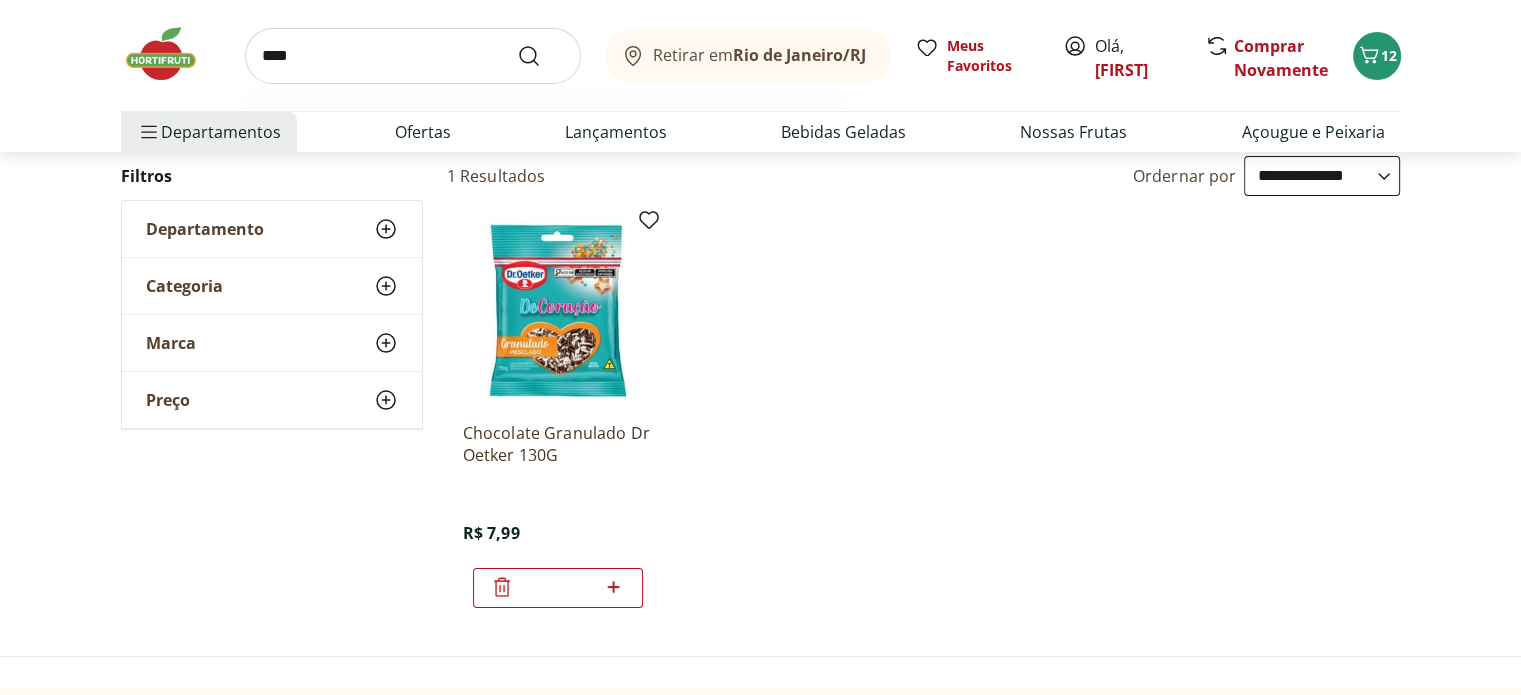 type on "****" 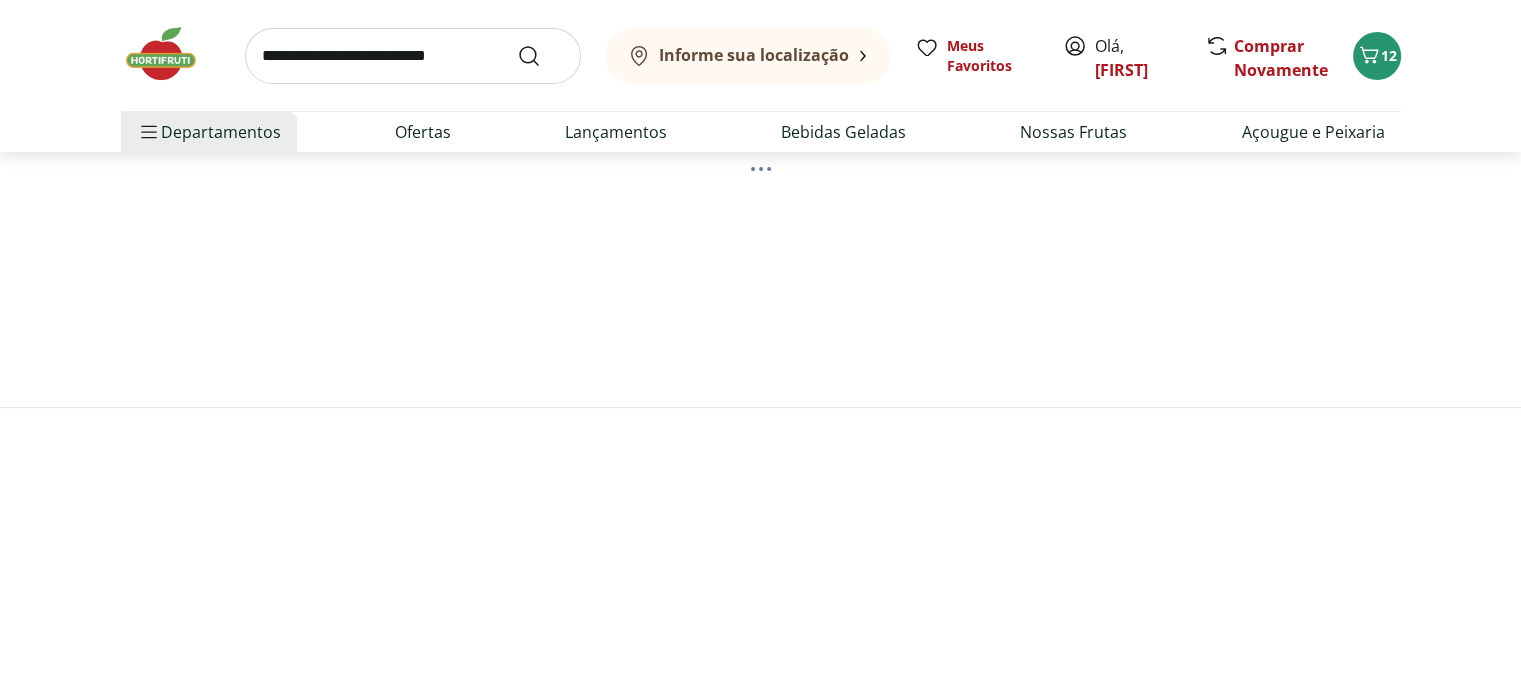 scroll, scrollTop: 0, scrollLeft: 0, axis: both 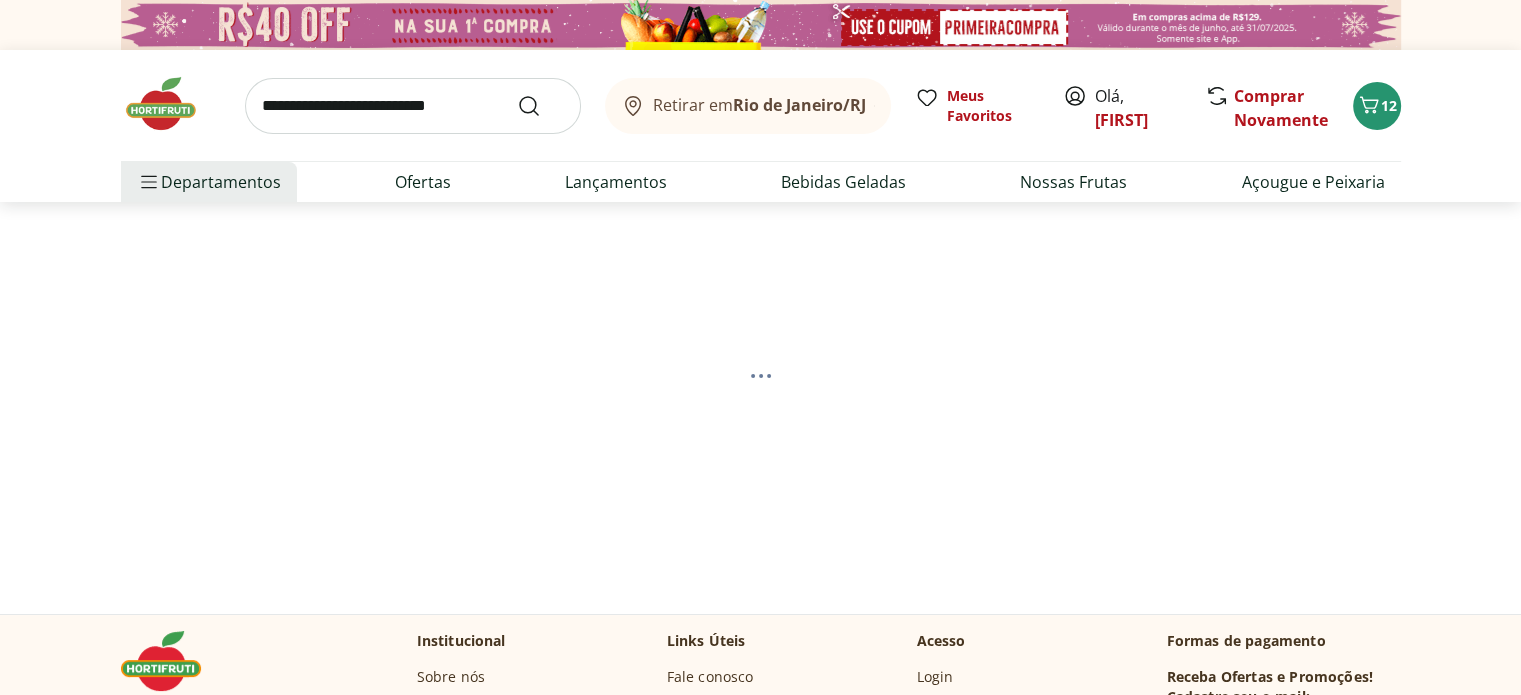 select on "**********" 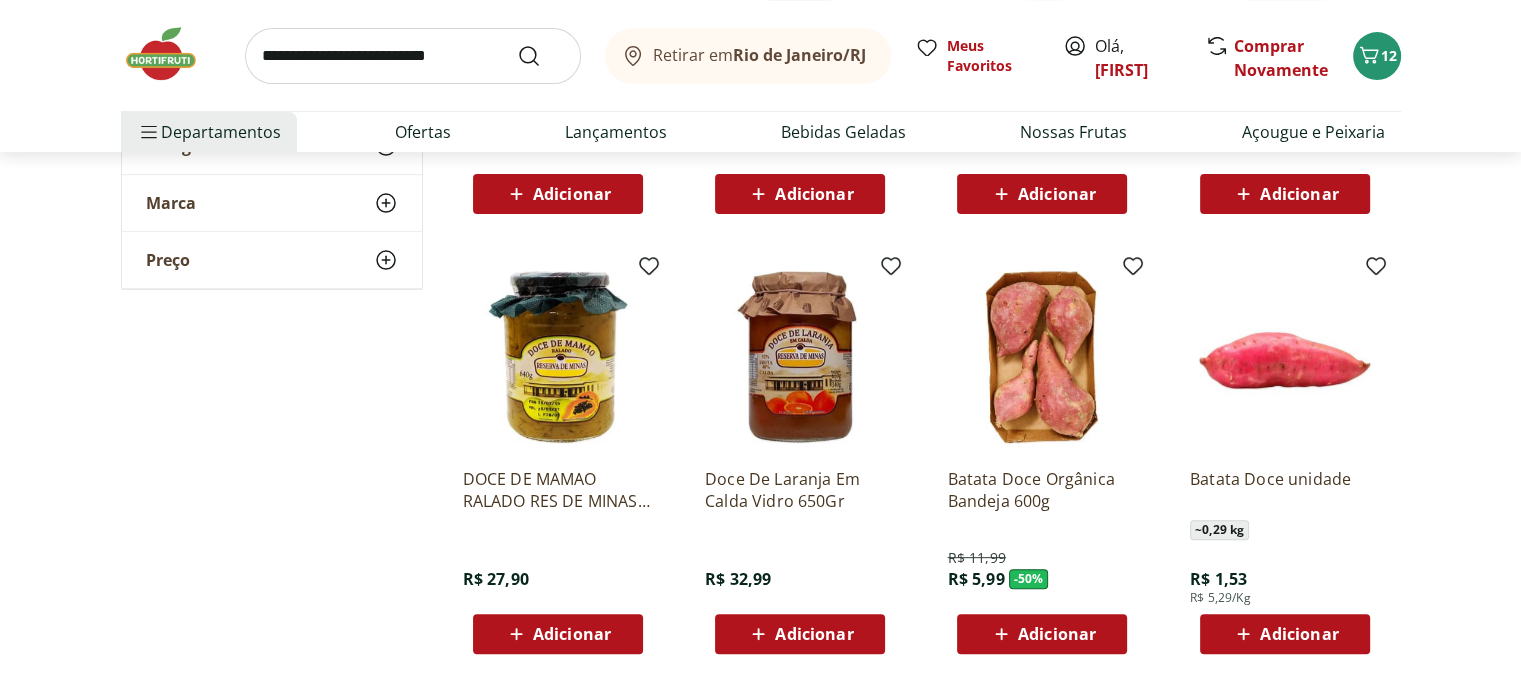 scroll, scrollTop: 618, scrollLeft: 0, axis: vertical 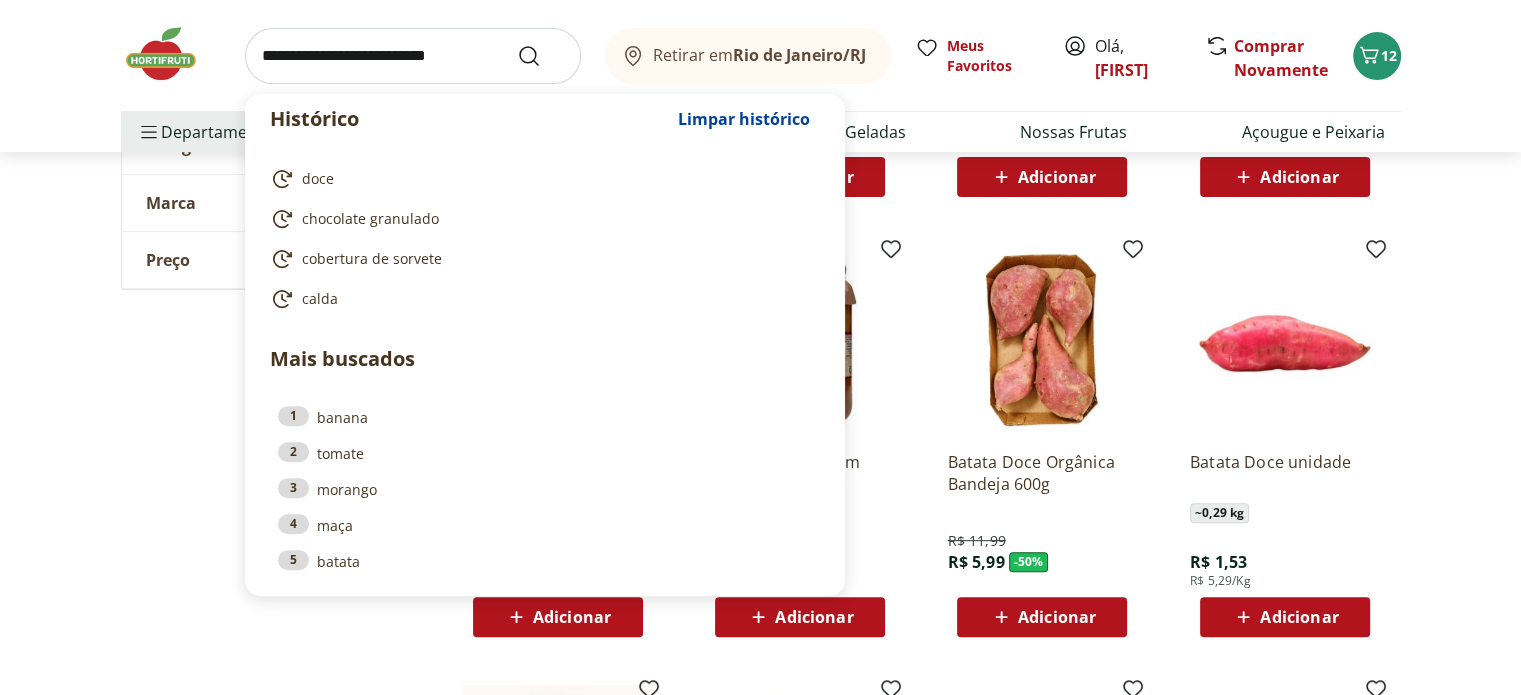 click at bounding box center [413, 56] 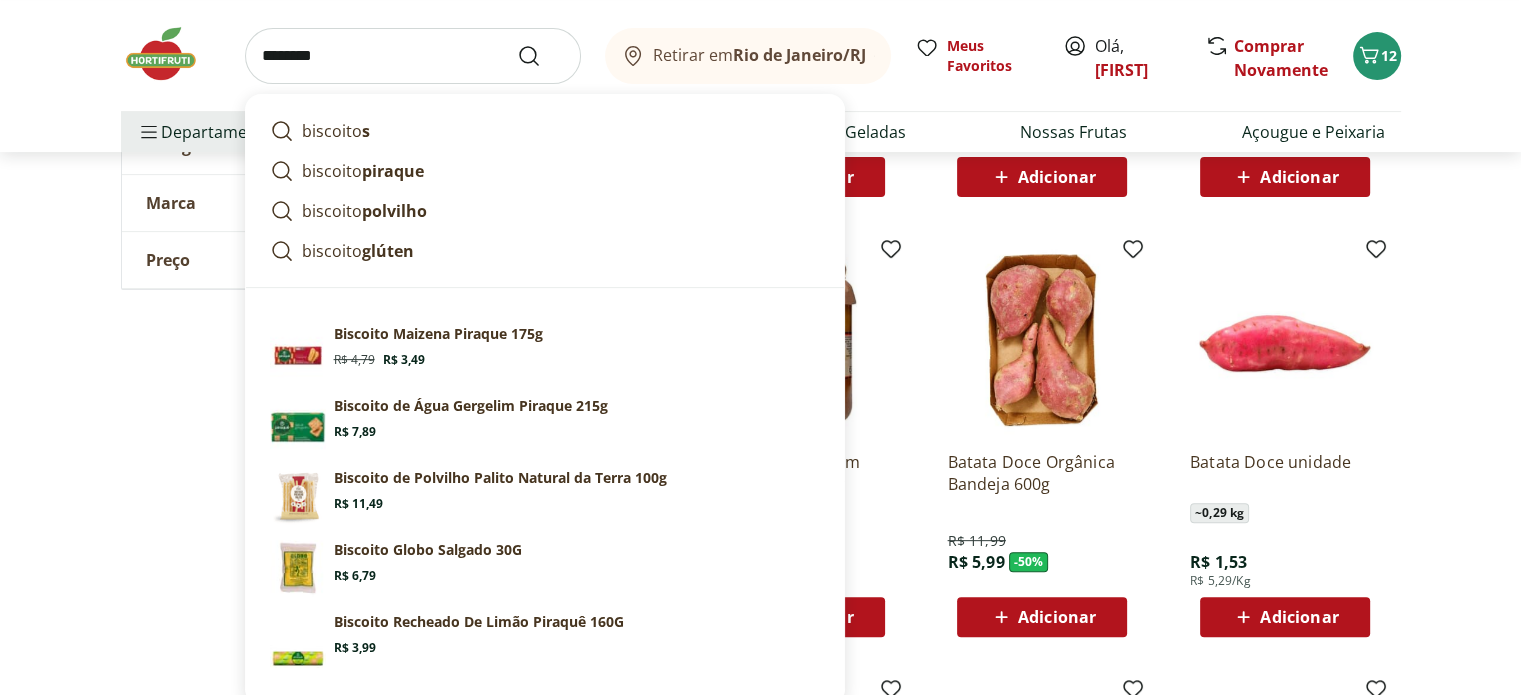 type on "********" 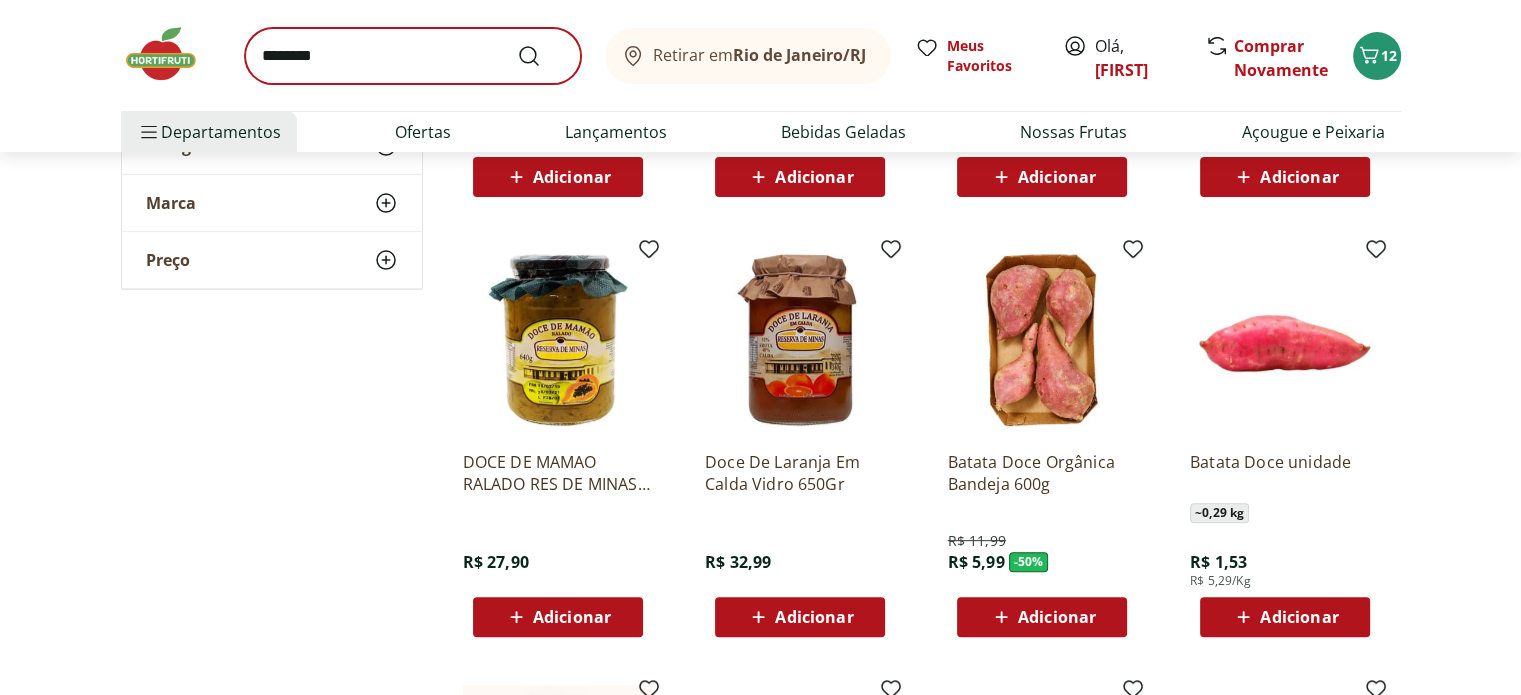 scroll, scrollTop: 0, scrollLeft: 0, axis: both 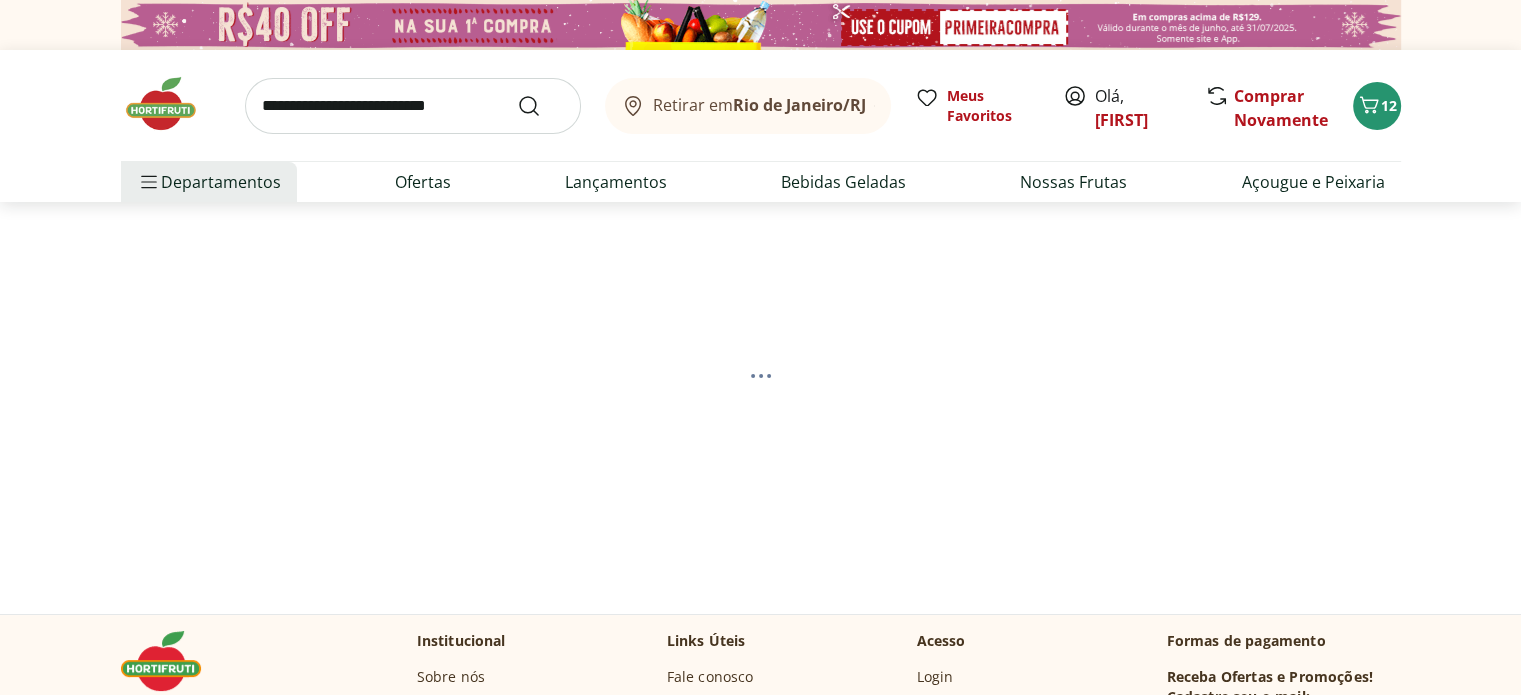 select on "**********" 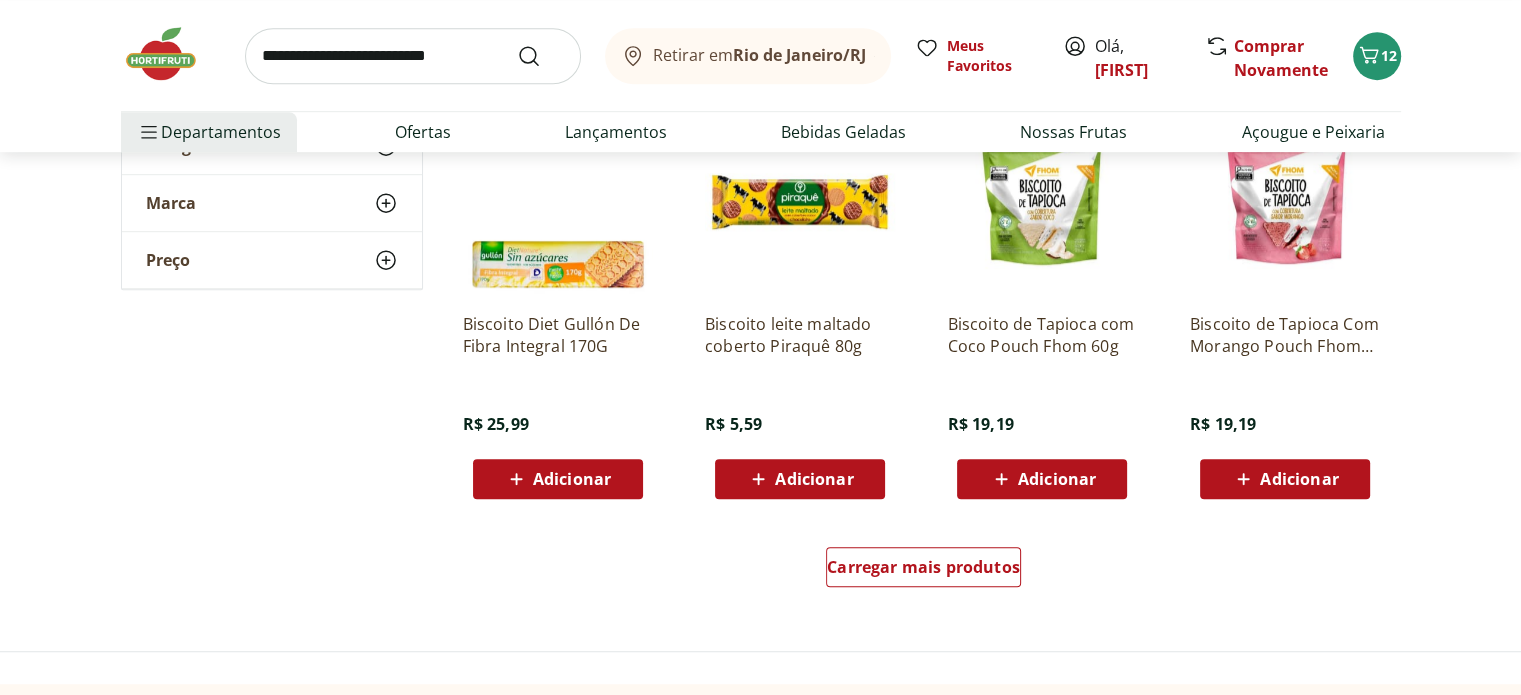 scroll, scrollTop: 1204, scrollLeft: 0, axis: vertical 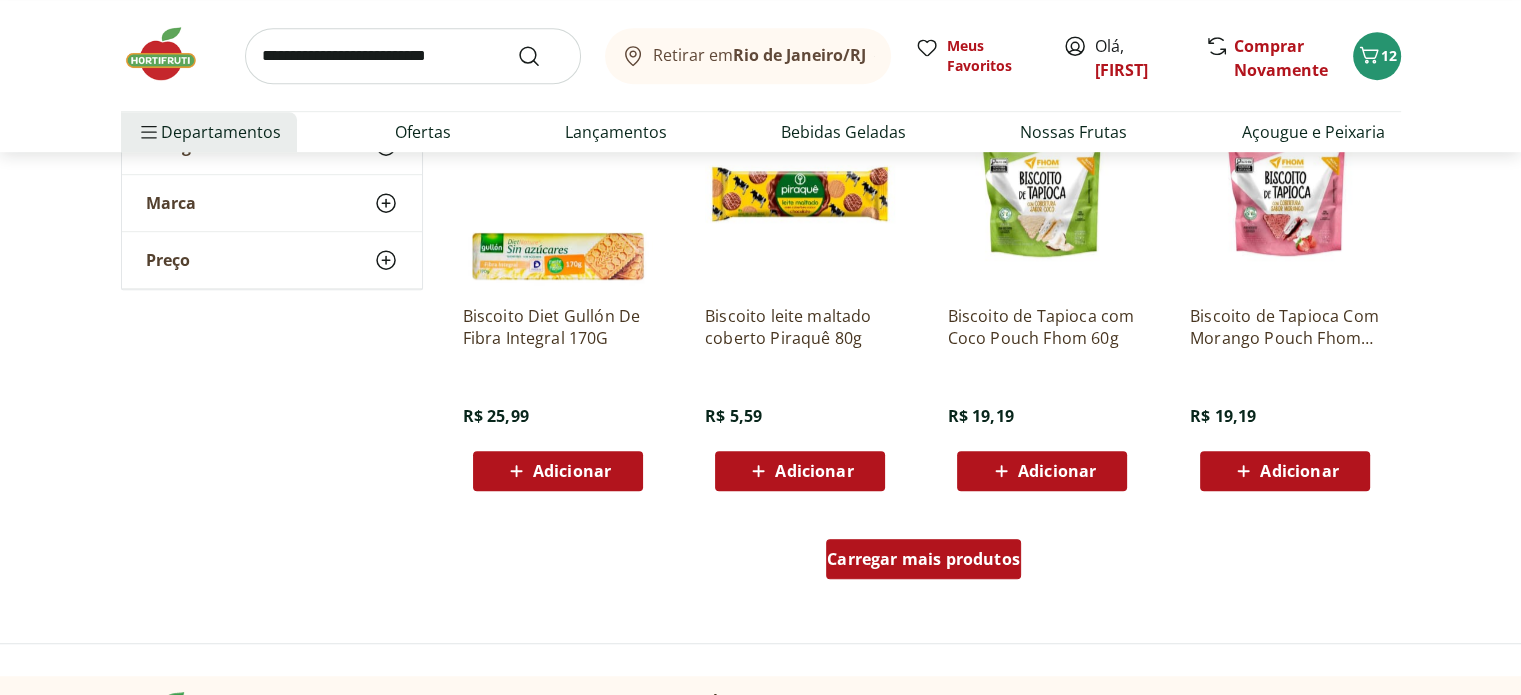click on "Carregar mais produtos" at bounding box center [923, 559] 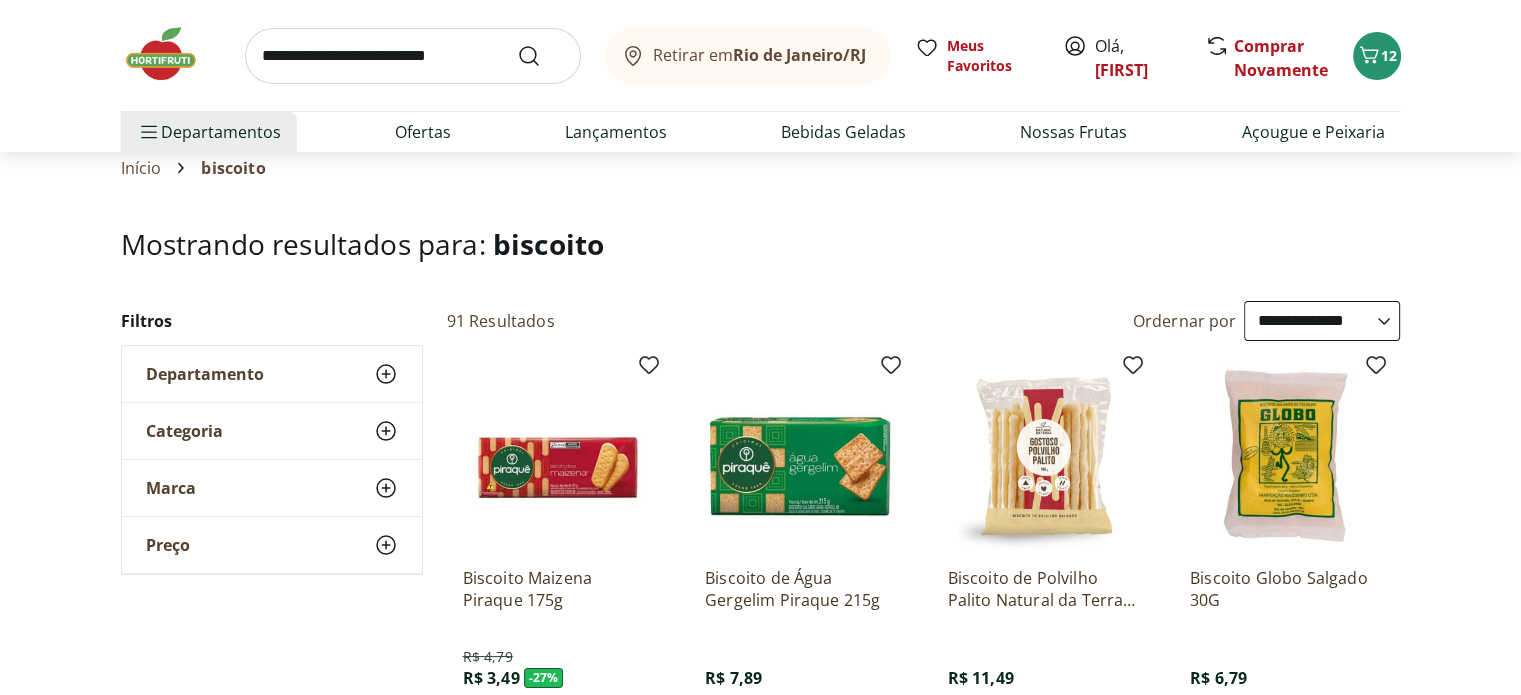 scroll, scrollTop: 0, scrollLeft: 0, axis: both 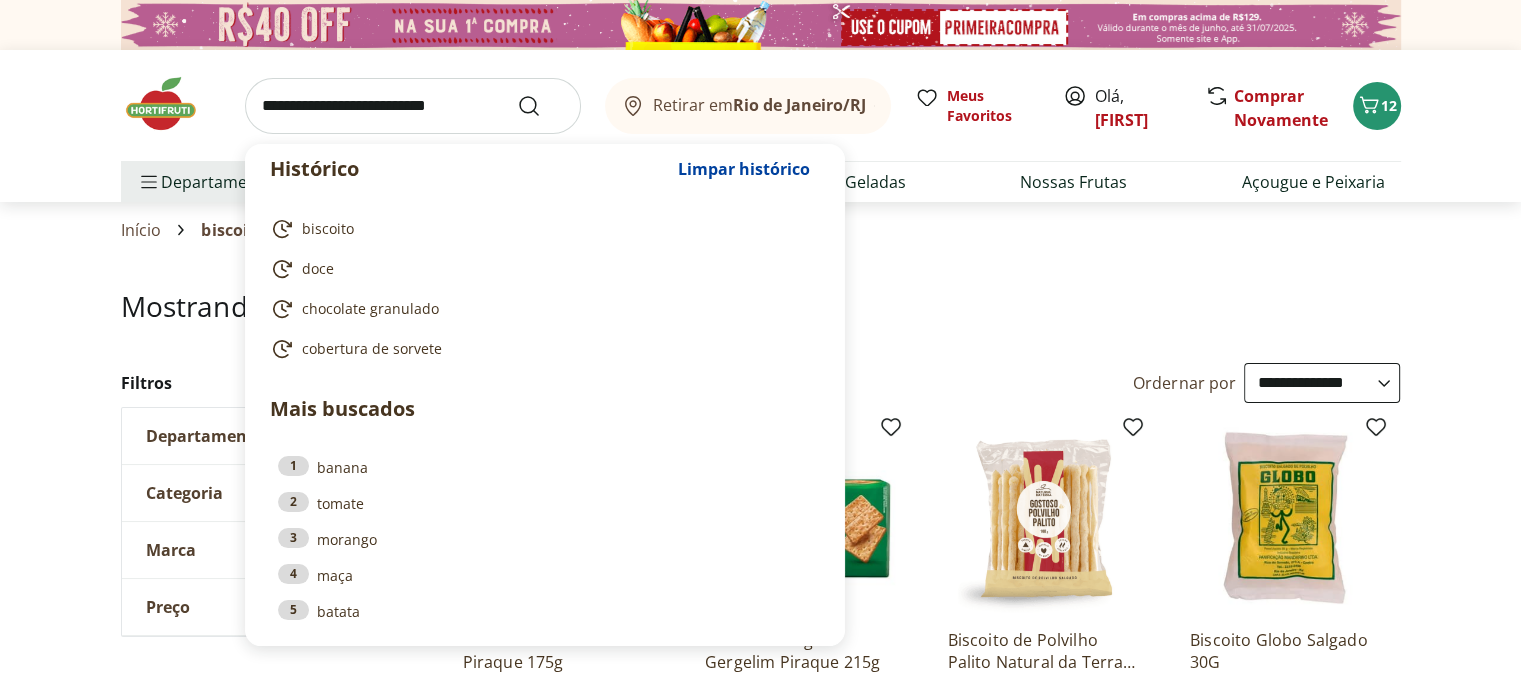 click at bounding box center (413, 106) 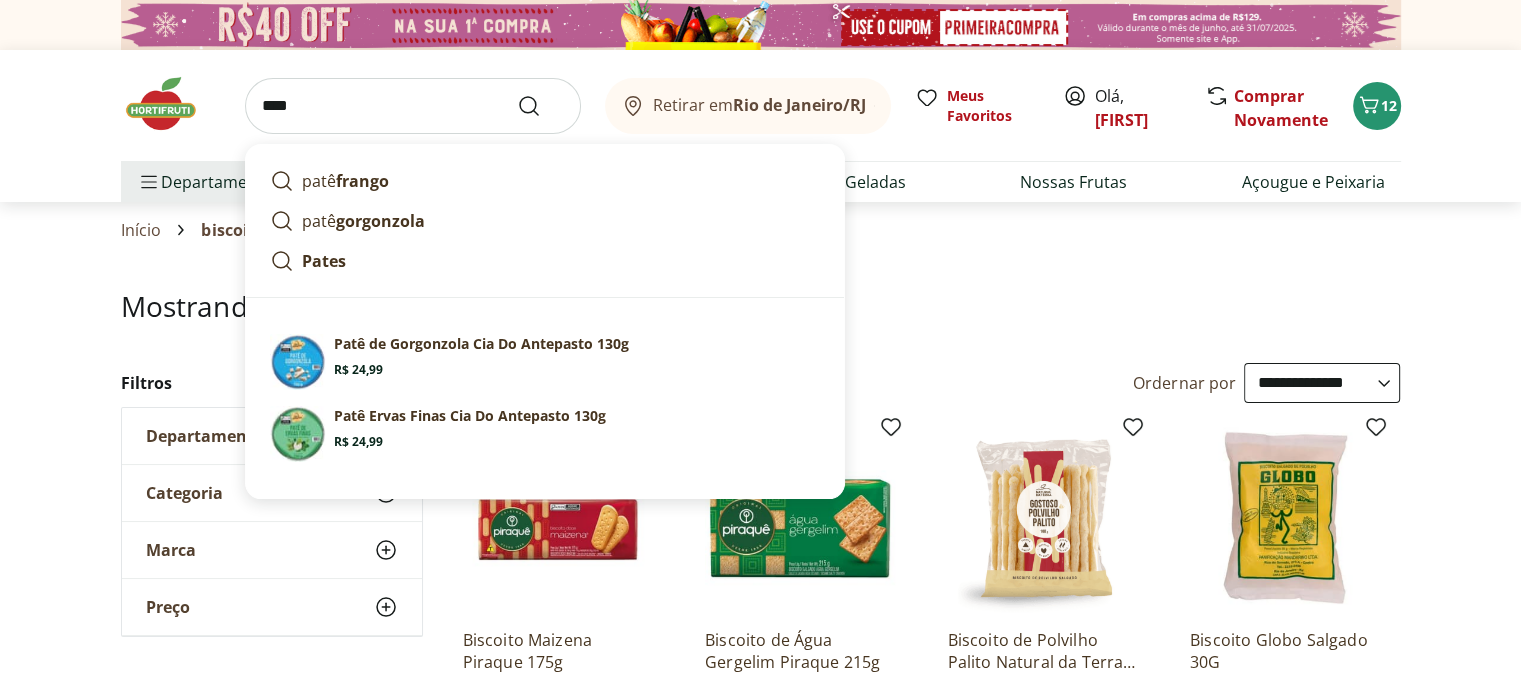 type on "****" 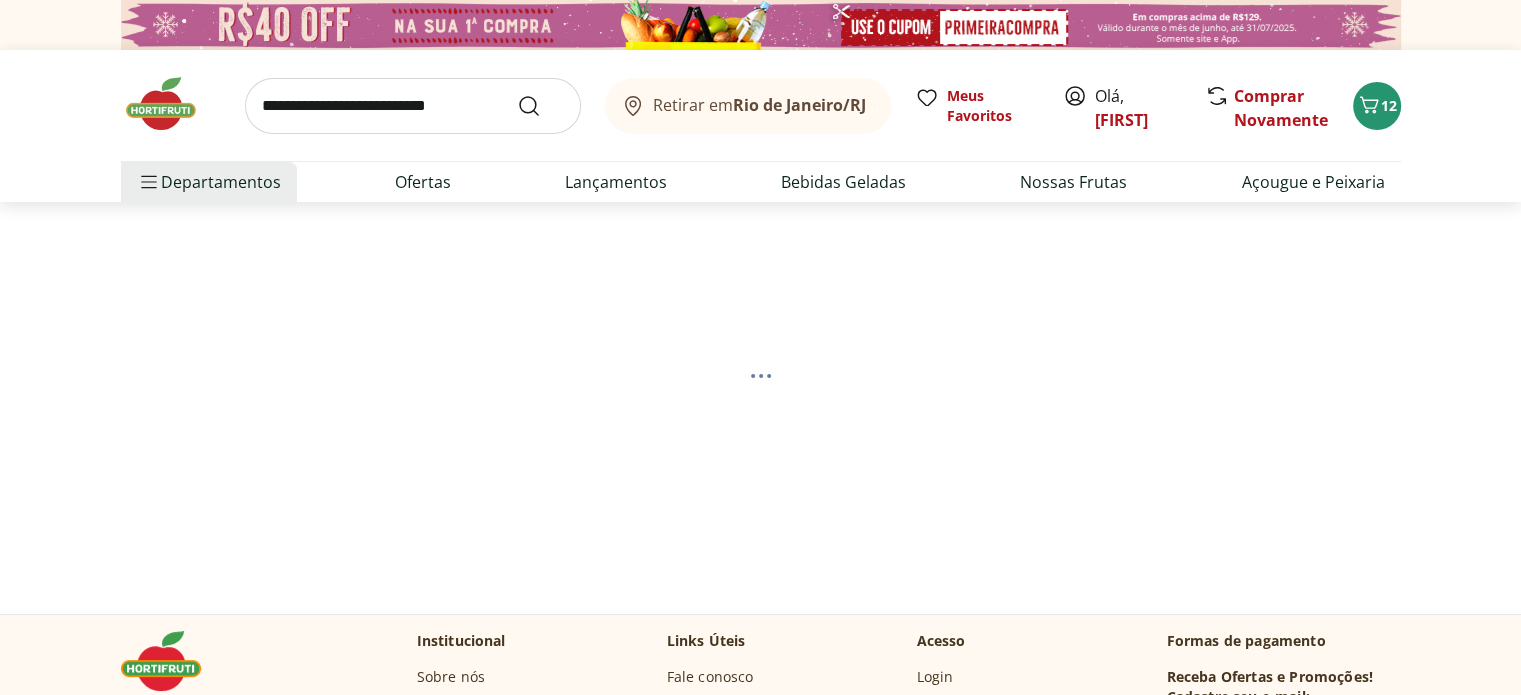 select on "**********" 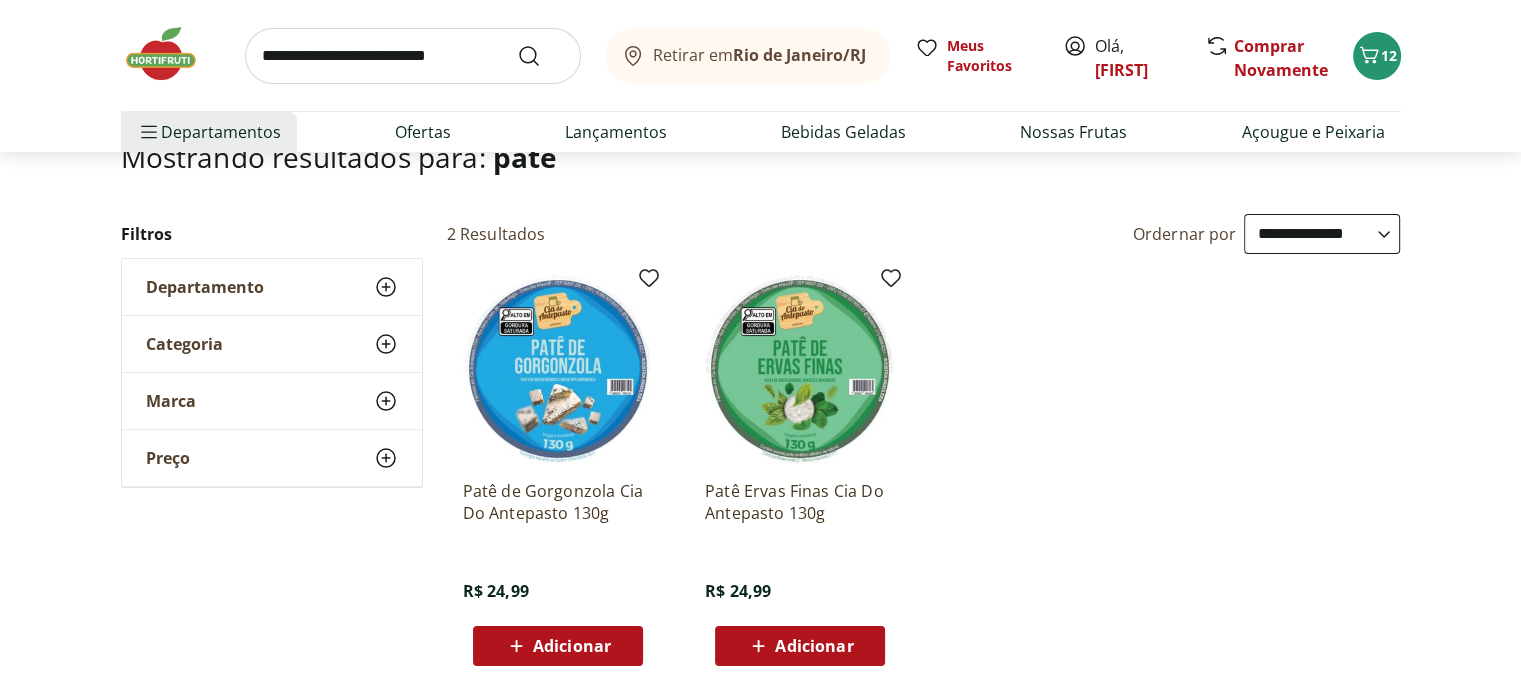 scroll, scrollTop: 0, scrollLeft: 0, axis: both 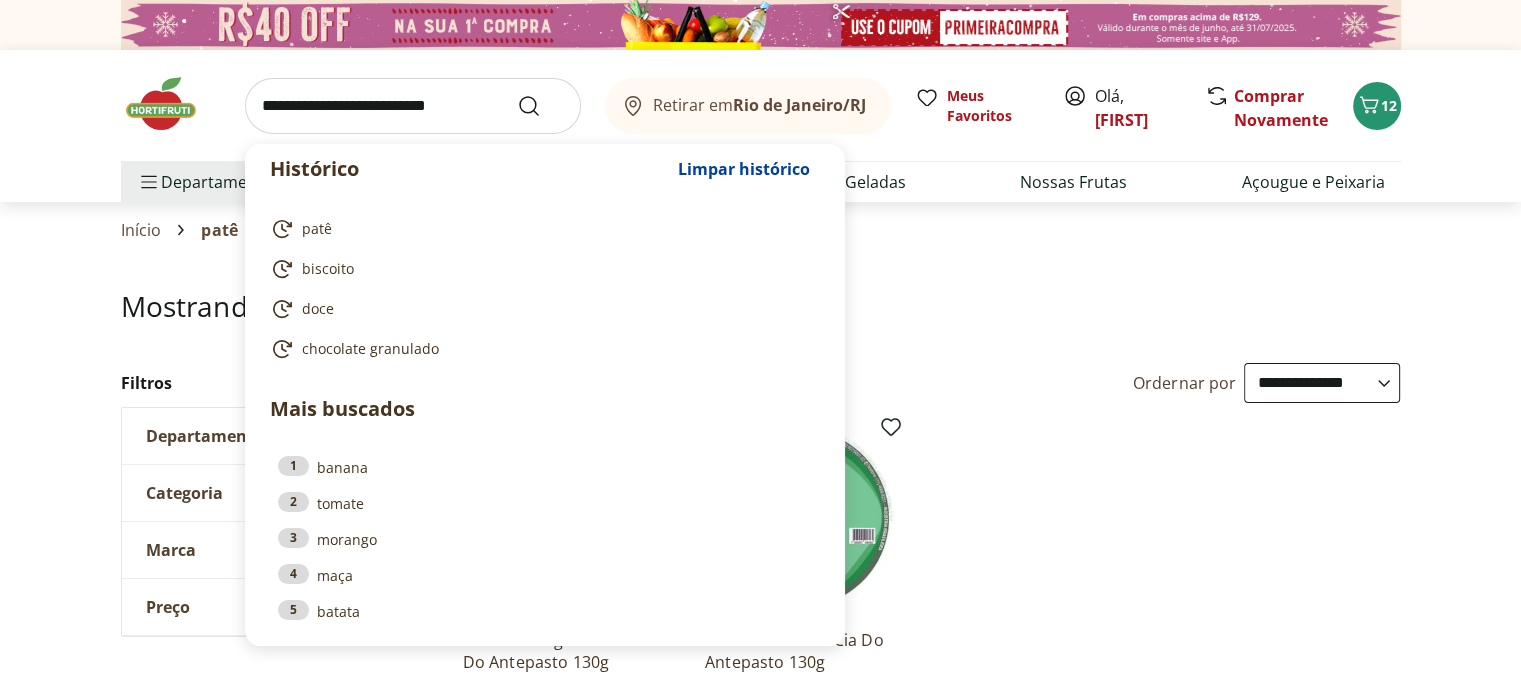 click at bounding box center [413, 106] 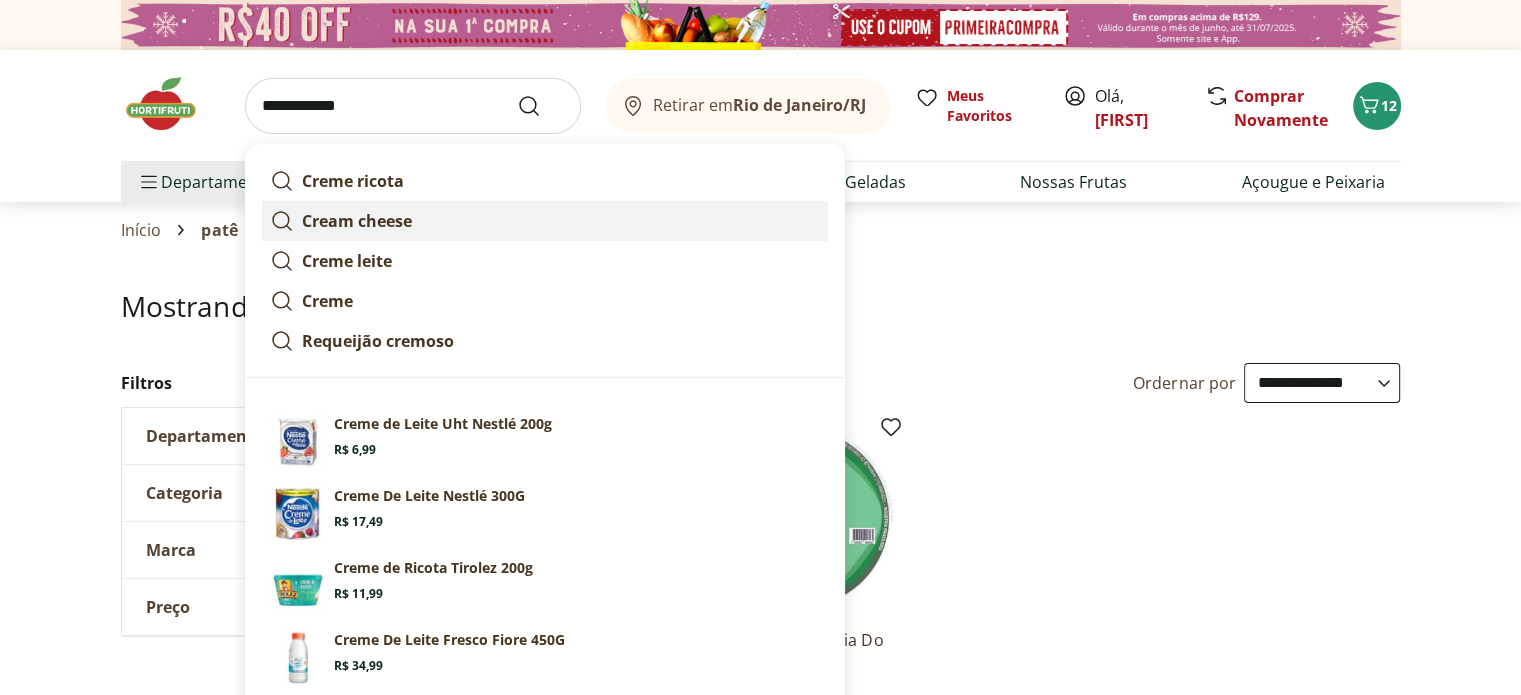 click on "Cream cheese" at bounding box center (357, 221) 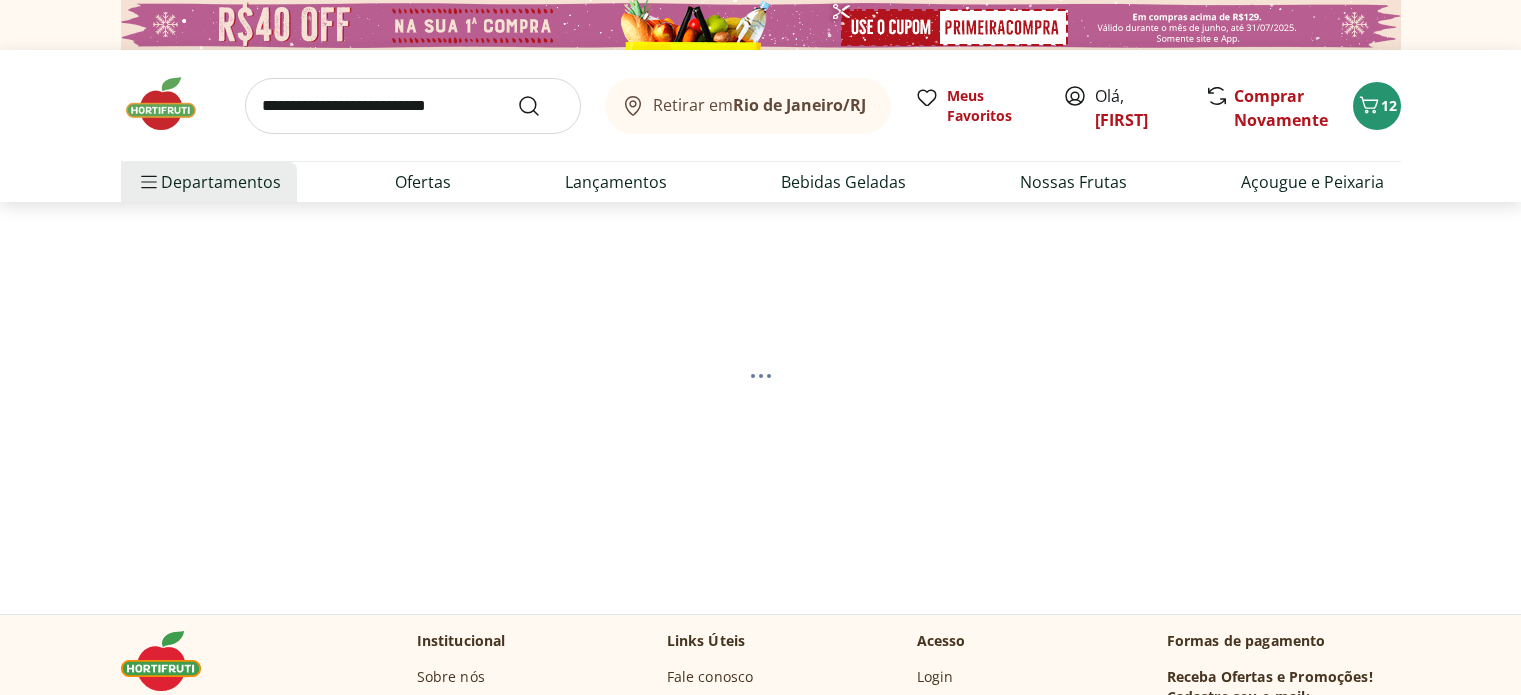 scroll, scrollTop: 0, scrollLeft: 0, axis: both 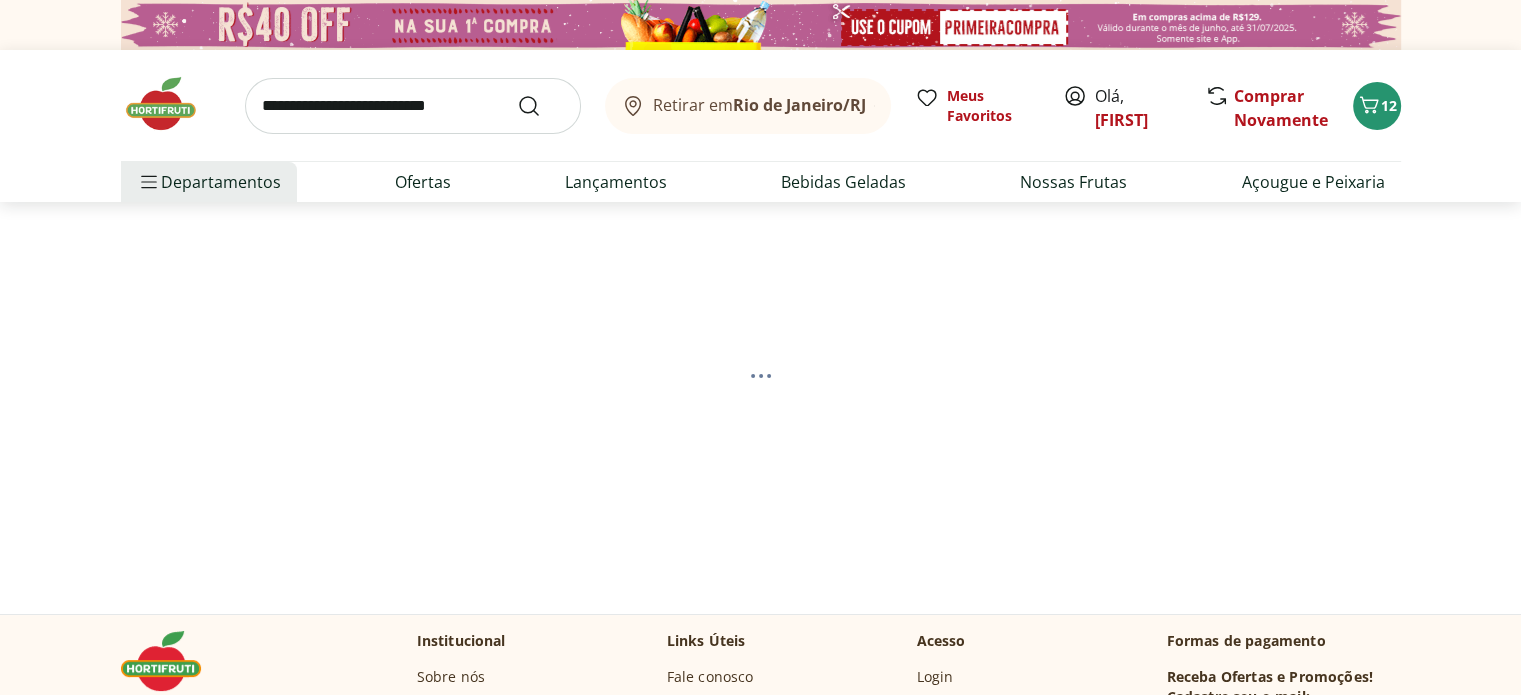 select on "**********" 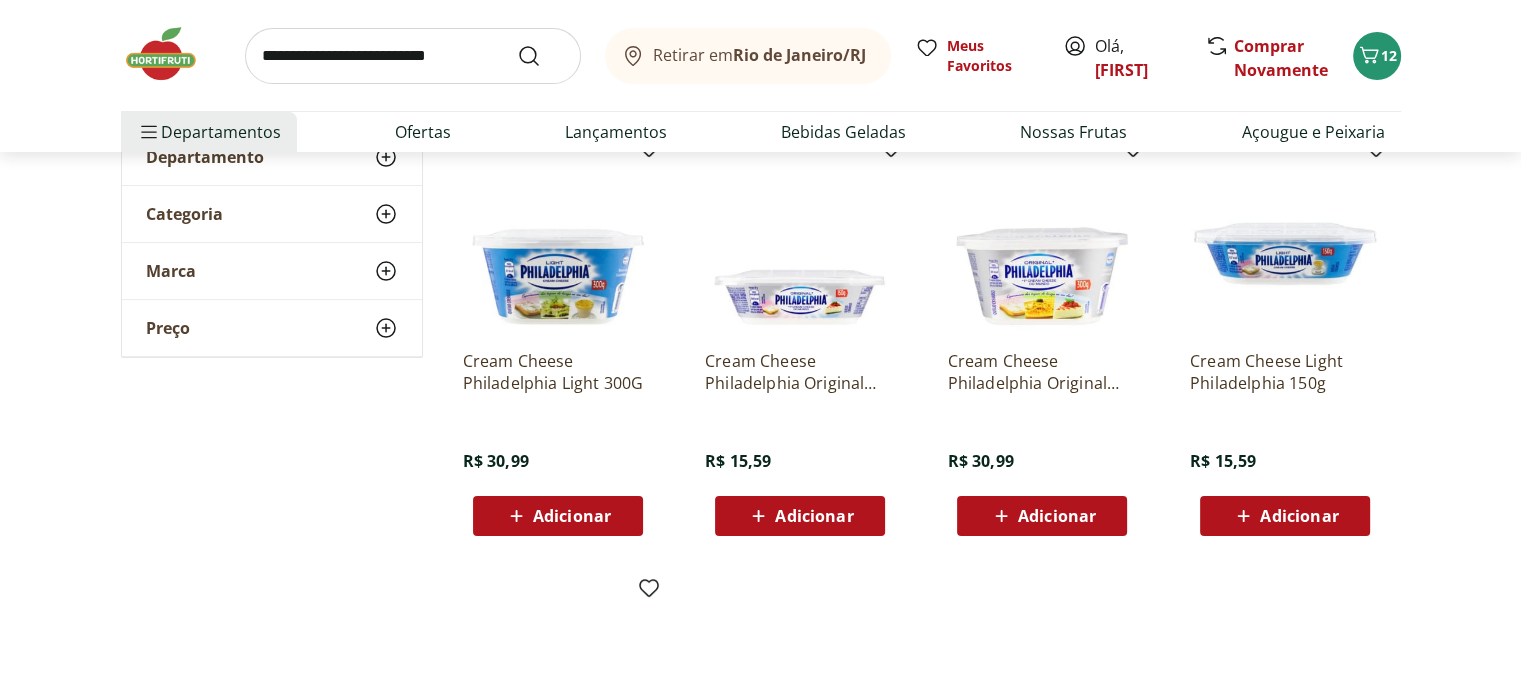 scroll, scrollTop: 284, scrollLeft: 0, axis: vertical 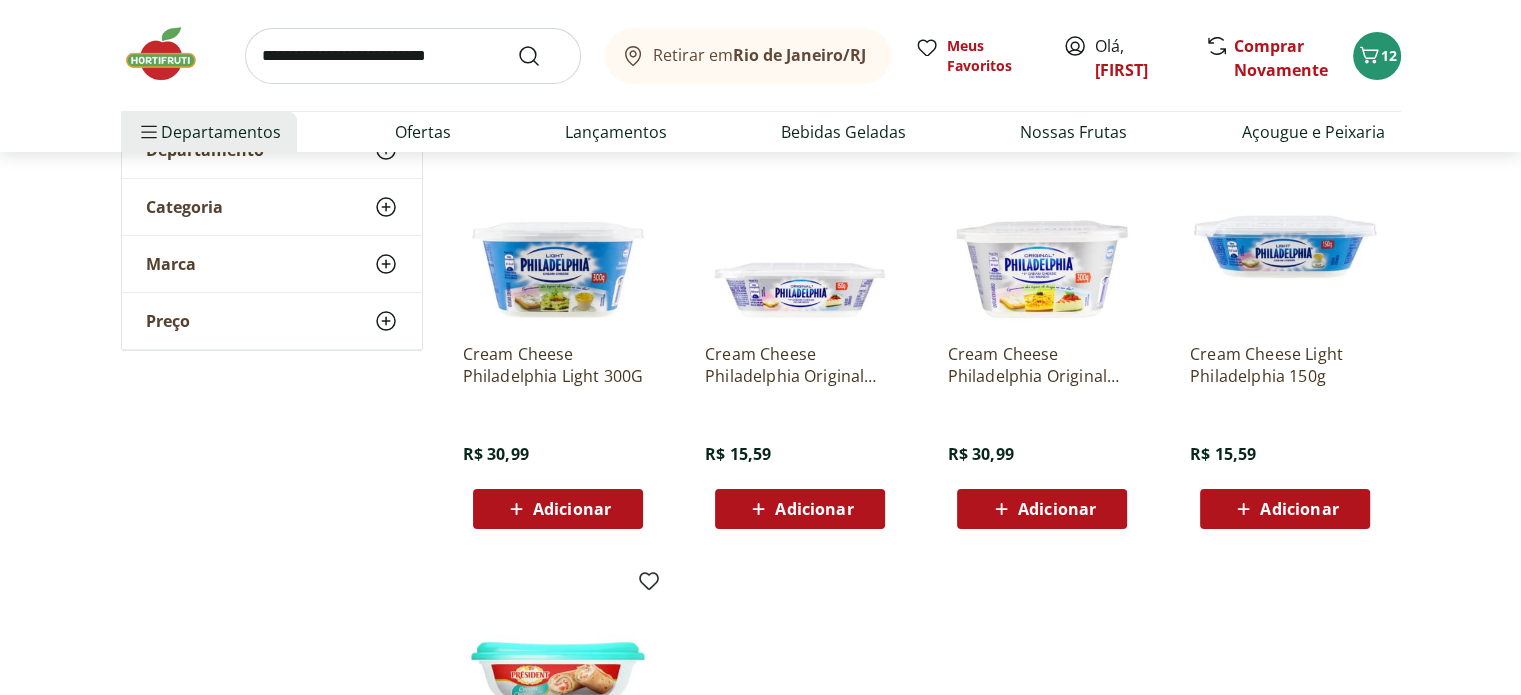 click on "Adicionar" at bounding box center (814, 509) 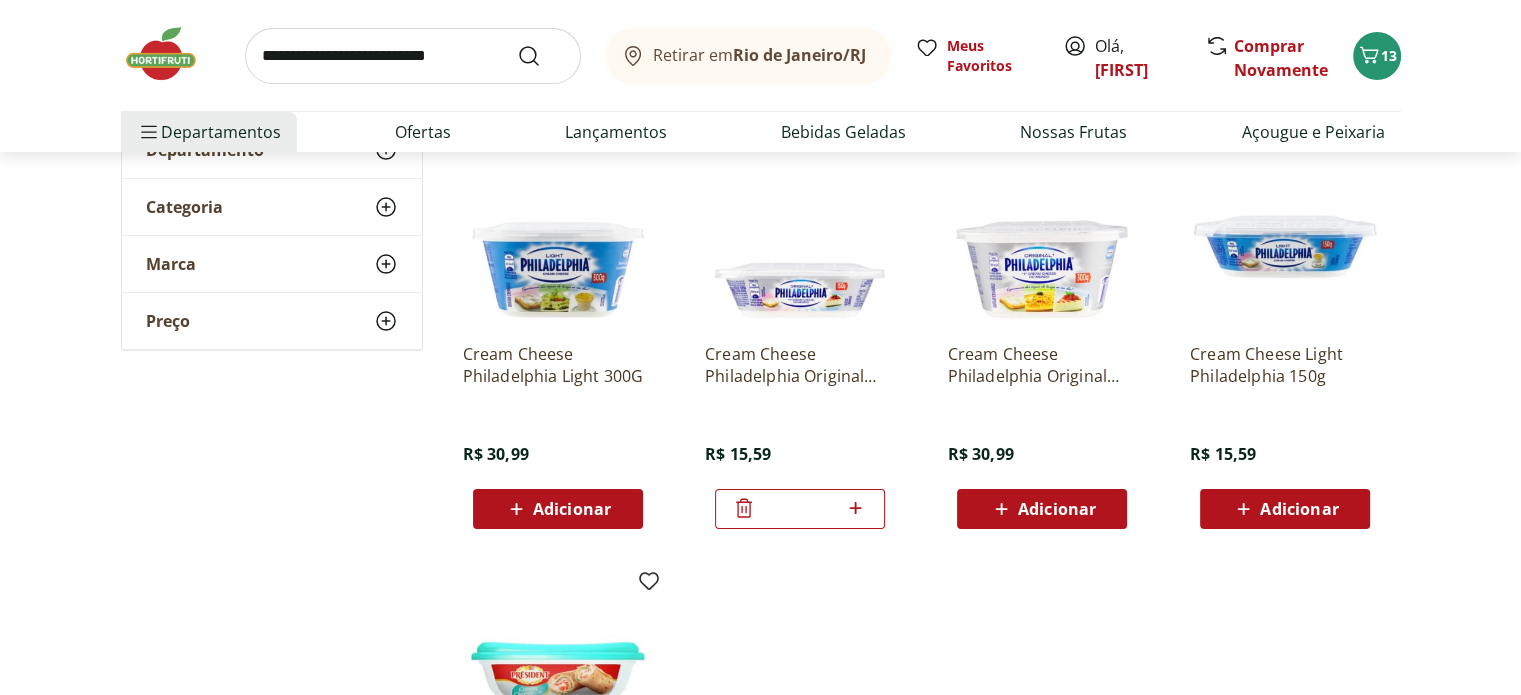 click on "Retirar em  [CITY]/[STATE]" at bounding box center [759, 55] 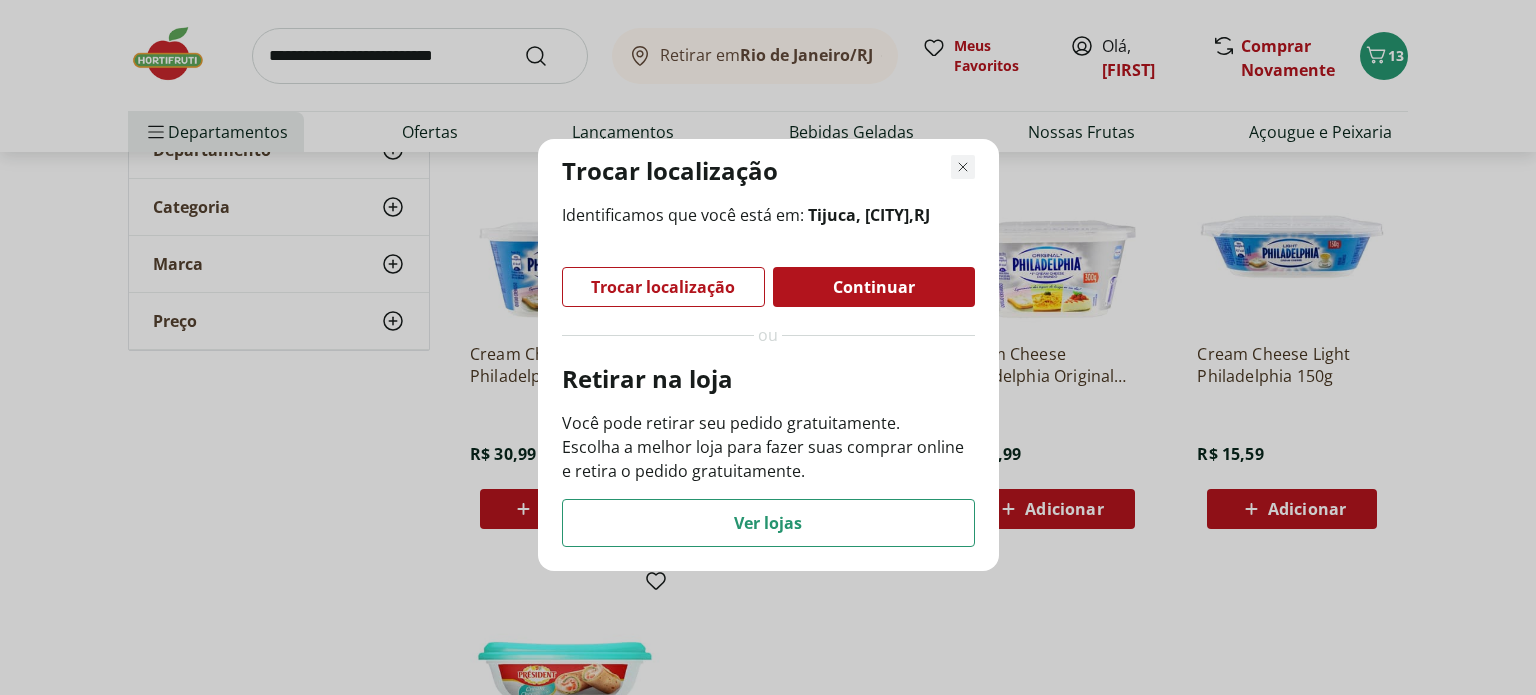 click 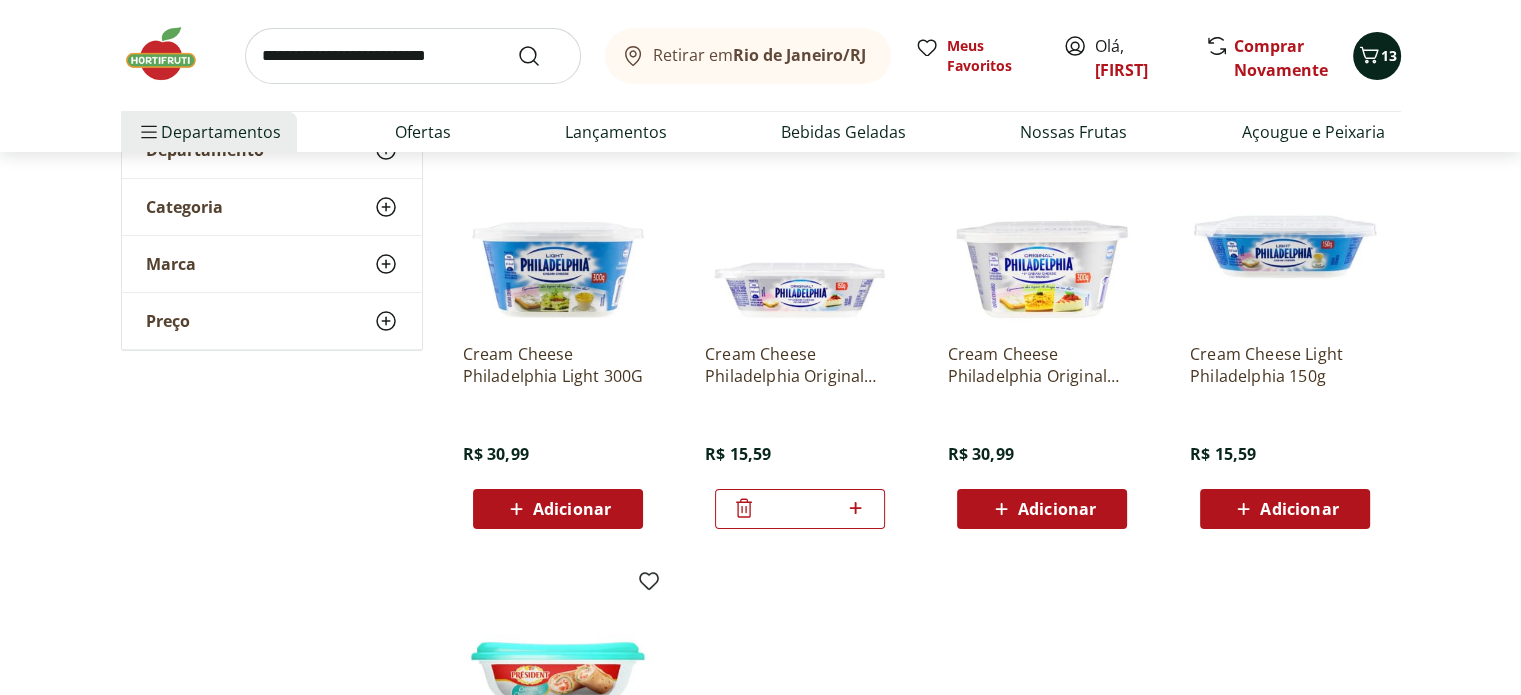 click on "13" at bounding box center (1389, 55) 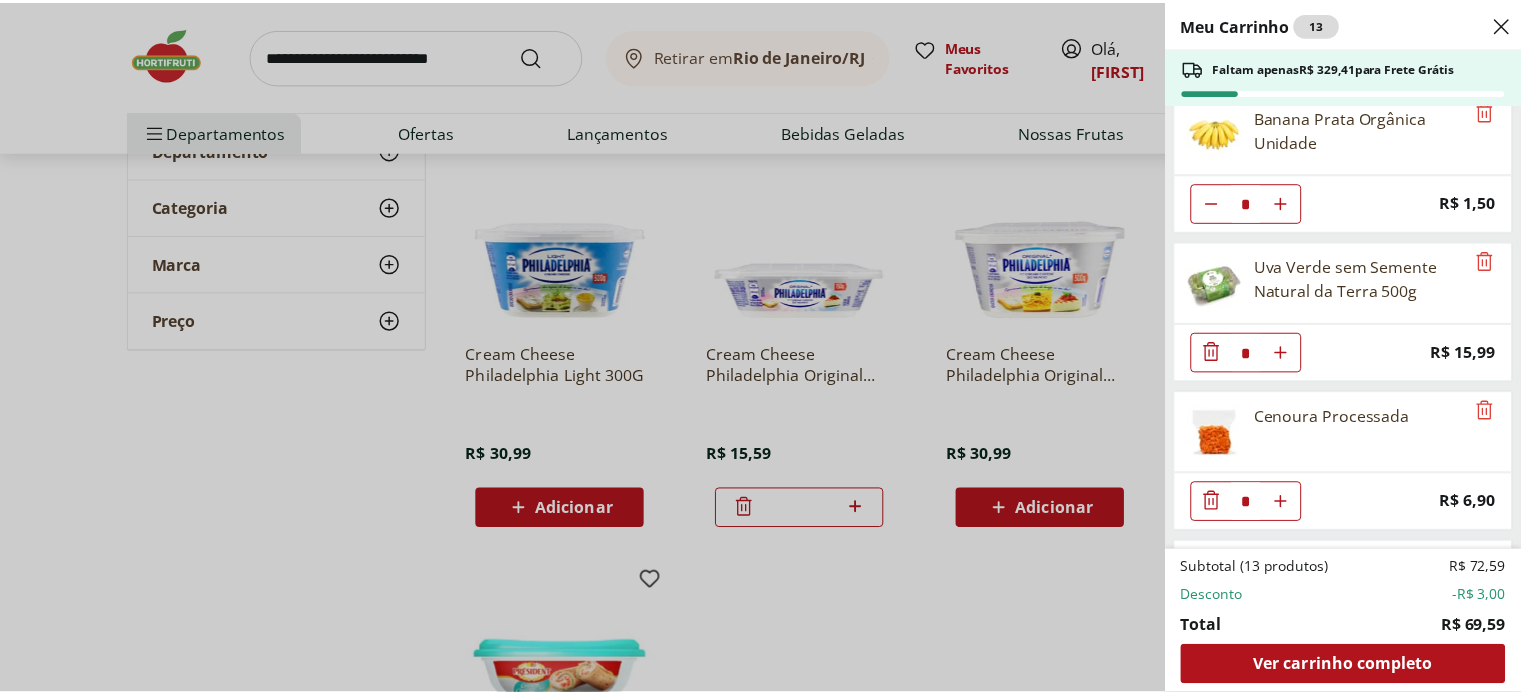 scroll, scrollTop: 0, scrollLeft: 0, axis: both 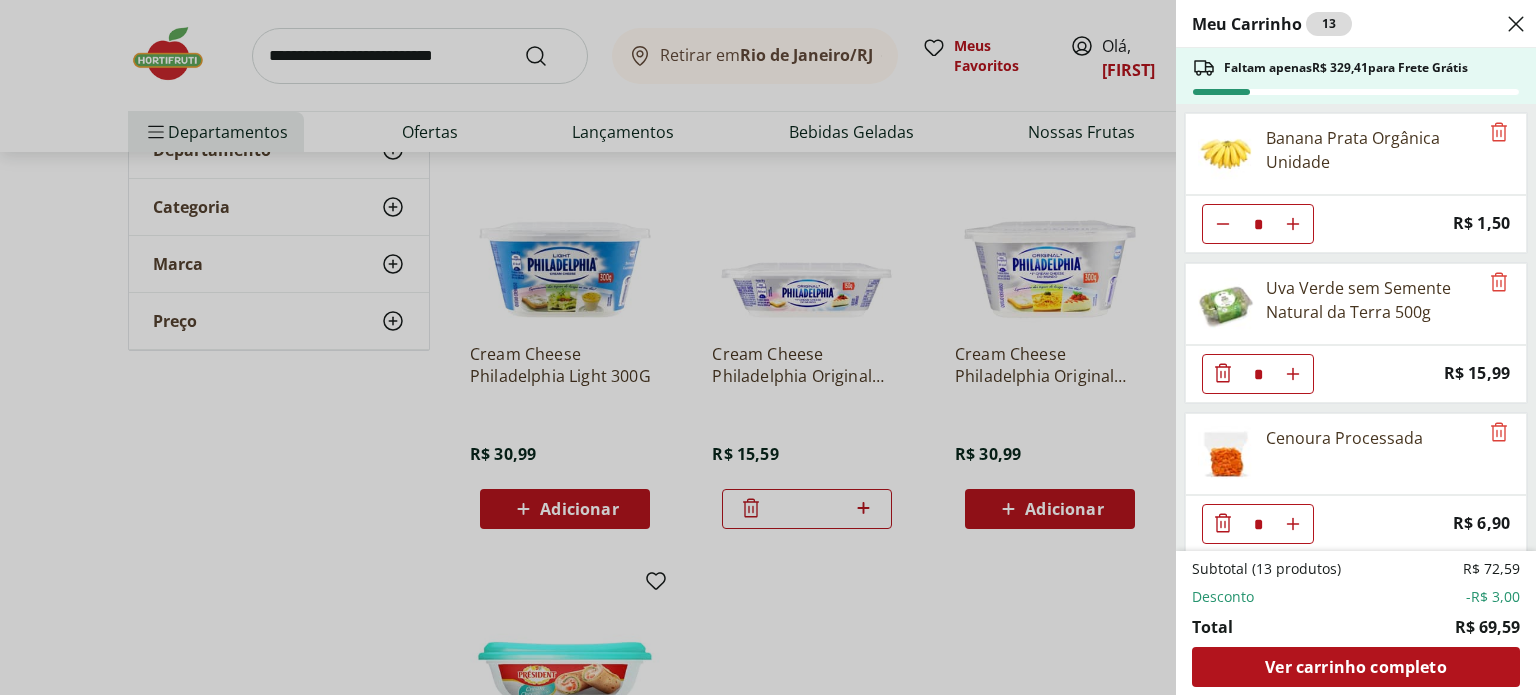 click on "Meu Carrinho 13 Faltam apenas  R$ 329,41  para Frete Grátis Banana Prata Orgânica Unidade * Price: R$ 1,50 Uva Verde sem Semente Natural da Terra 500g * Price: R$ 15,99 Cenoura Processada * Price: R$ 6,90 Sobrecoxa de Frango Resfriado Light * Original price: R$ 14,94 Price: R$ 11,94 Batata Inglesa * Price: R$ 1,09 Chocolate Granulado Dr Oetker 130G * Price: R$ 7,99 Cream Cheese Philadelphia Original 150G * Price: R$ 15,59 Subtotal (13 produtos) R$ 72,59 Desconto -R$ 3,00 Total R$ 69,59 Ver carrinho completo" at bounding box center [768, 347] 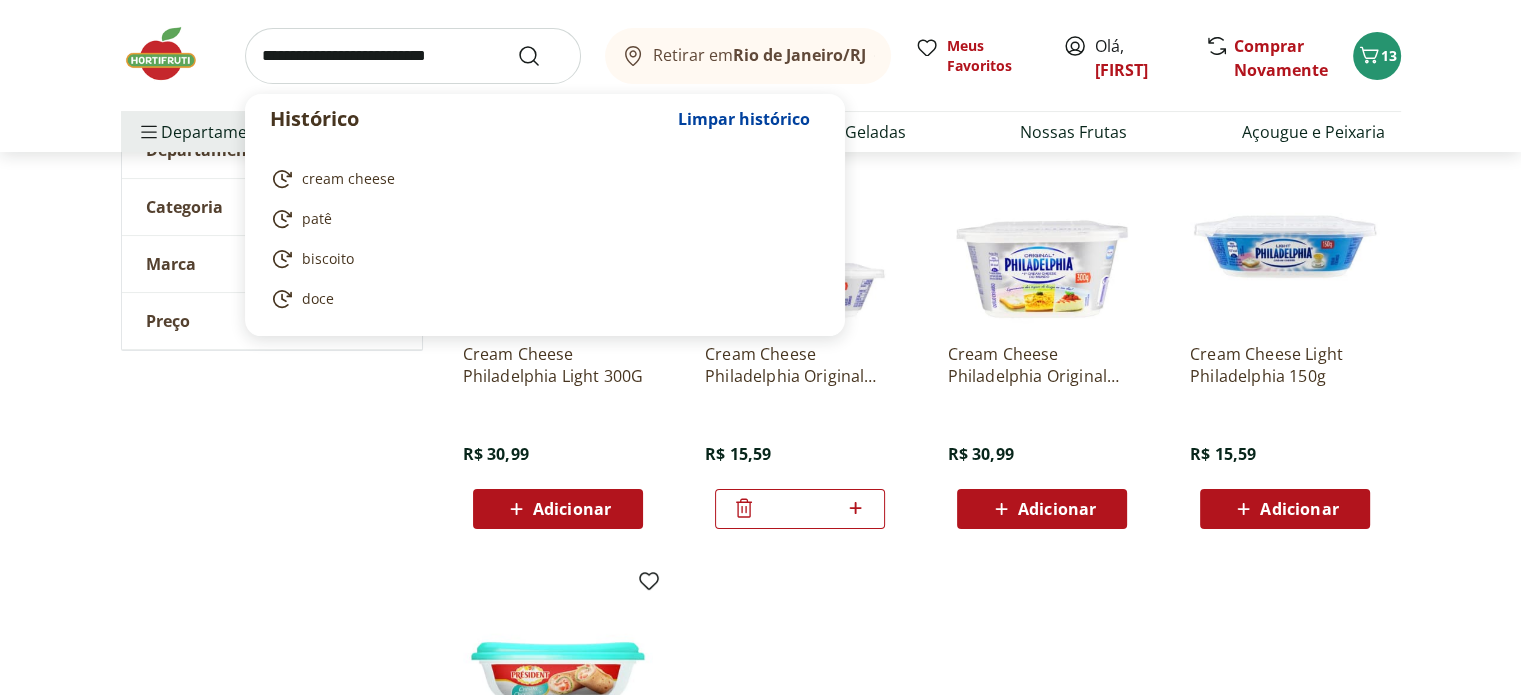 click at bounding box center [413, 56] 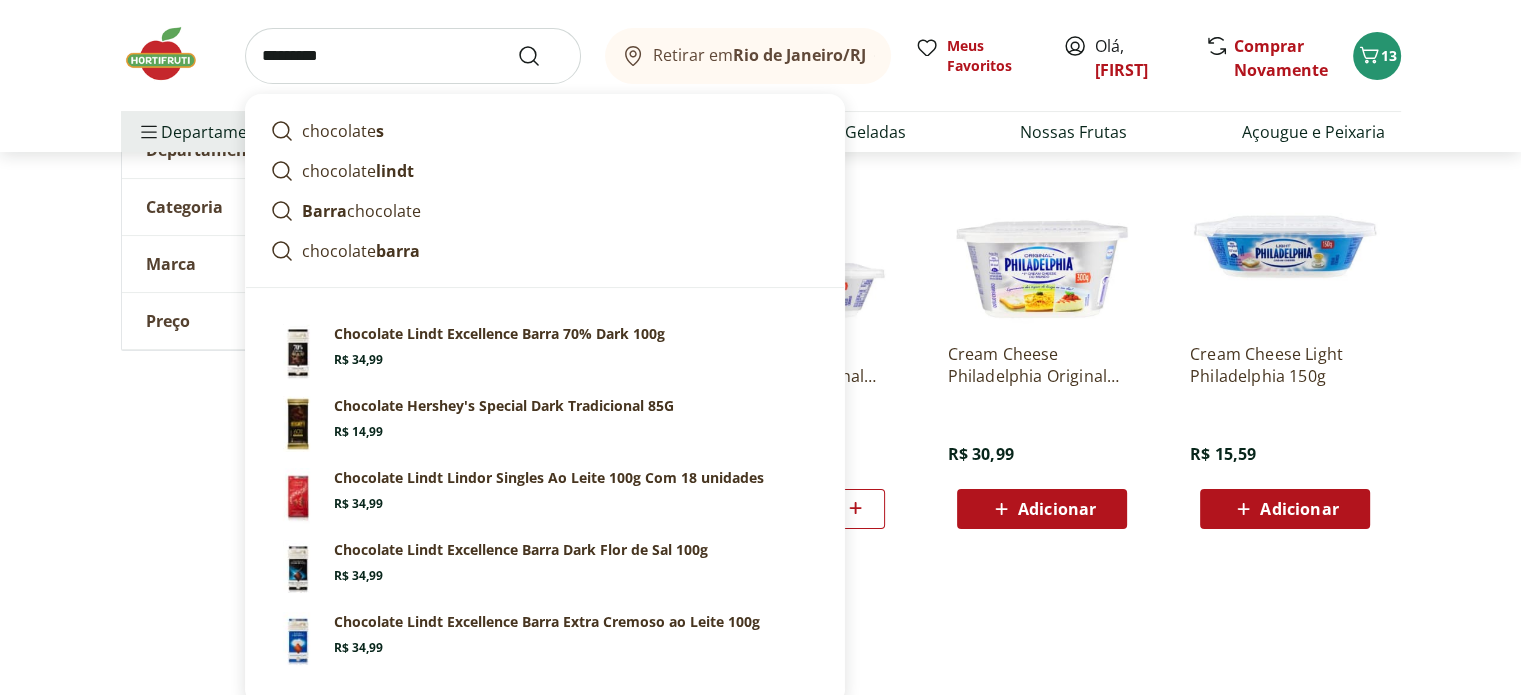 type on "*********" 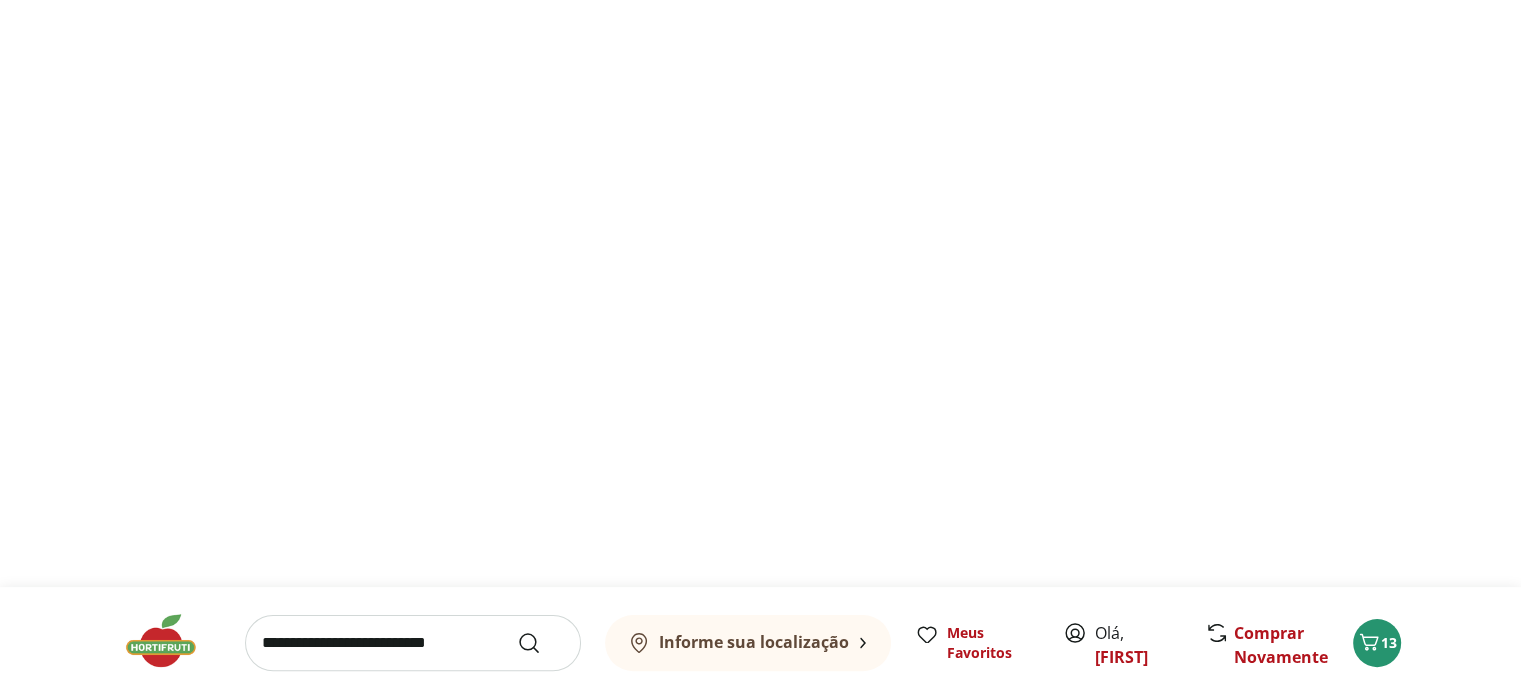 scroll, scrollTop: 0, scrollLeft: 0, axis: both 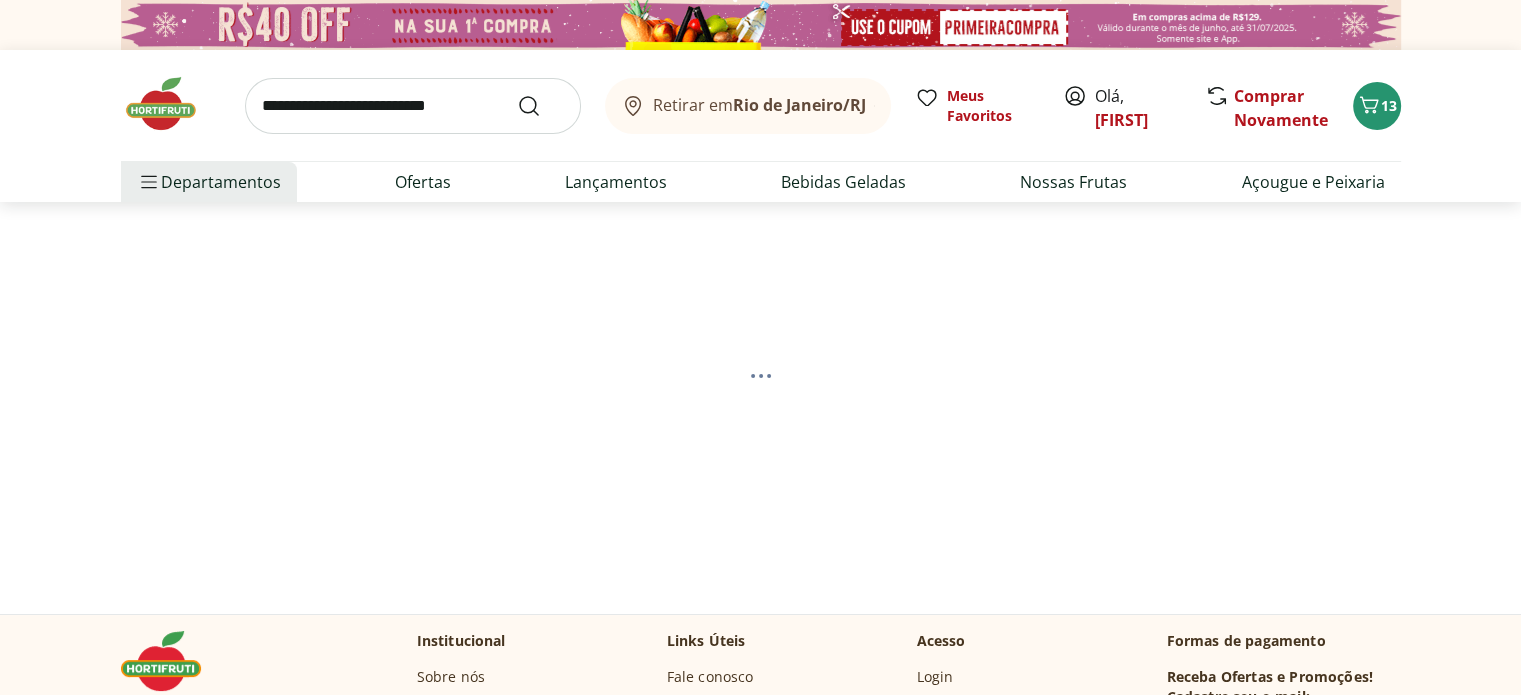 select on "**********" 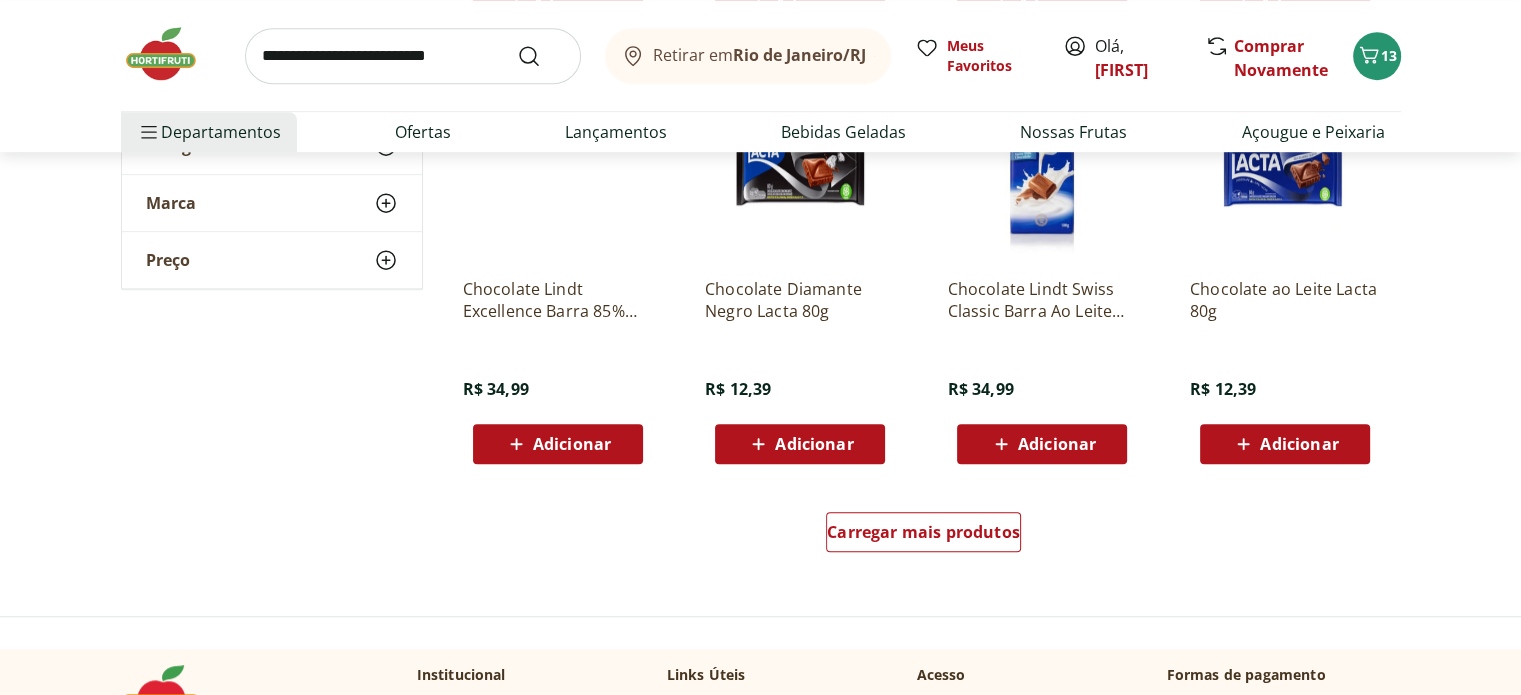 scroll, scrollTop: 1236, scrollLeft: 0, axis: vertical 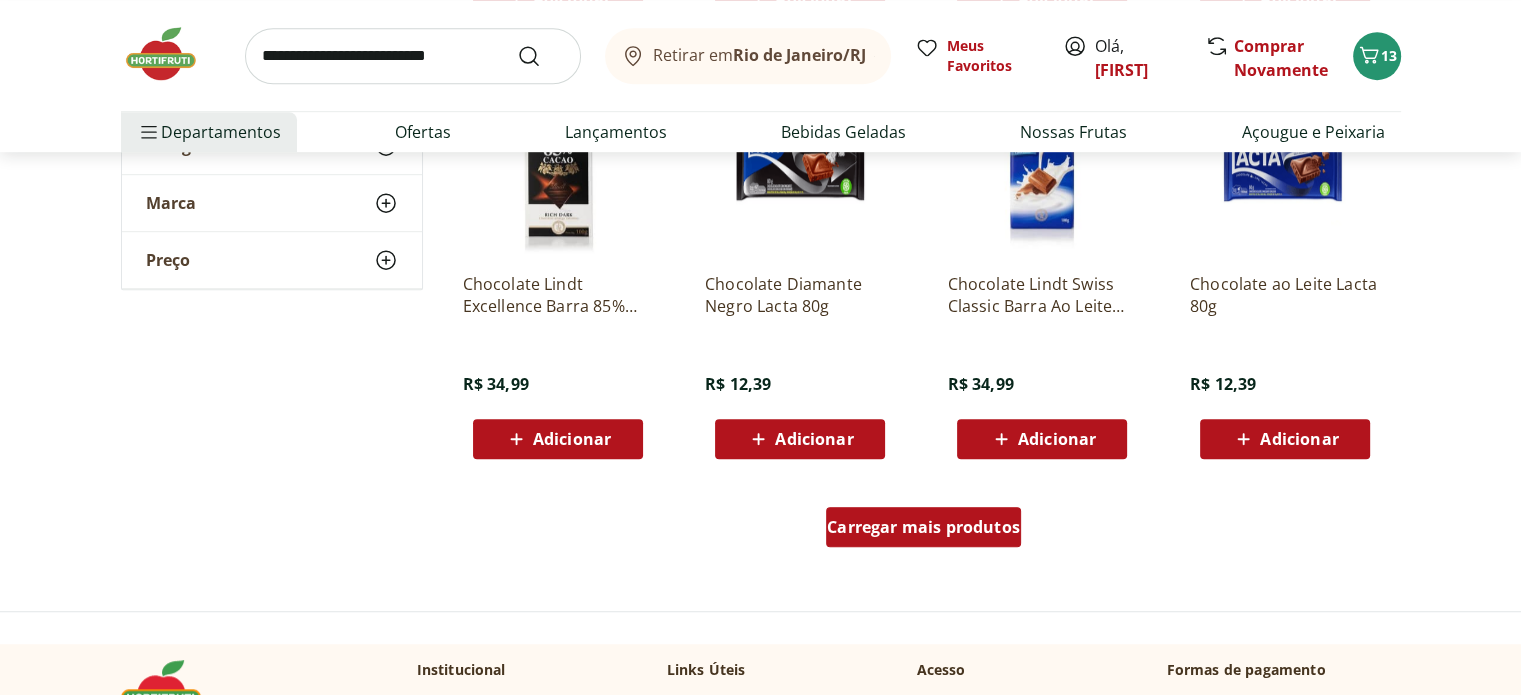 click on "Carregar mais produtos" at bounding box center (923, 527) 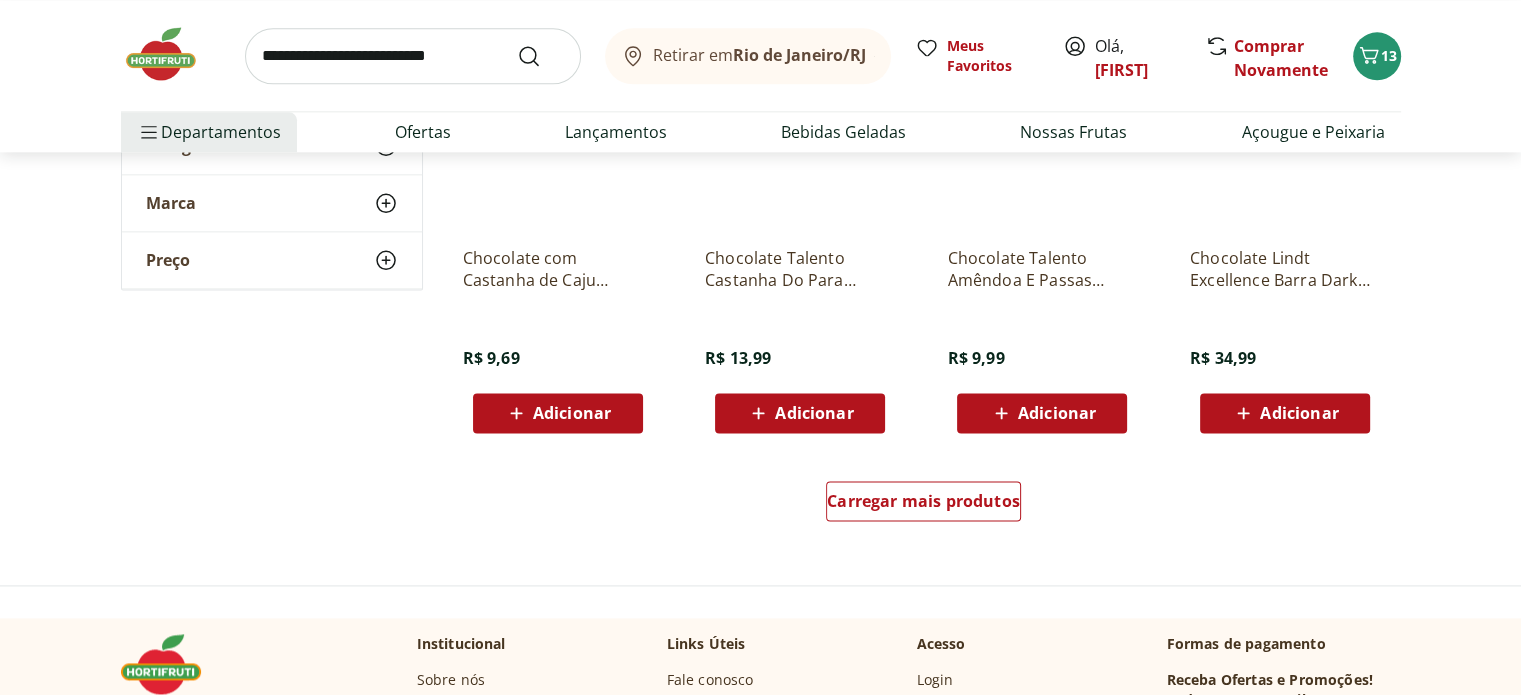 scroll, scrollTop: 2572, scrollLeft: 0, axis: vertical 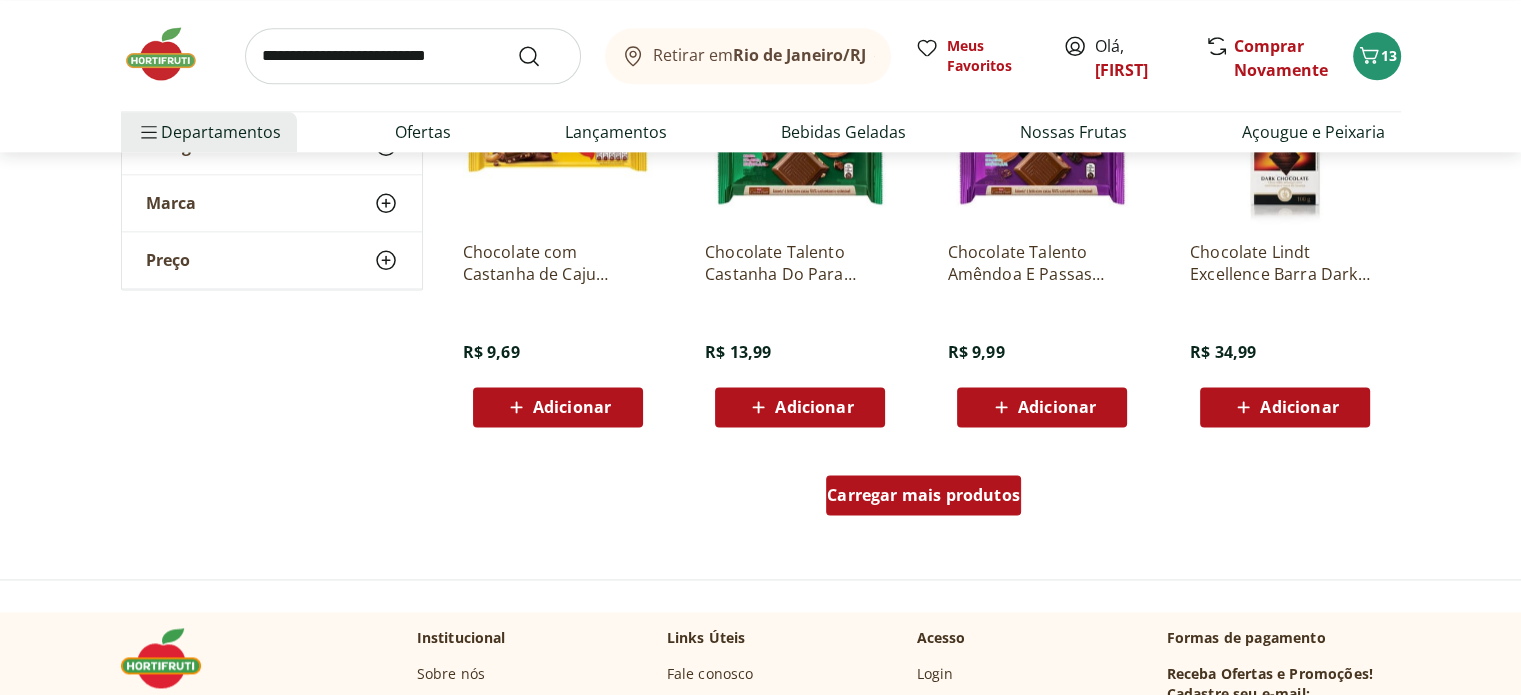 click on "Carregar mais produtos" at bounding box center [923, 495] 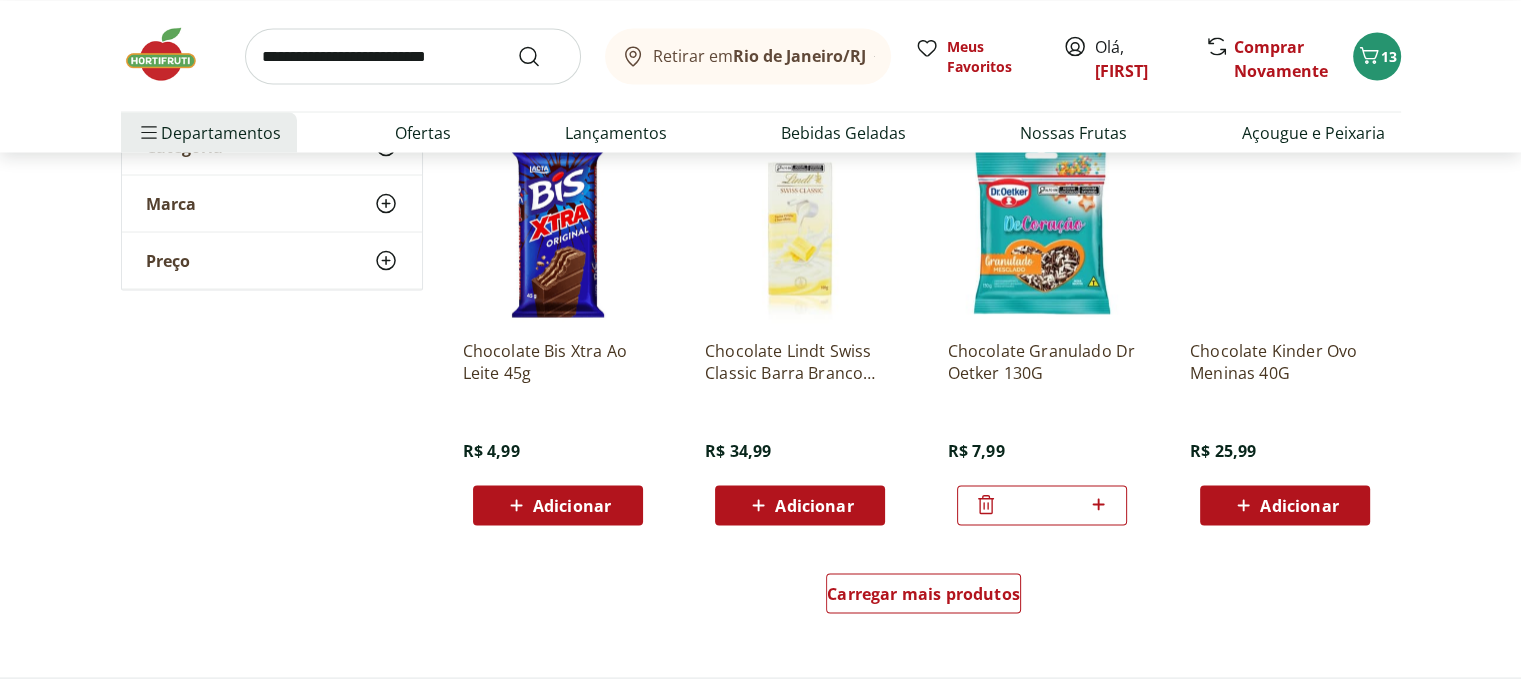 scroll, scrollTop: 3792, scrollLeft: 0, axis: vertical 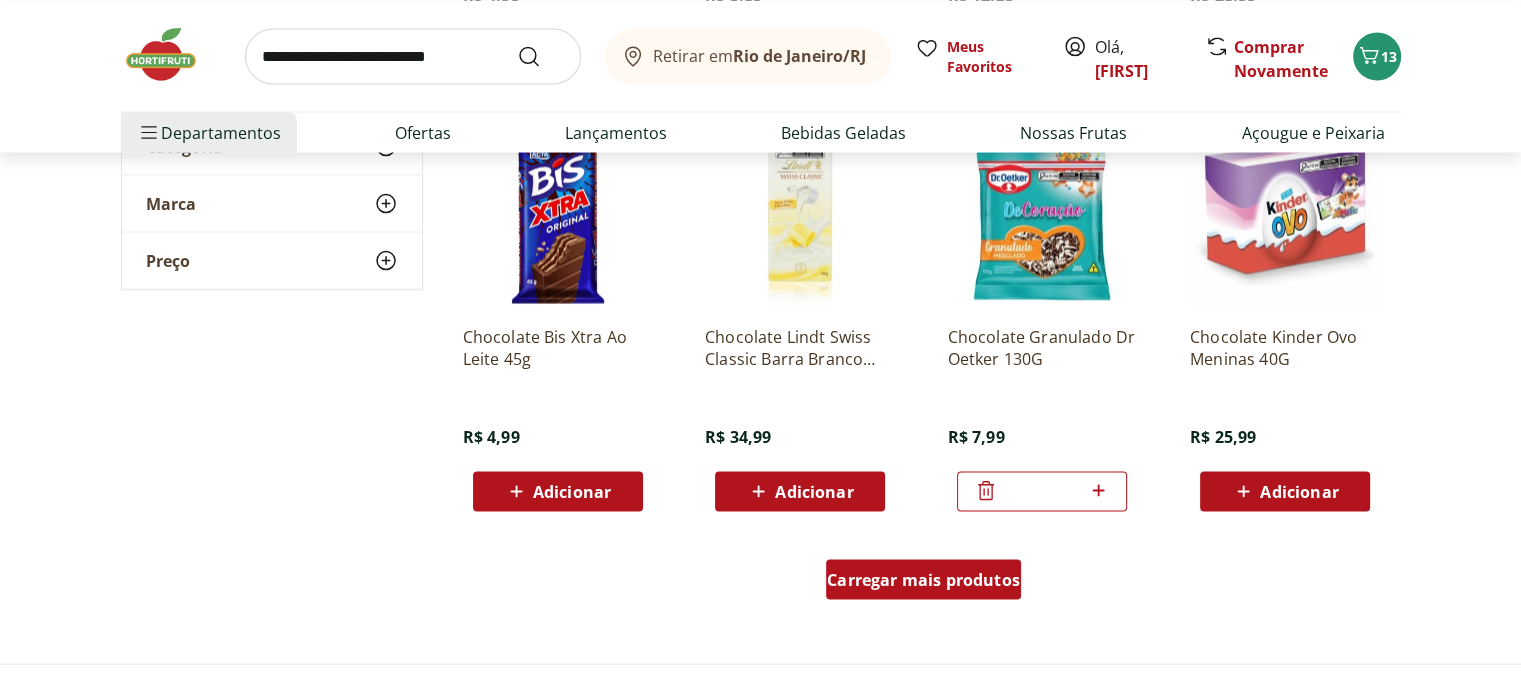 click on "Carregar mais produtos" at bounding box center [923, 579] 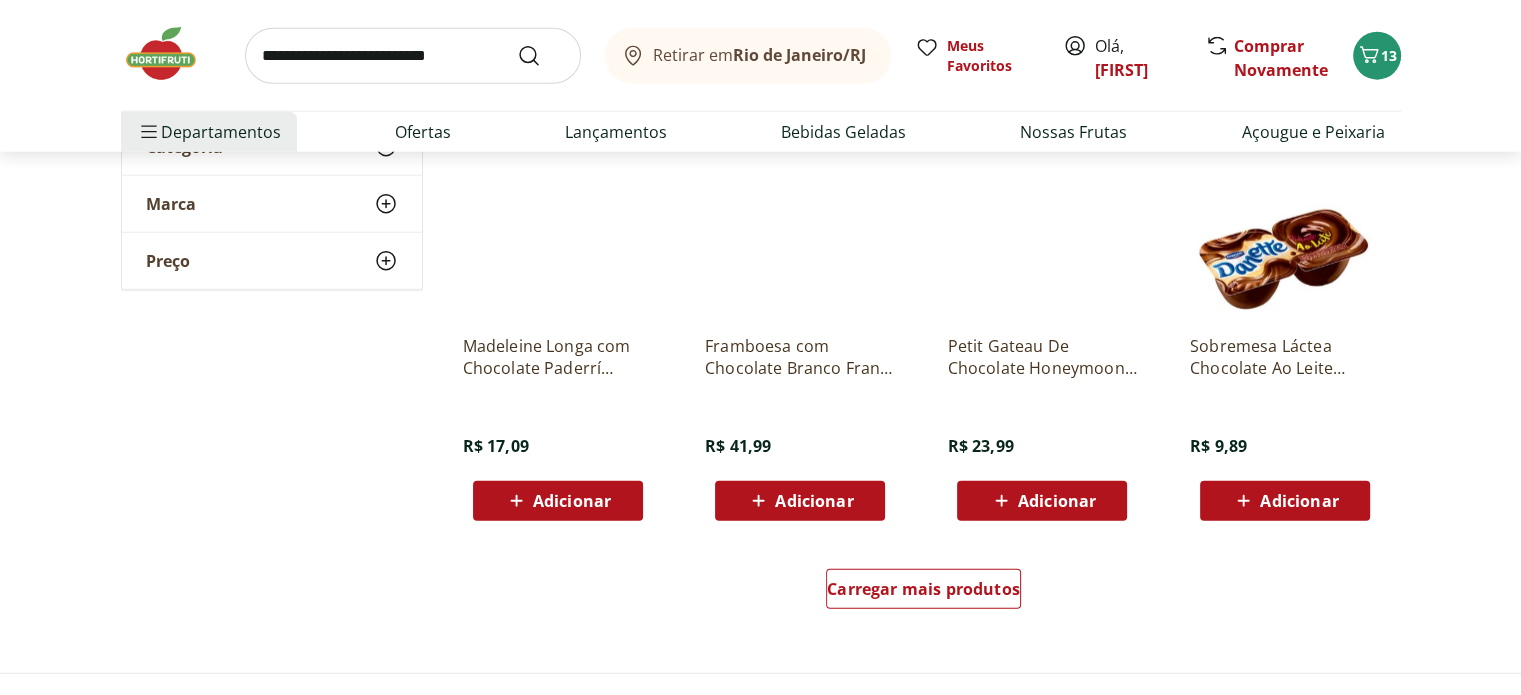 scroll, scrollTop: 5122, scrollLeft: 0, axis: vertical 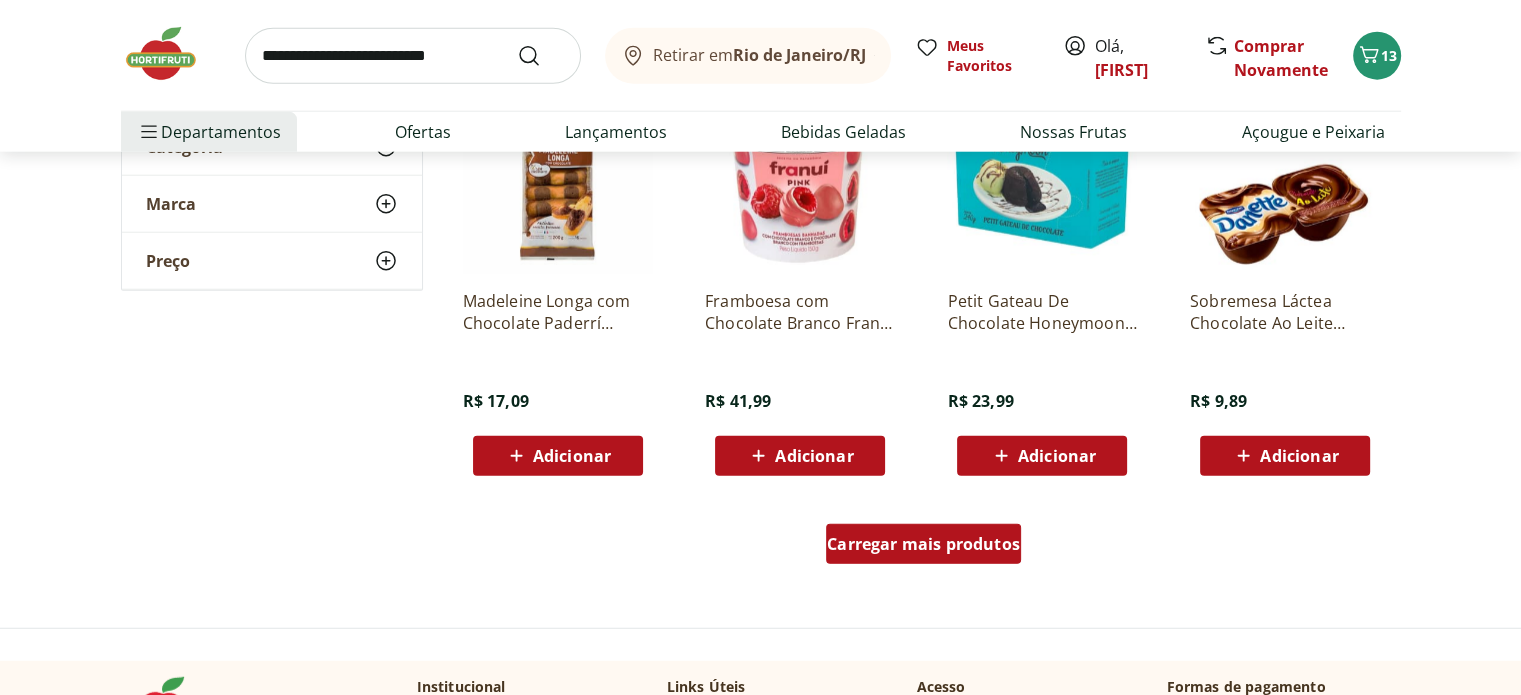 click on "Carregar mais produtos" at bounding box center (923, 544) 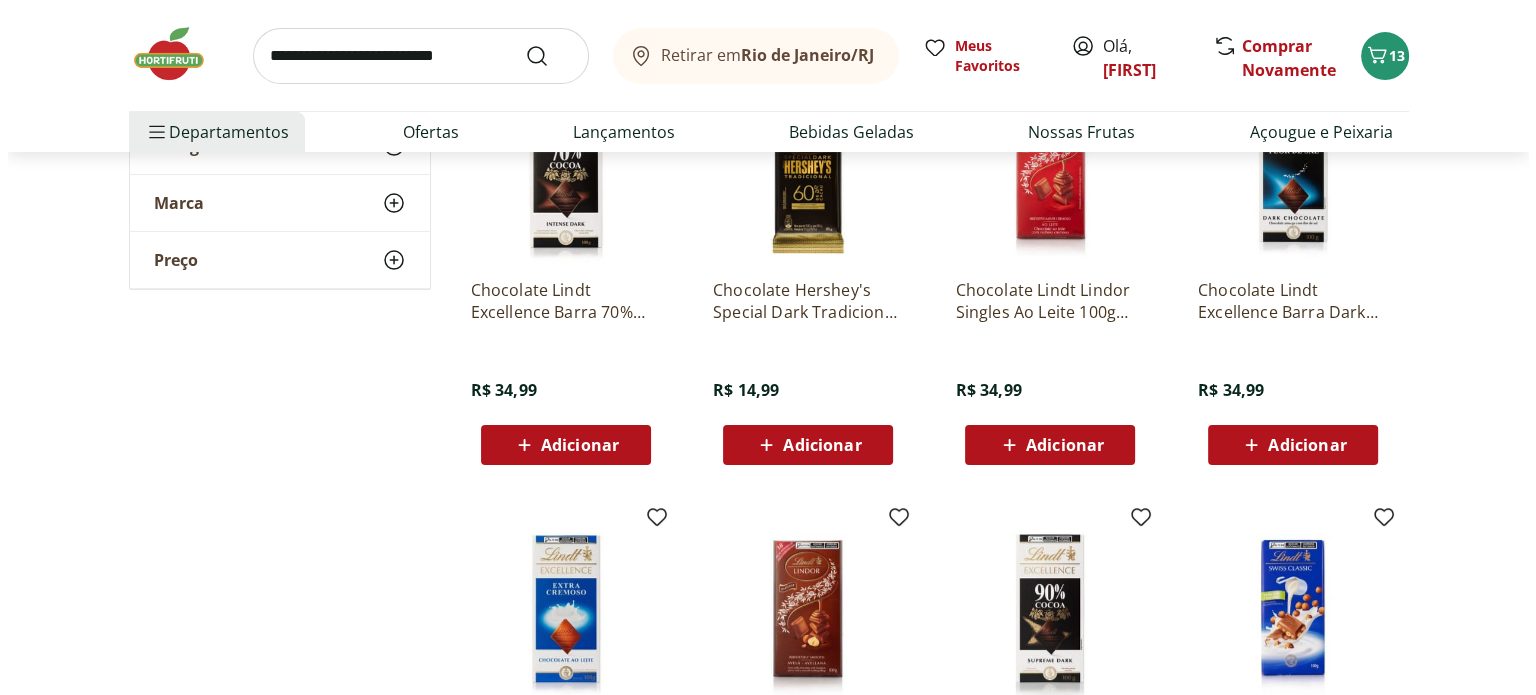 scroll, scrollTop: 0, scrollLeft: 0, axis: both 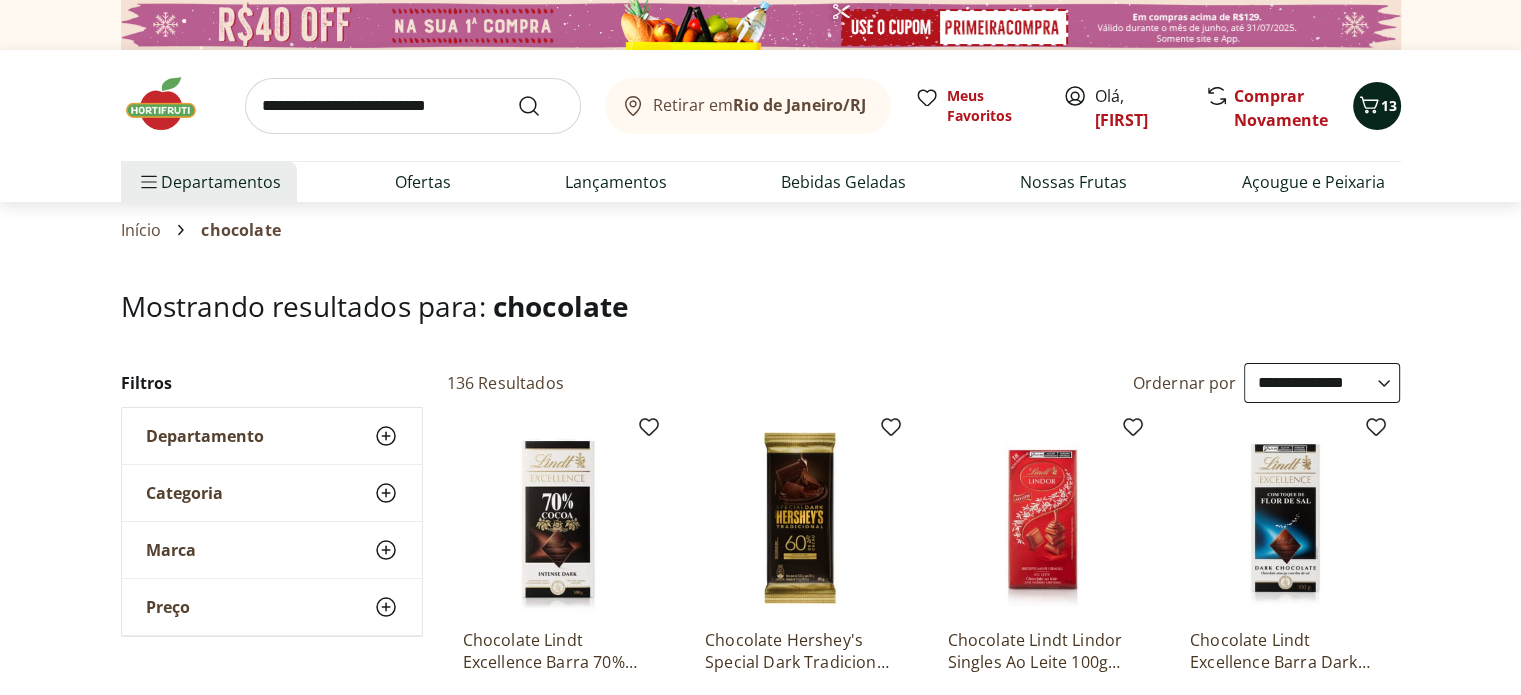 click 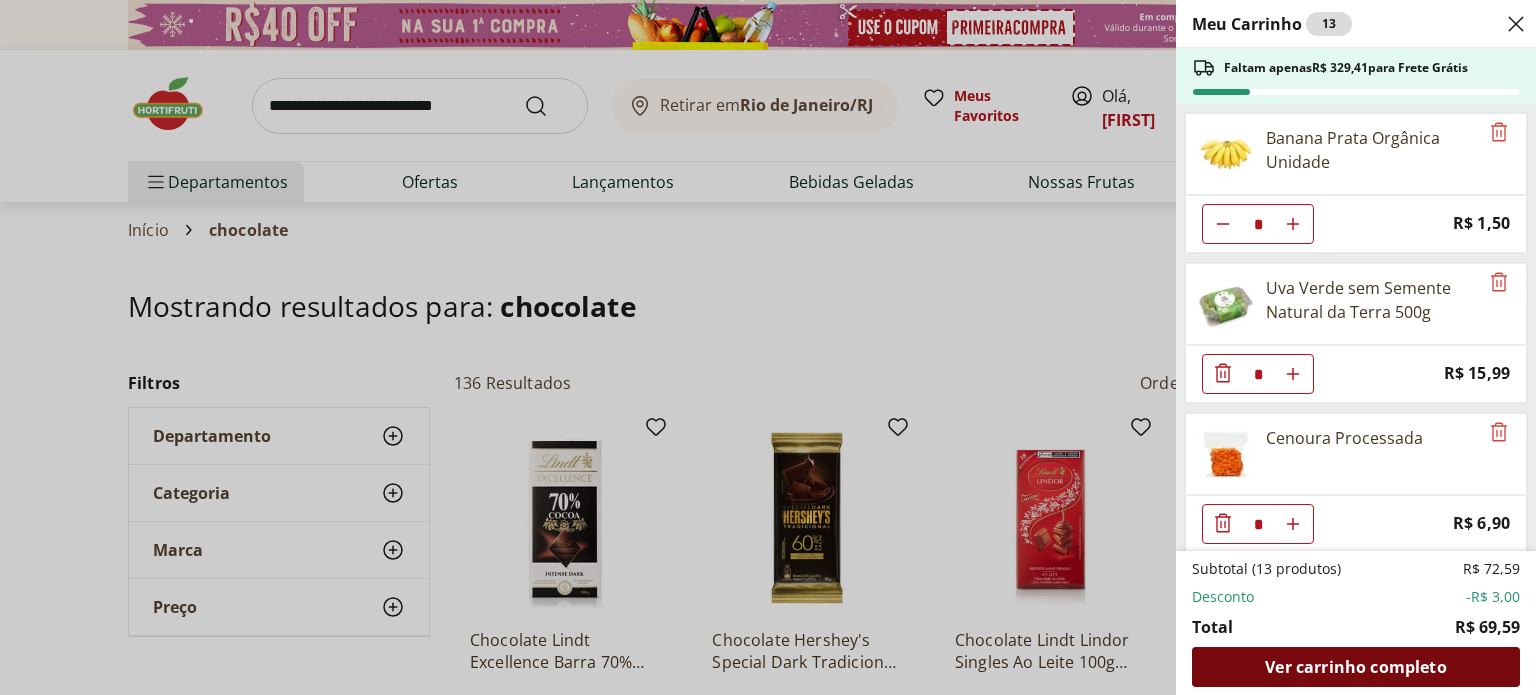 click on "Ver carrinho completo" at bounding box center [1355, 667] 